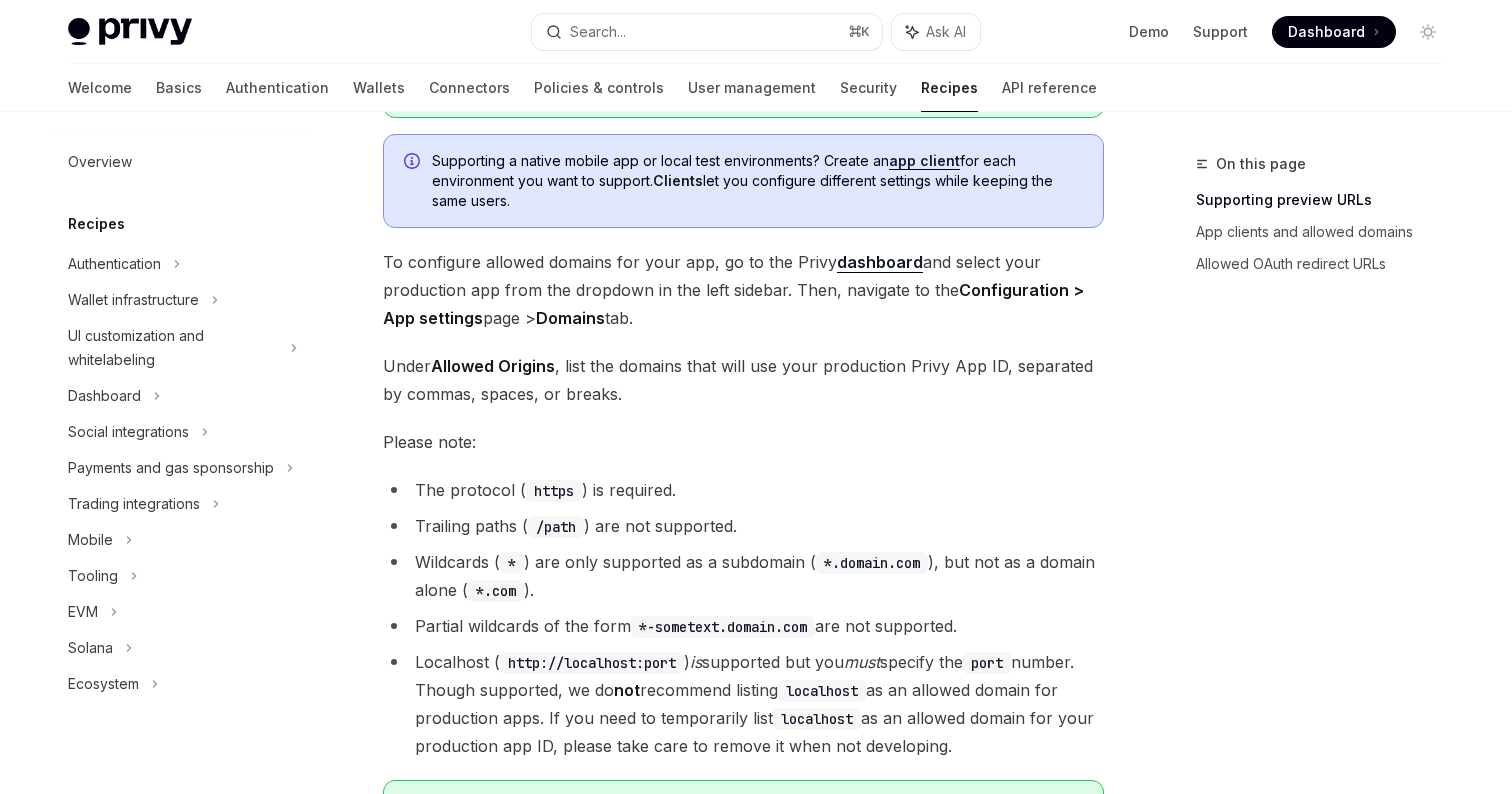 scroll, scrollTop: 0, scrollLeft: 0, axis: both 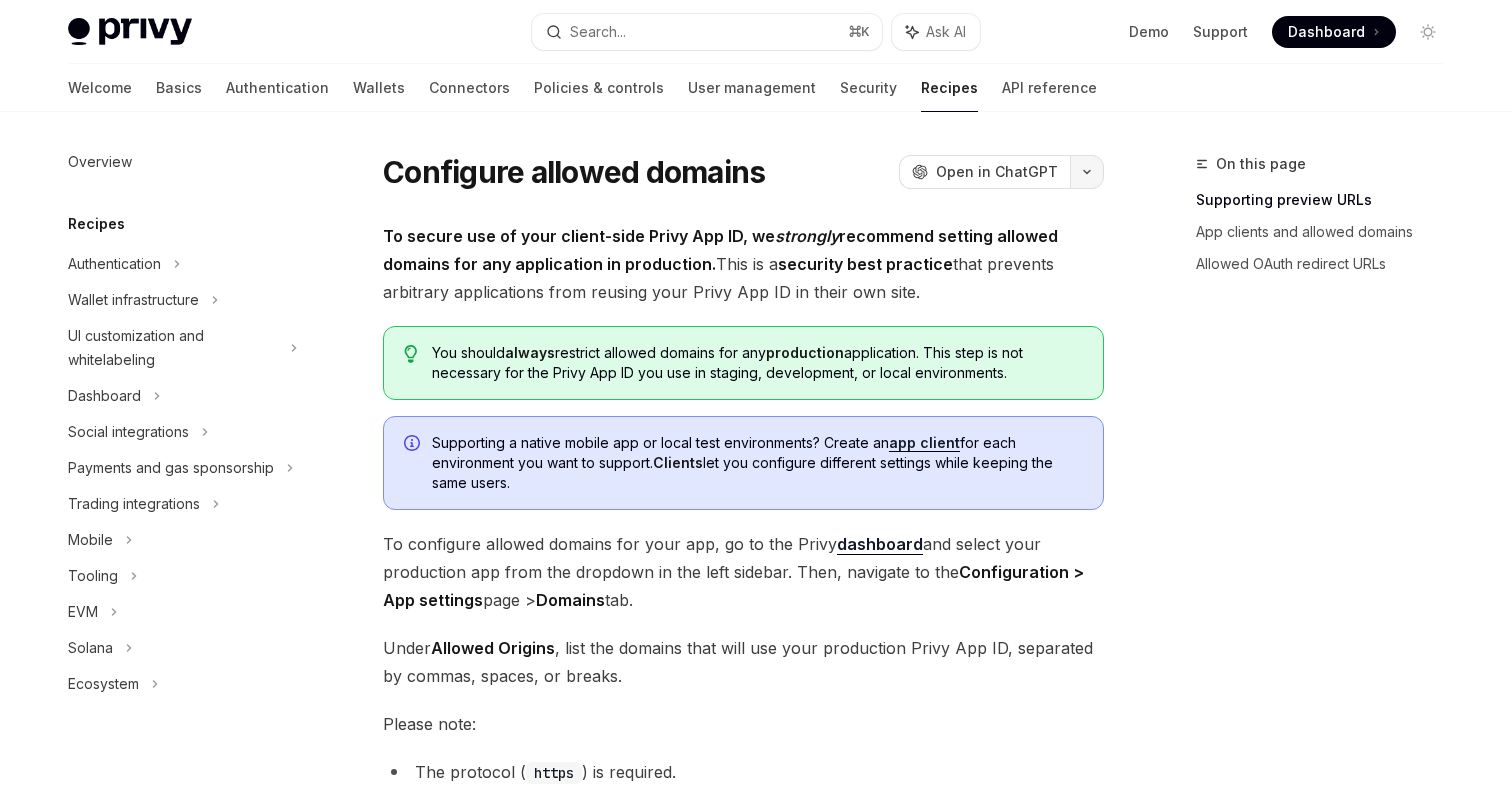 click at bounding box center [1087, 172] 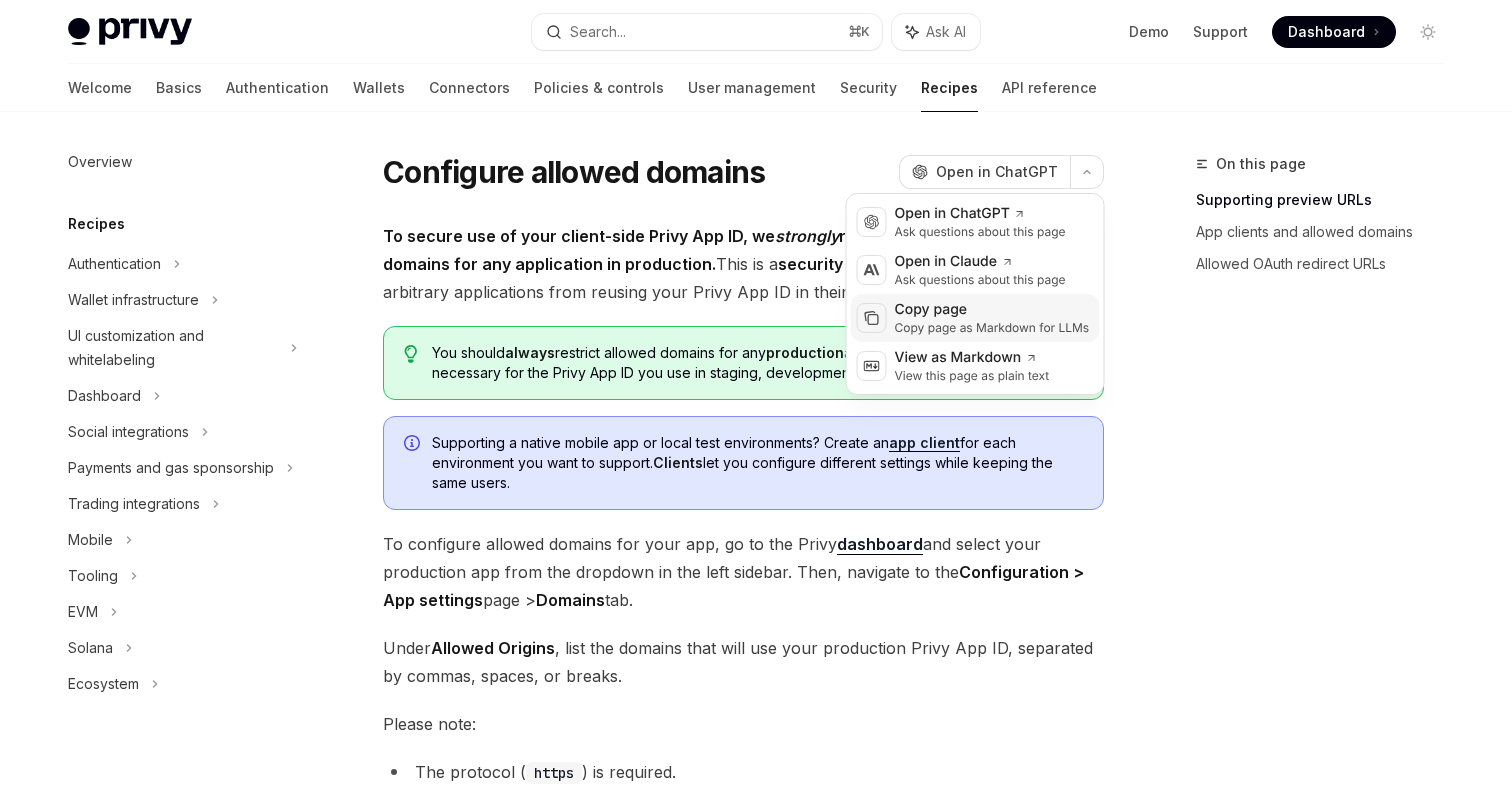 click on "Copy page as Markdown for LLMs" at bounding box center (992, 328) 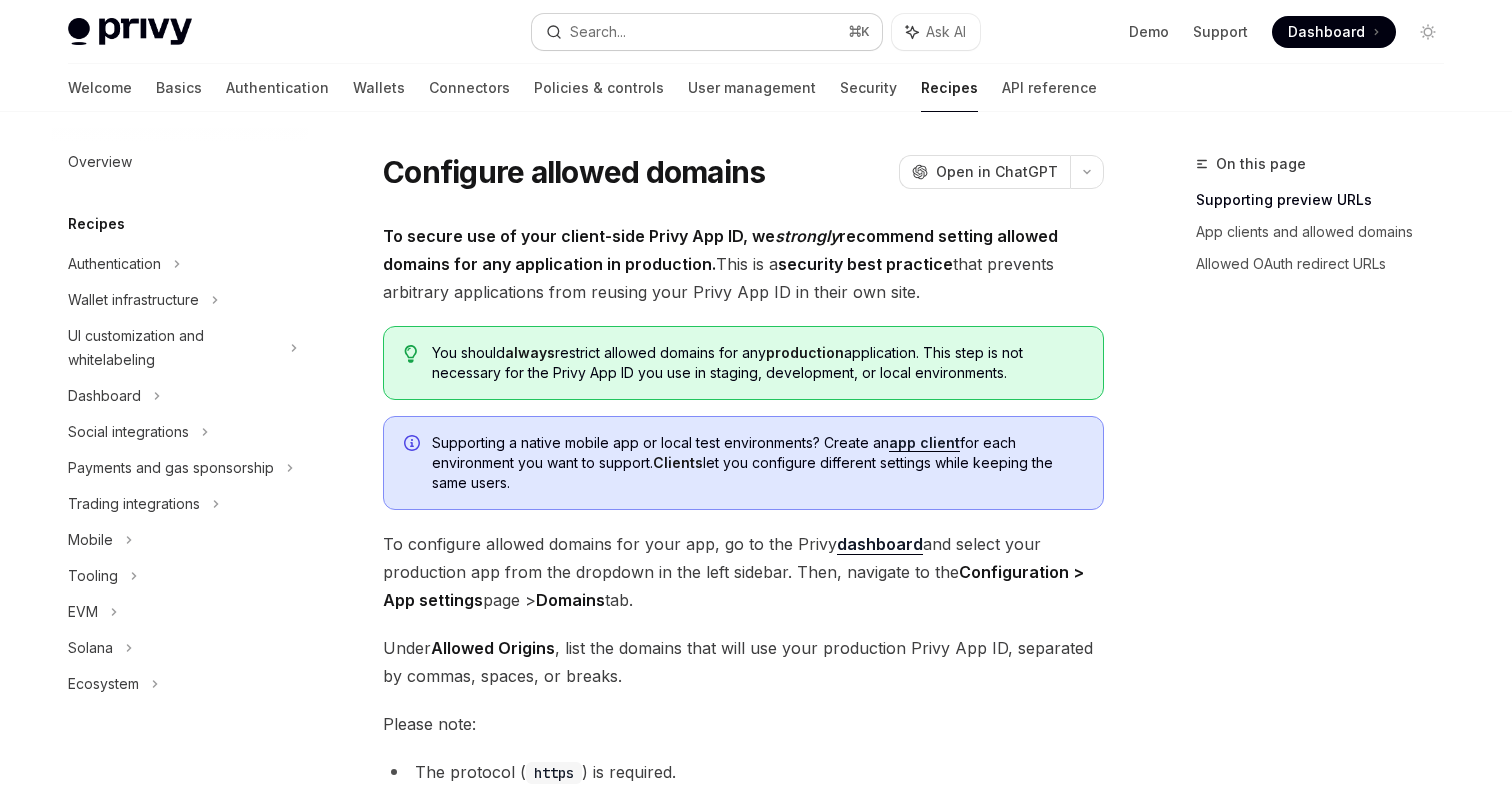 click on "Search... ⌘ K" at bounding box center (707, 32) 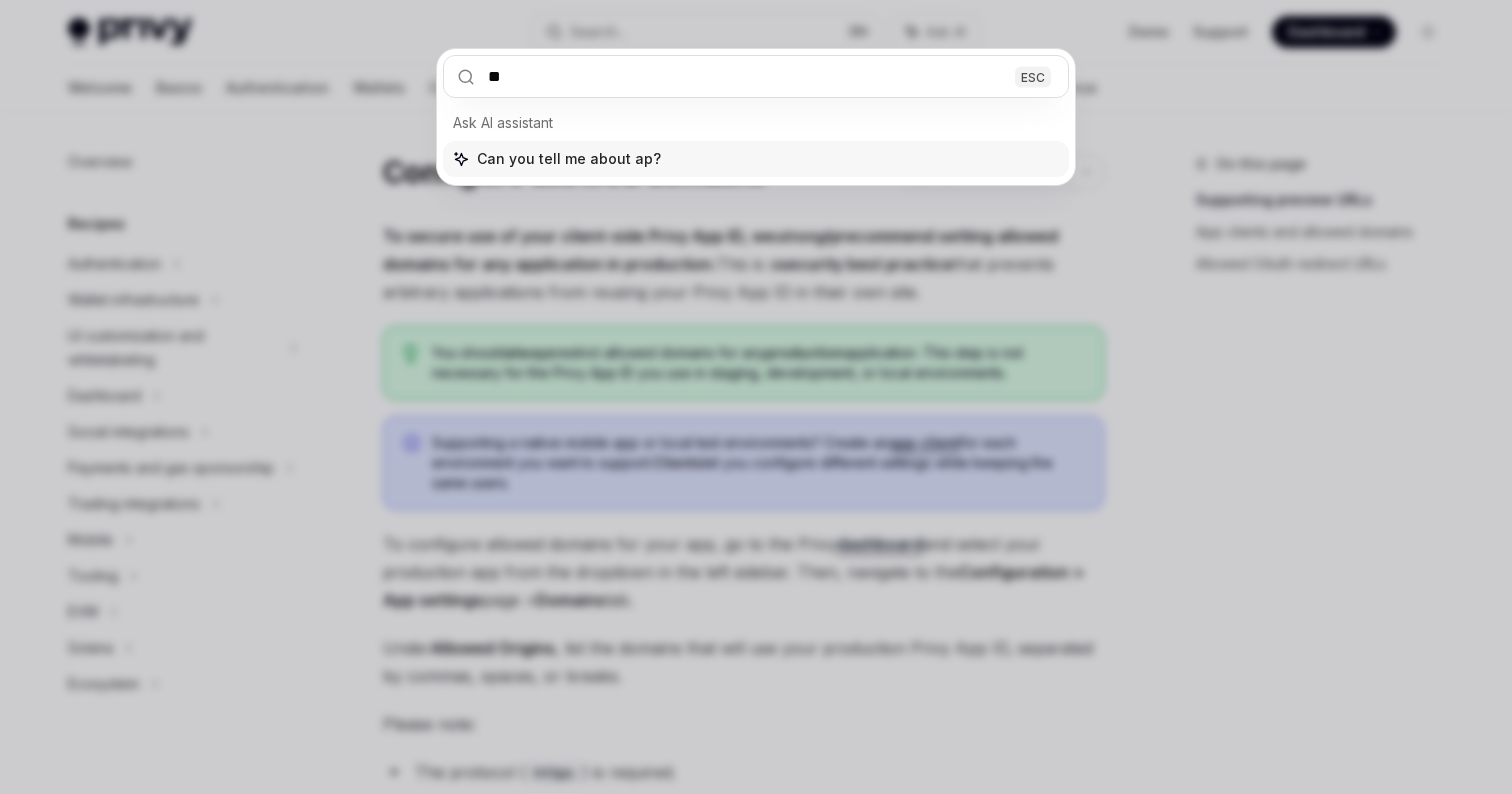 type on "***" 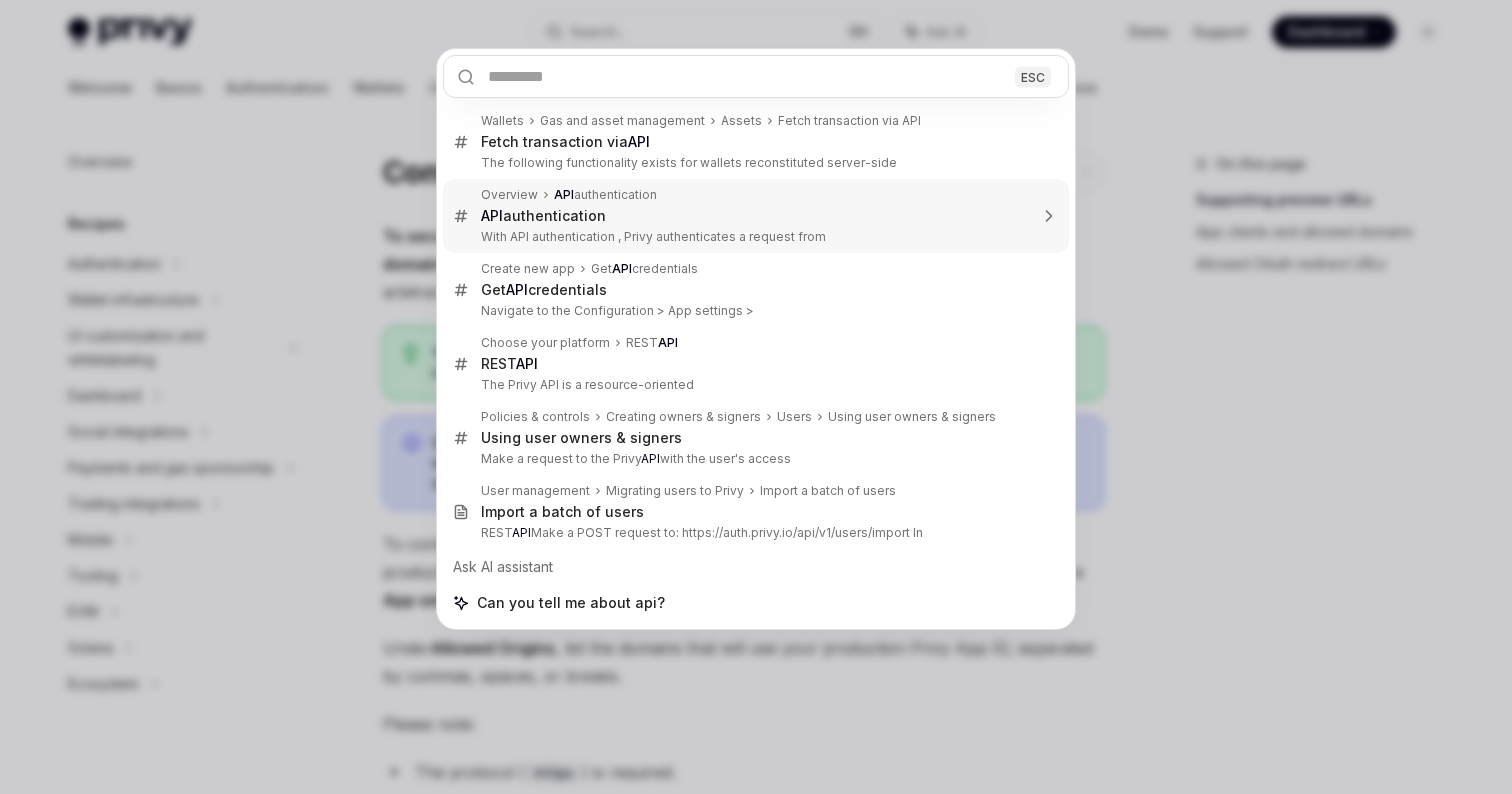 type on "*" 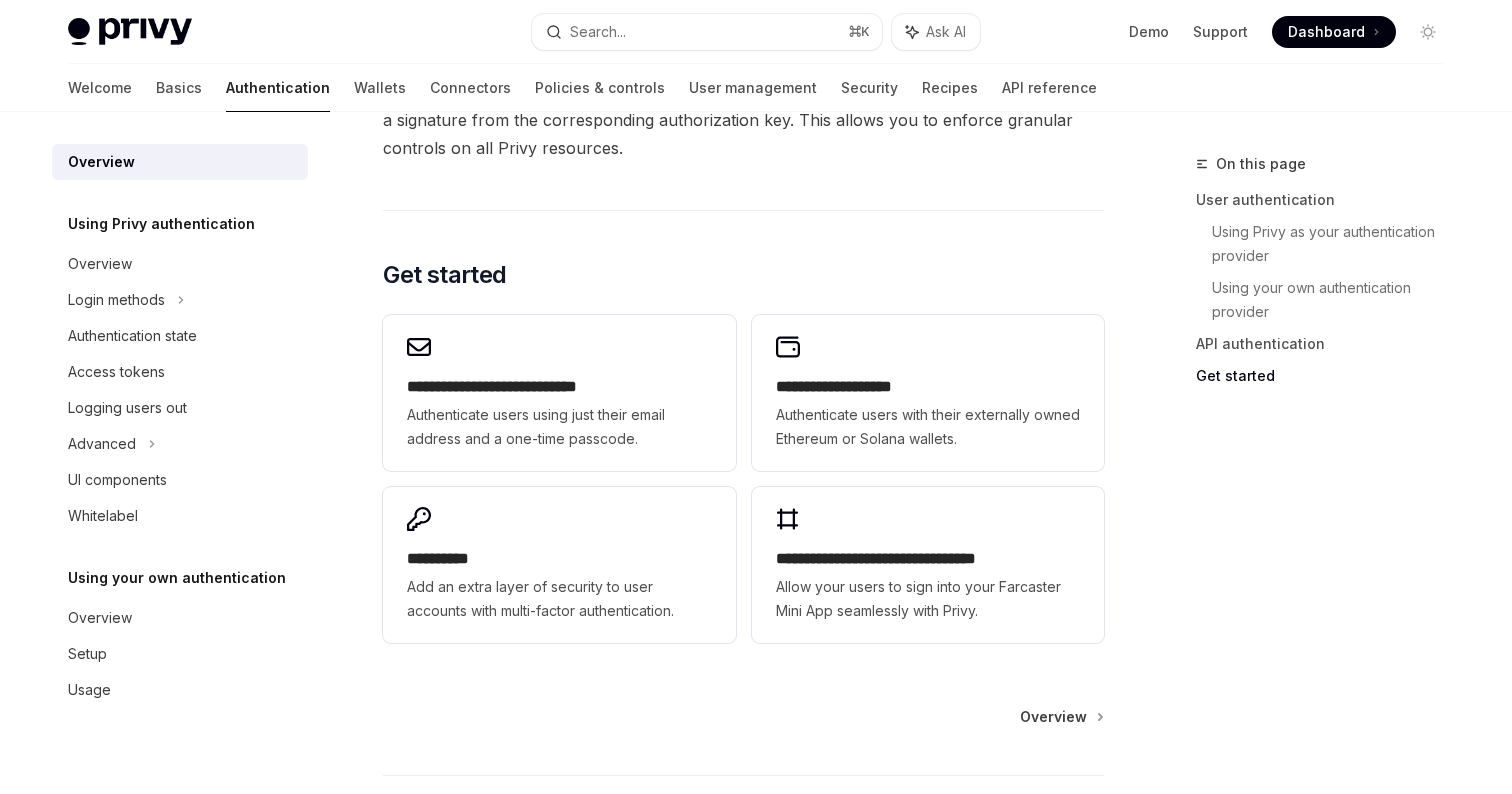 scroll, scrollTop: 1716, scrollLeft: 0, axis: vertical 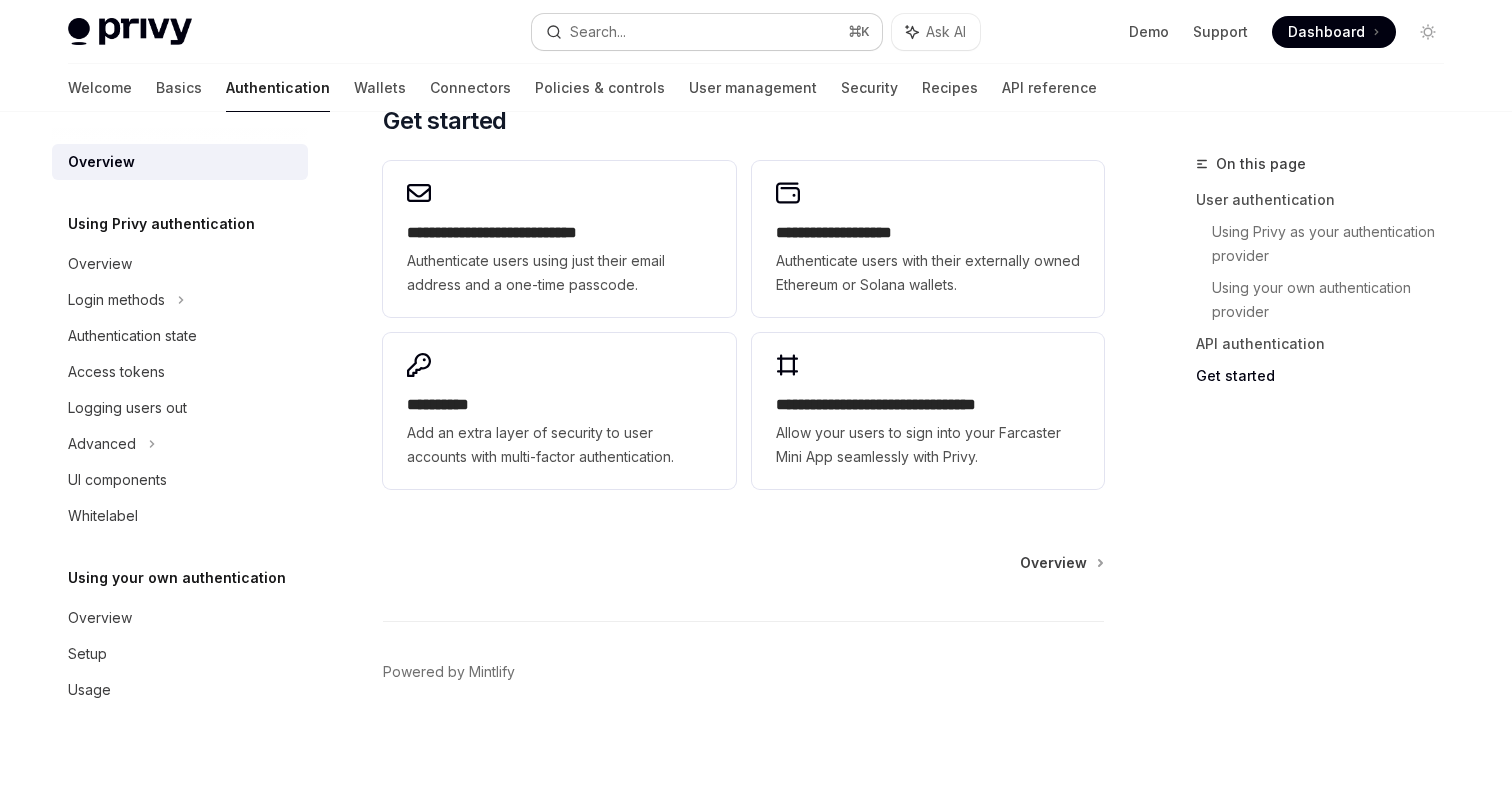 click on "Search... ⌘ K" at bounding box center [707, 32] 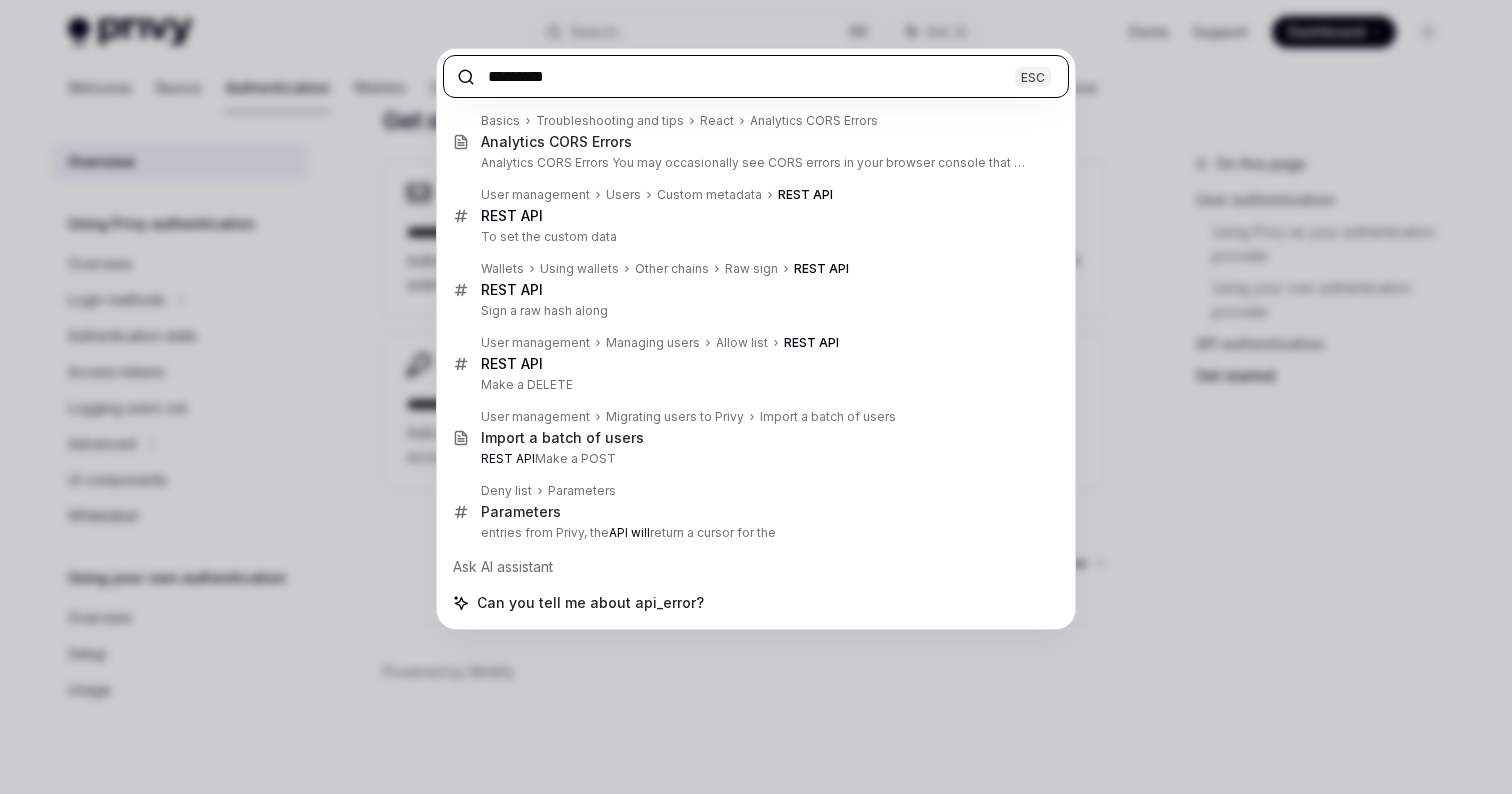 click on "*********" at bounding box center (756, 76) 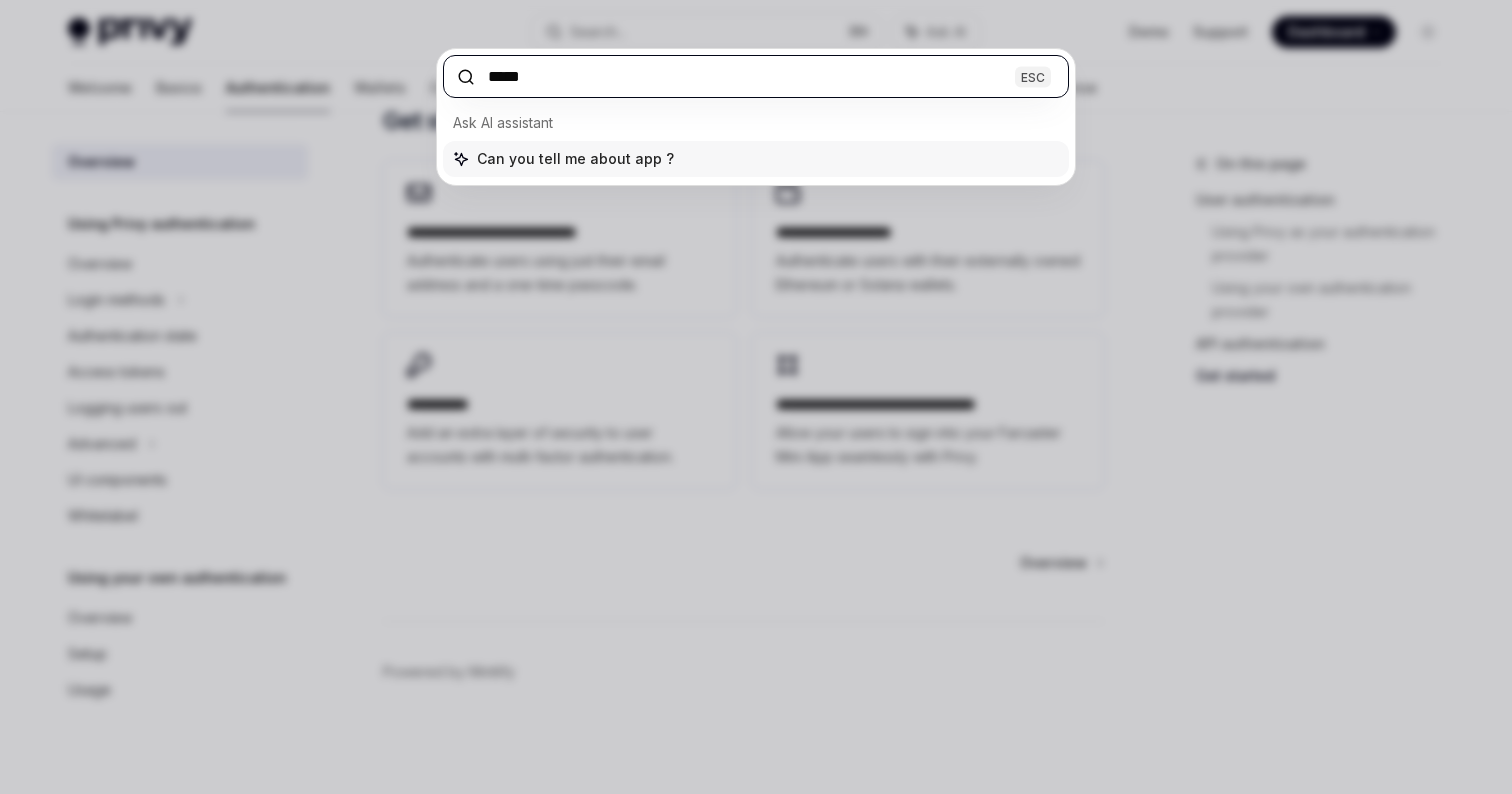type on "******" 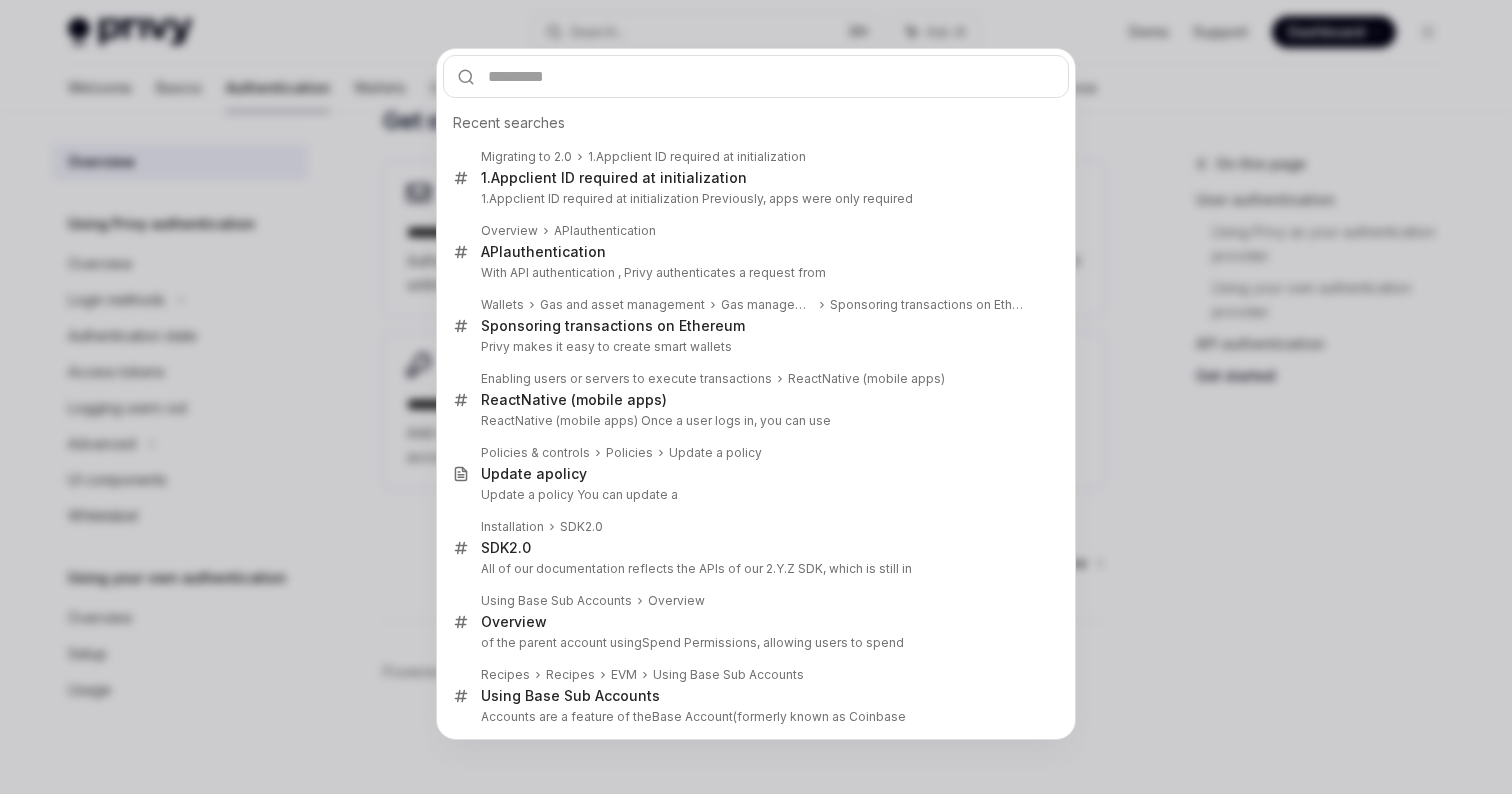 type on "*" 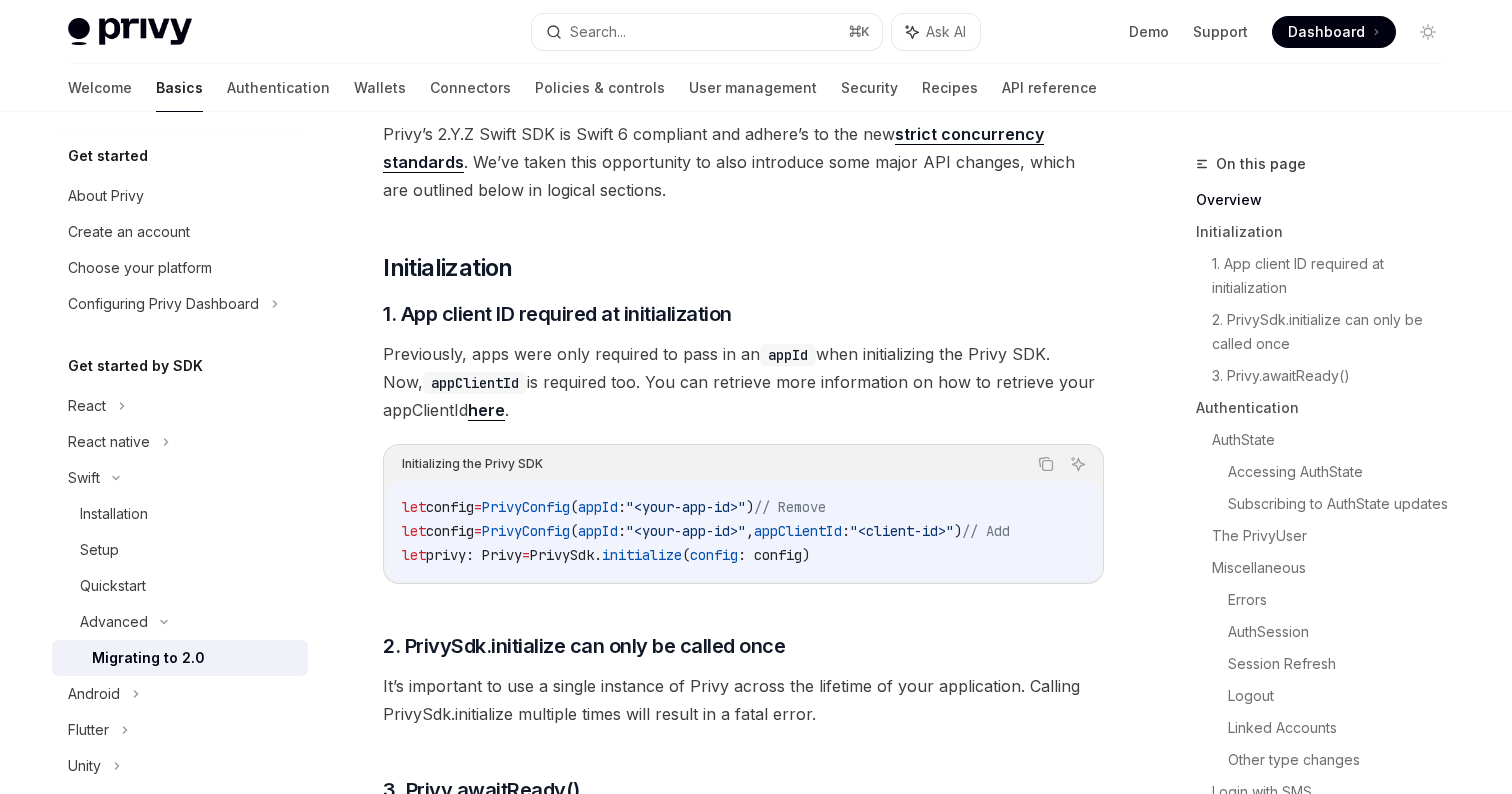 scroll, scrollTop: 245, scrollLeft: 0, axis: vertical 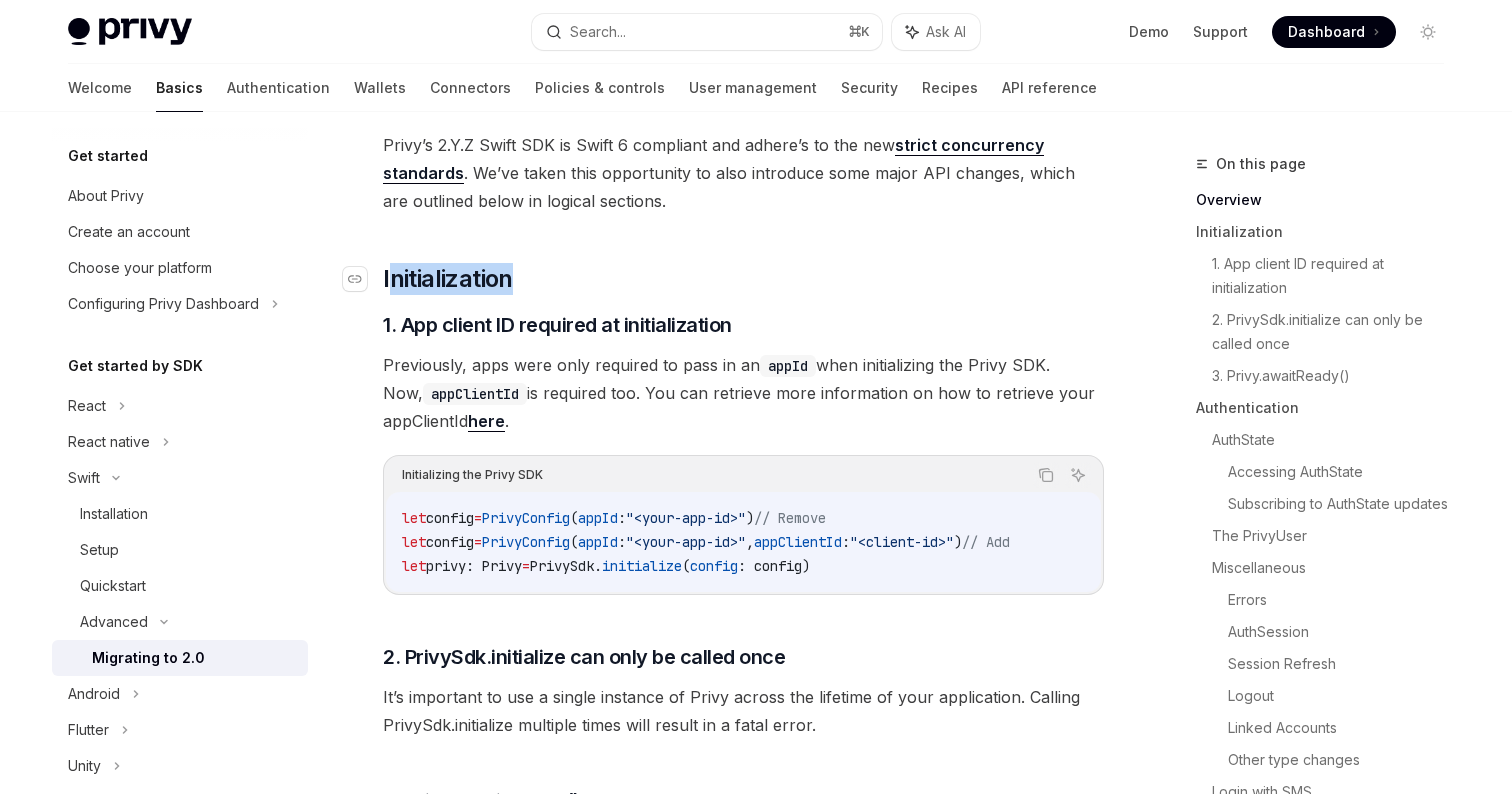 drag, startPoint x: 388, startPoint y: 270, endPoint x: 600, endPoint y: 265, distance: 212.05896 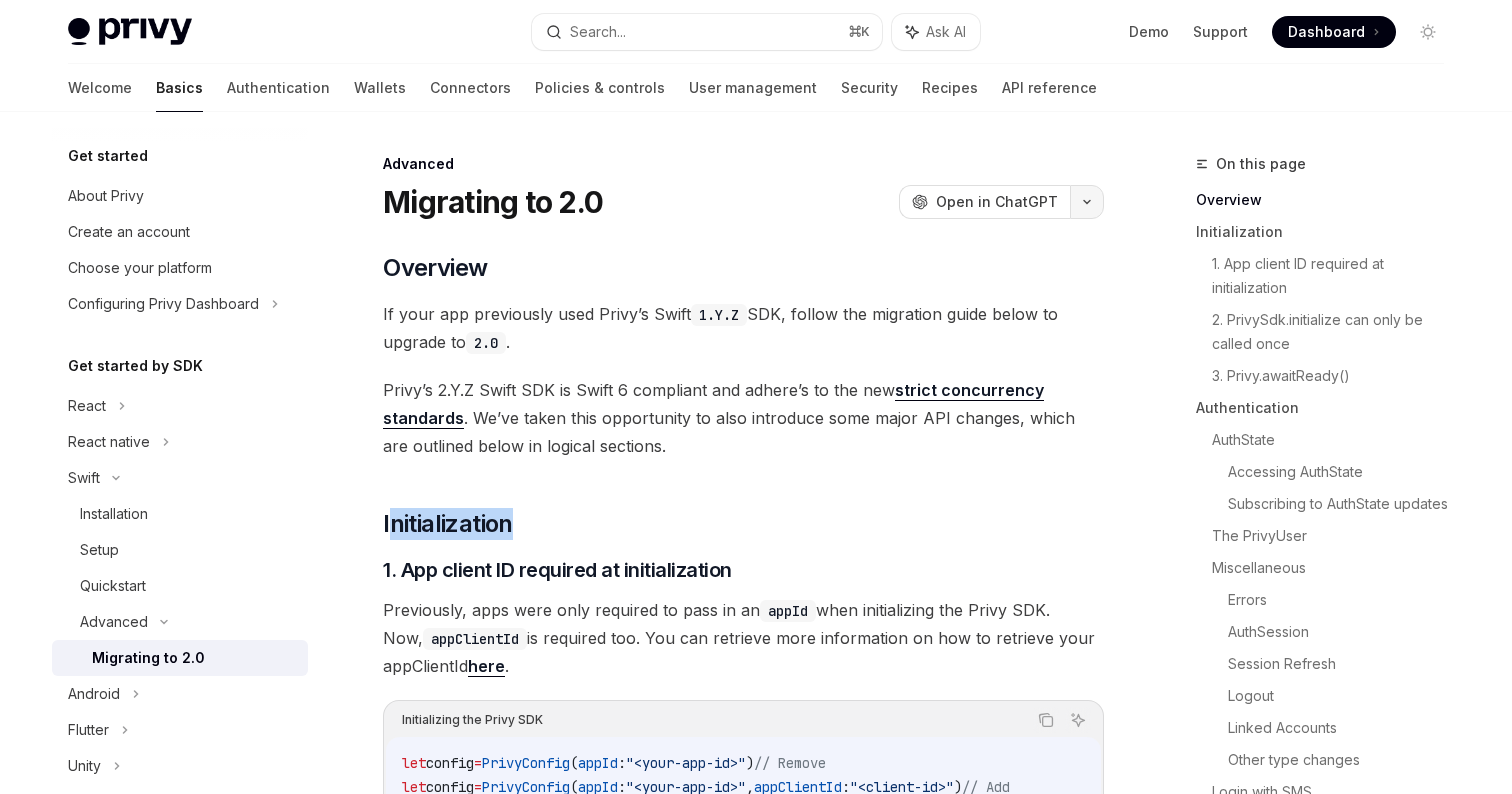 click at bounding box center [1087, 202] 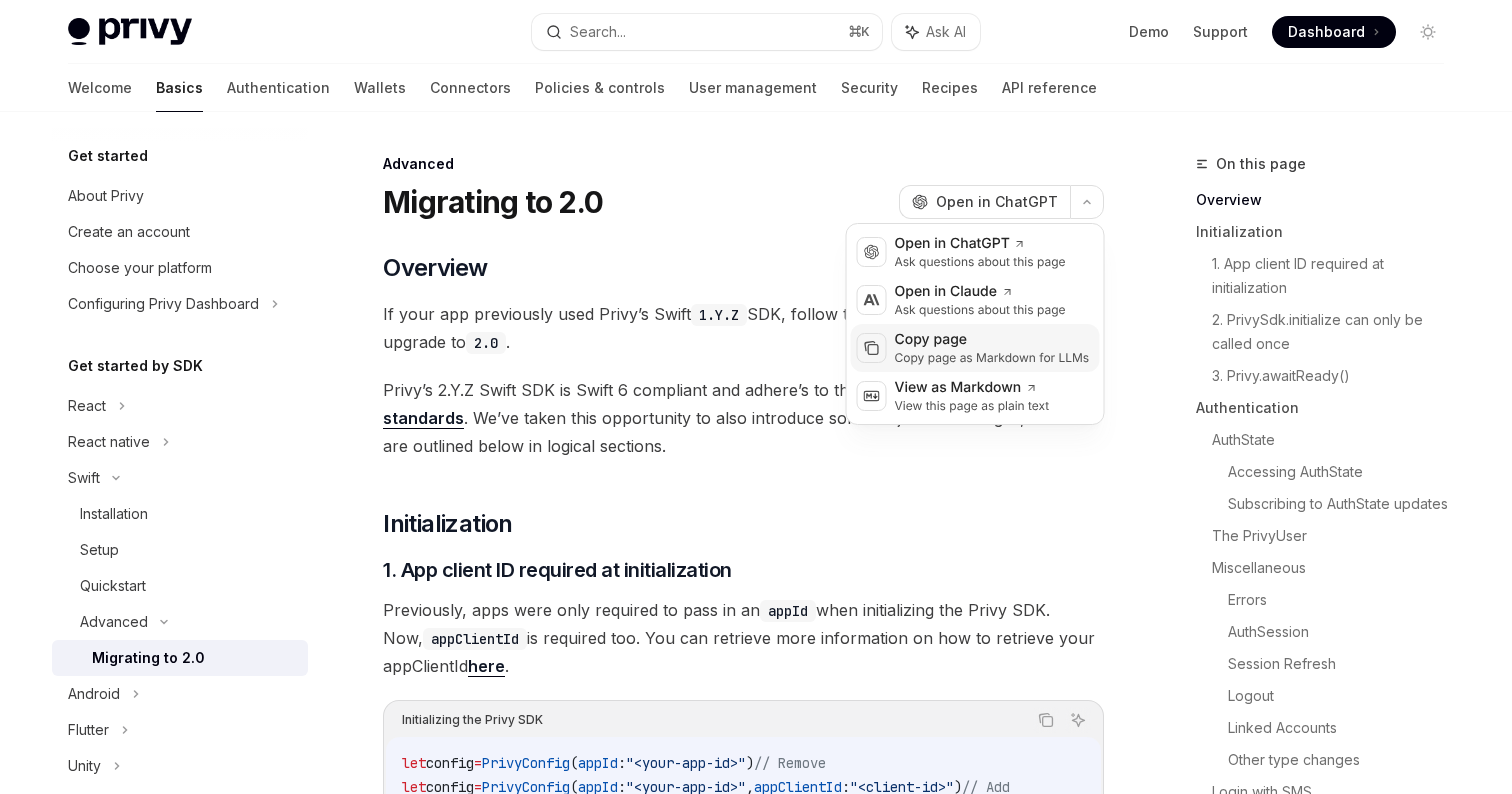 click on "Copy page" at bounding box center (992, 340) 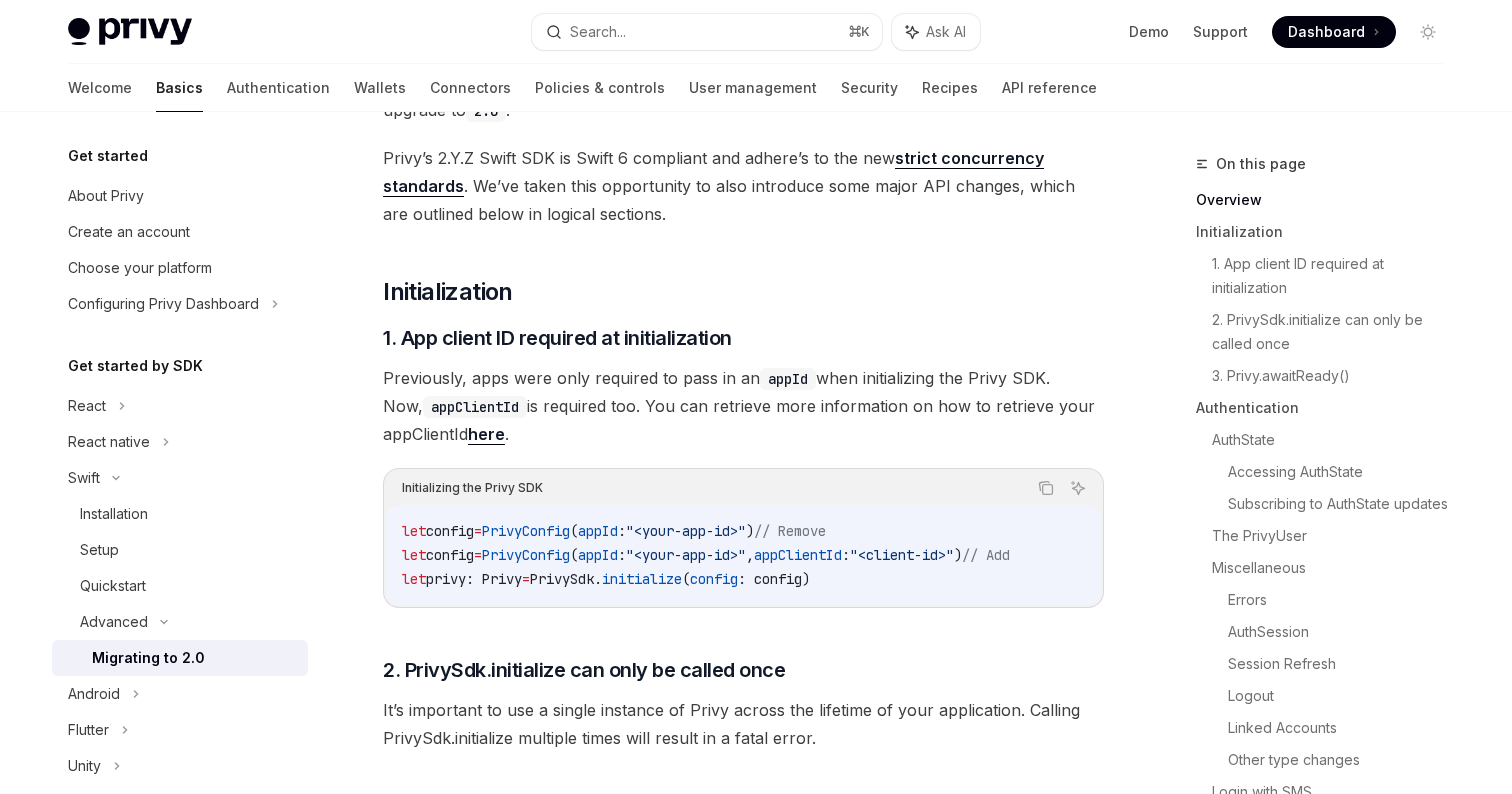 scroll, scrollTop: 233, scrollLeft: 0, axis: vertical 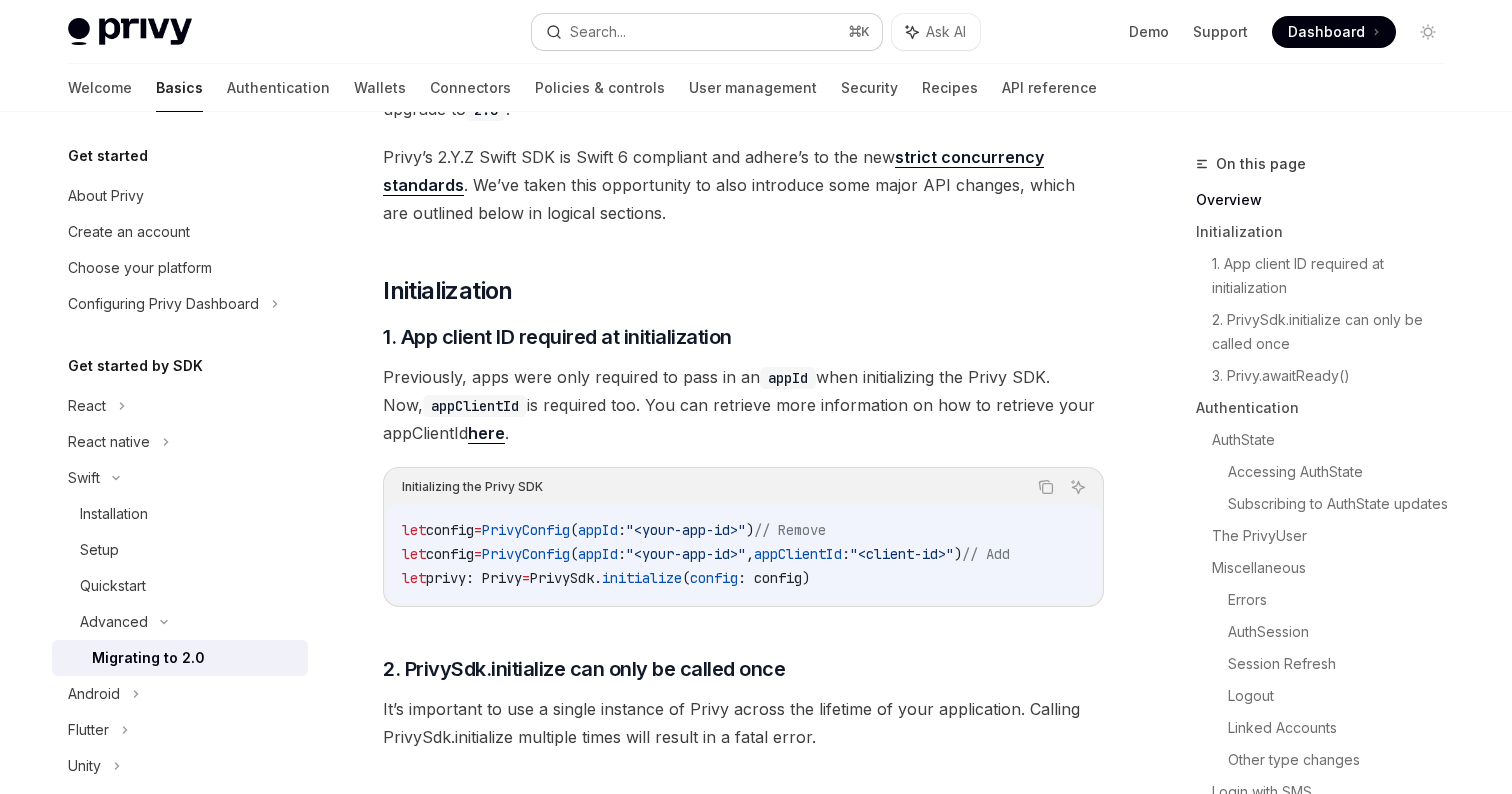 click on "Search... ⌘ K" at bounding box center [707, 32] 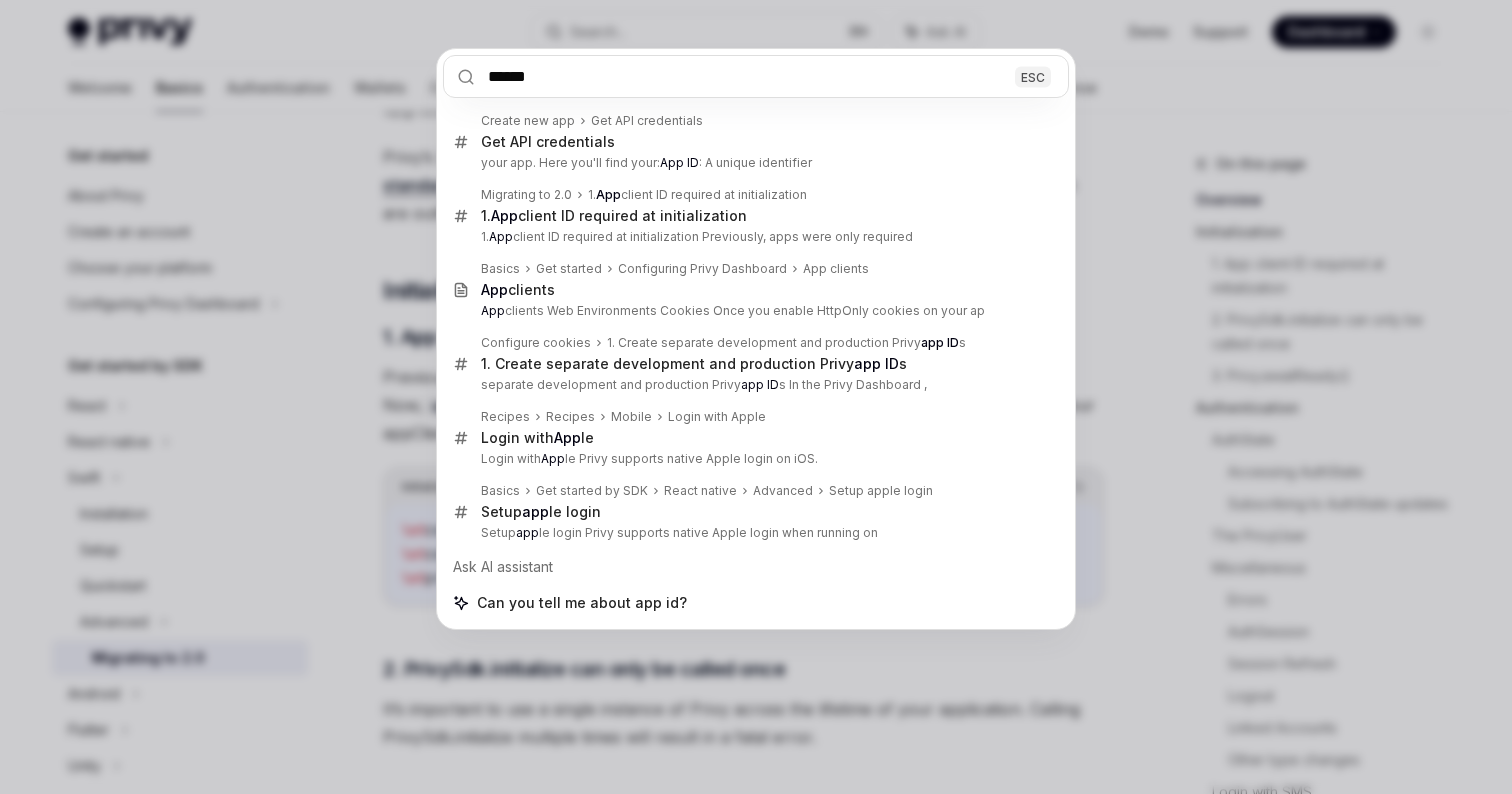 click on "******" at bounding box center [756, 76] 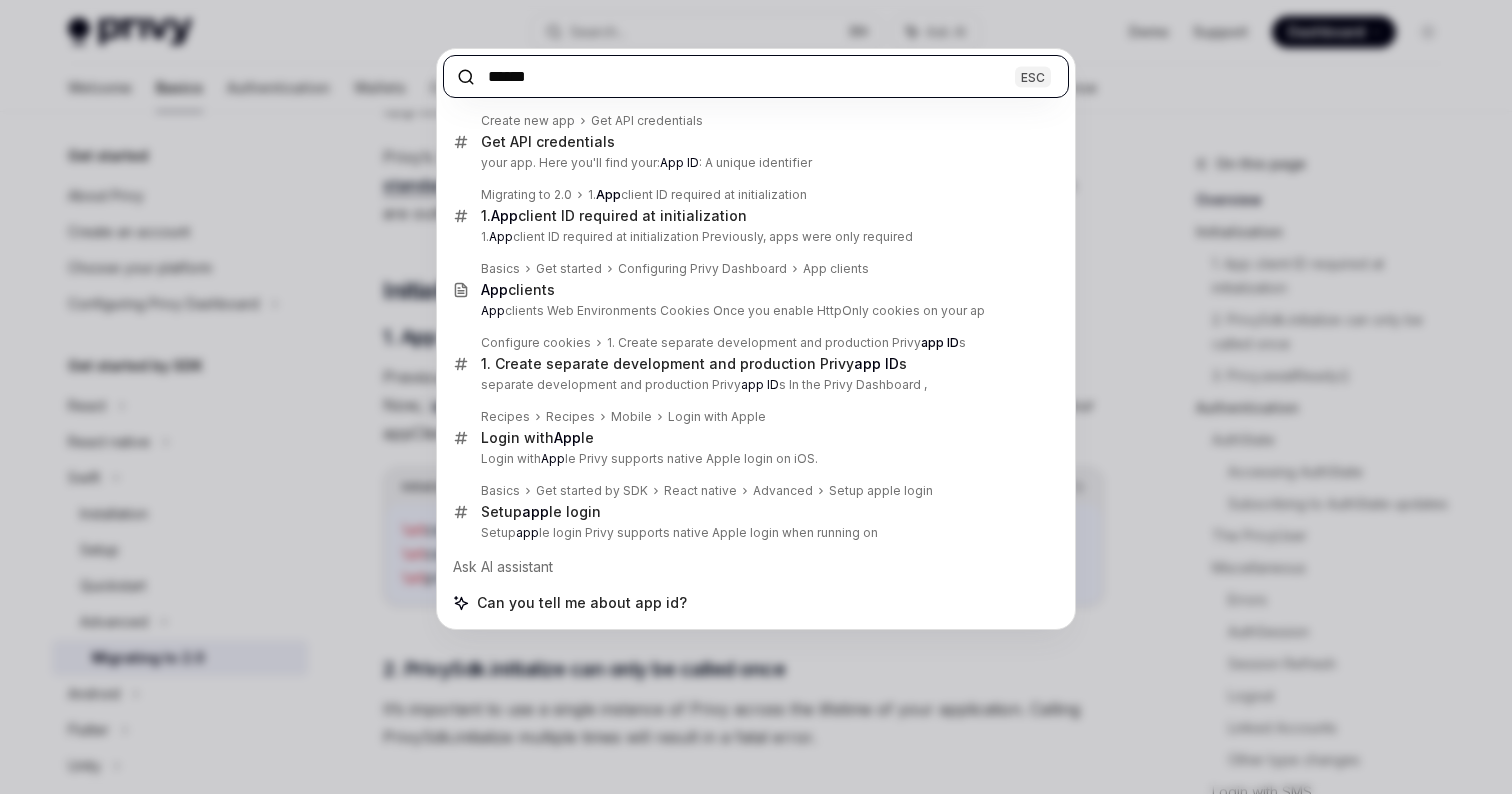 click on "******" at bounding box center (756, 76) 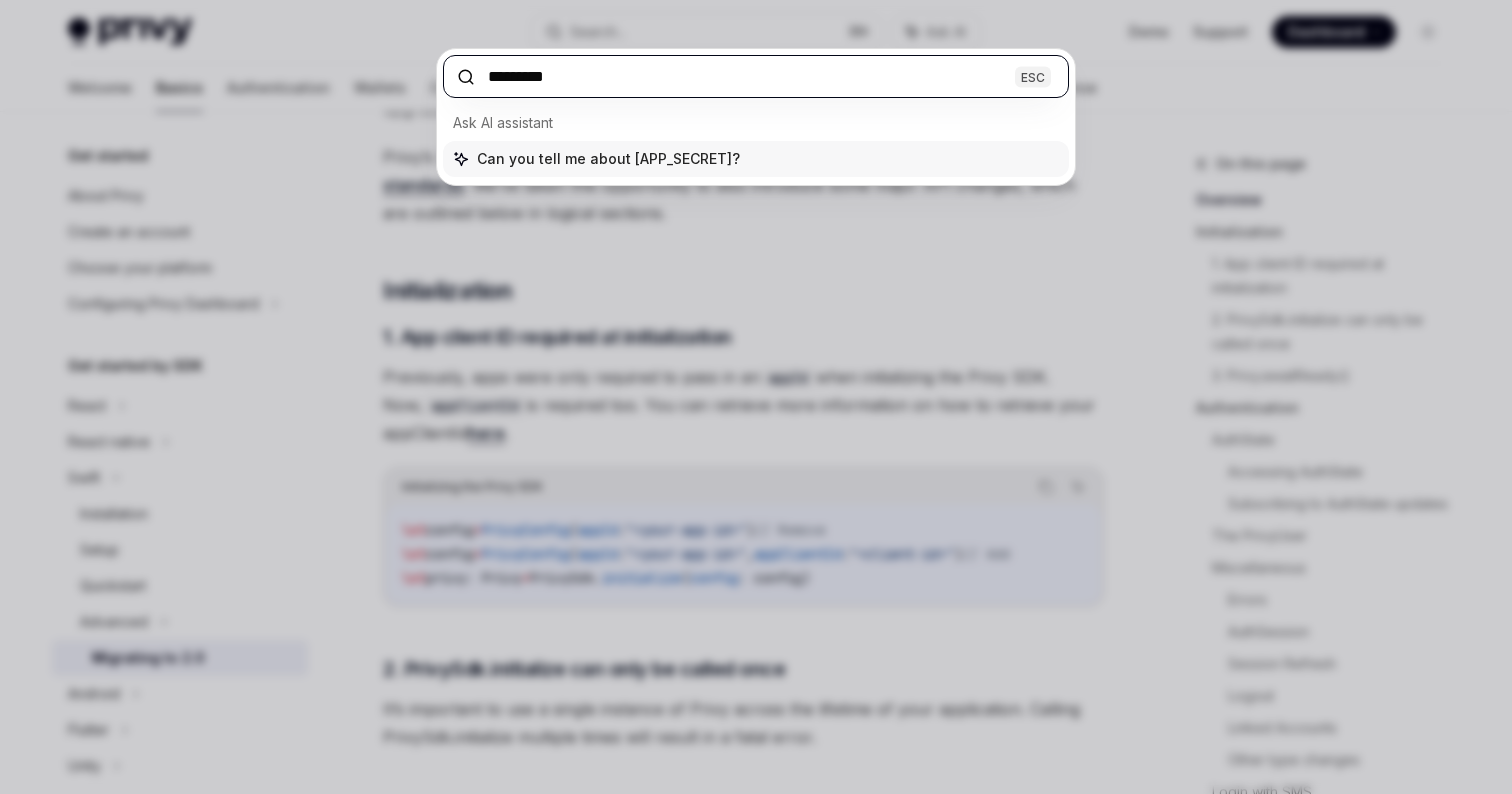 type on "**********" 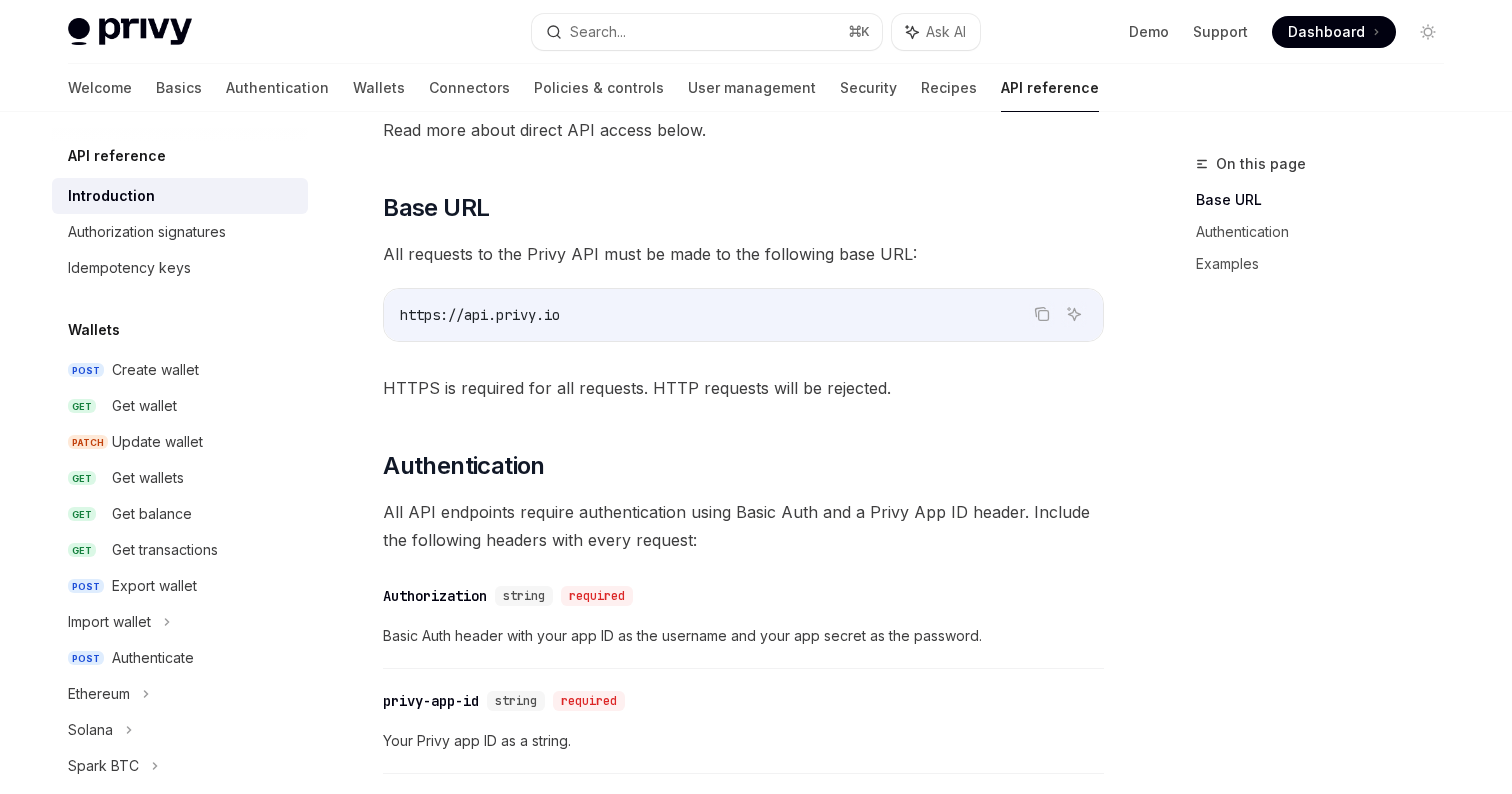 scroll, scrollTop: 0, scrollLeft: 0, axis: both 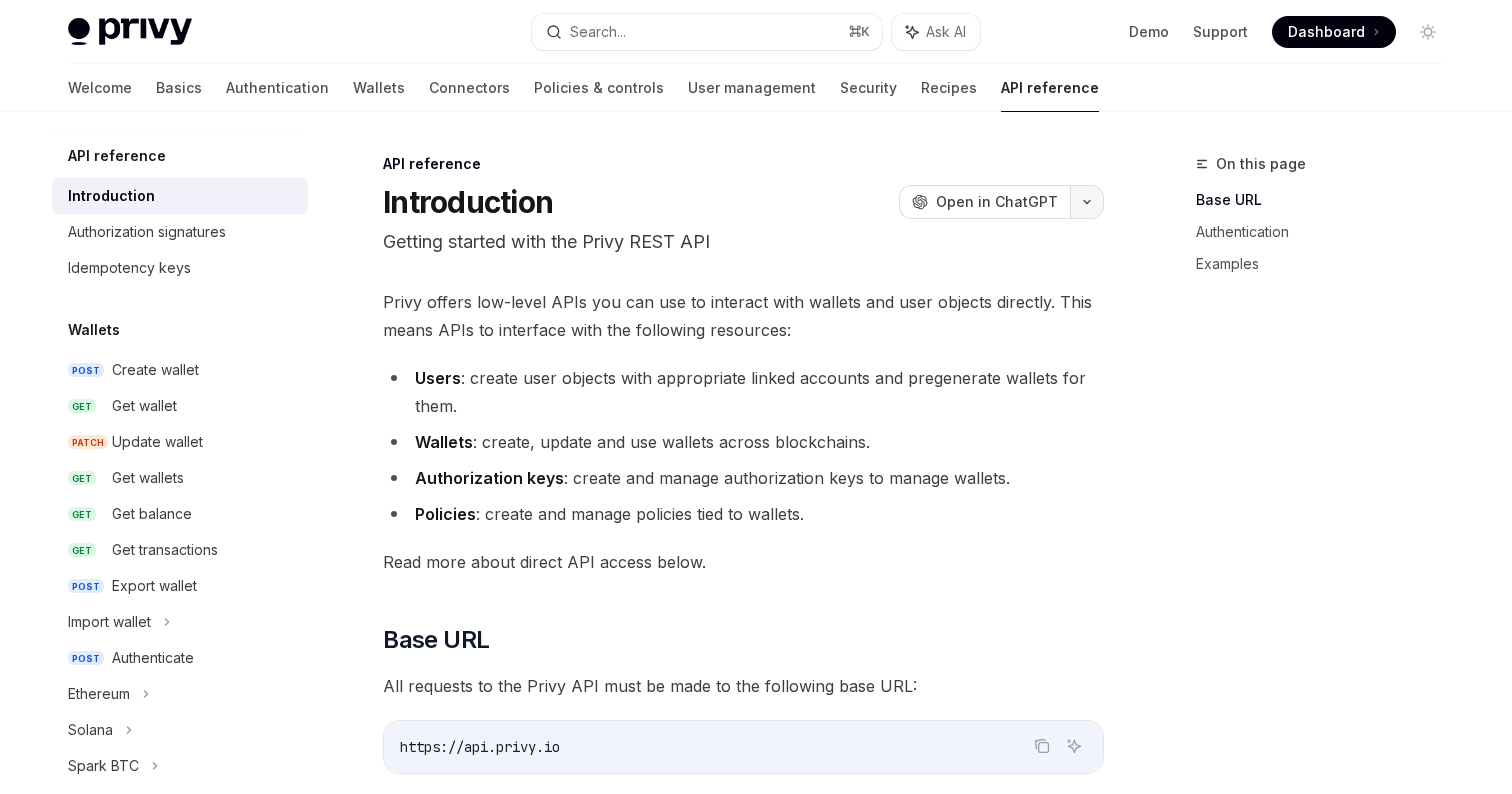 click 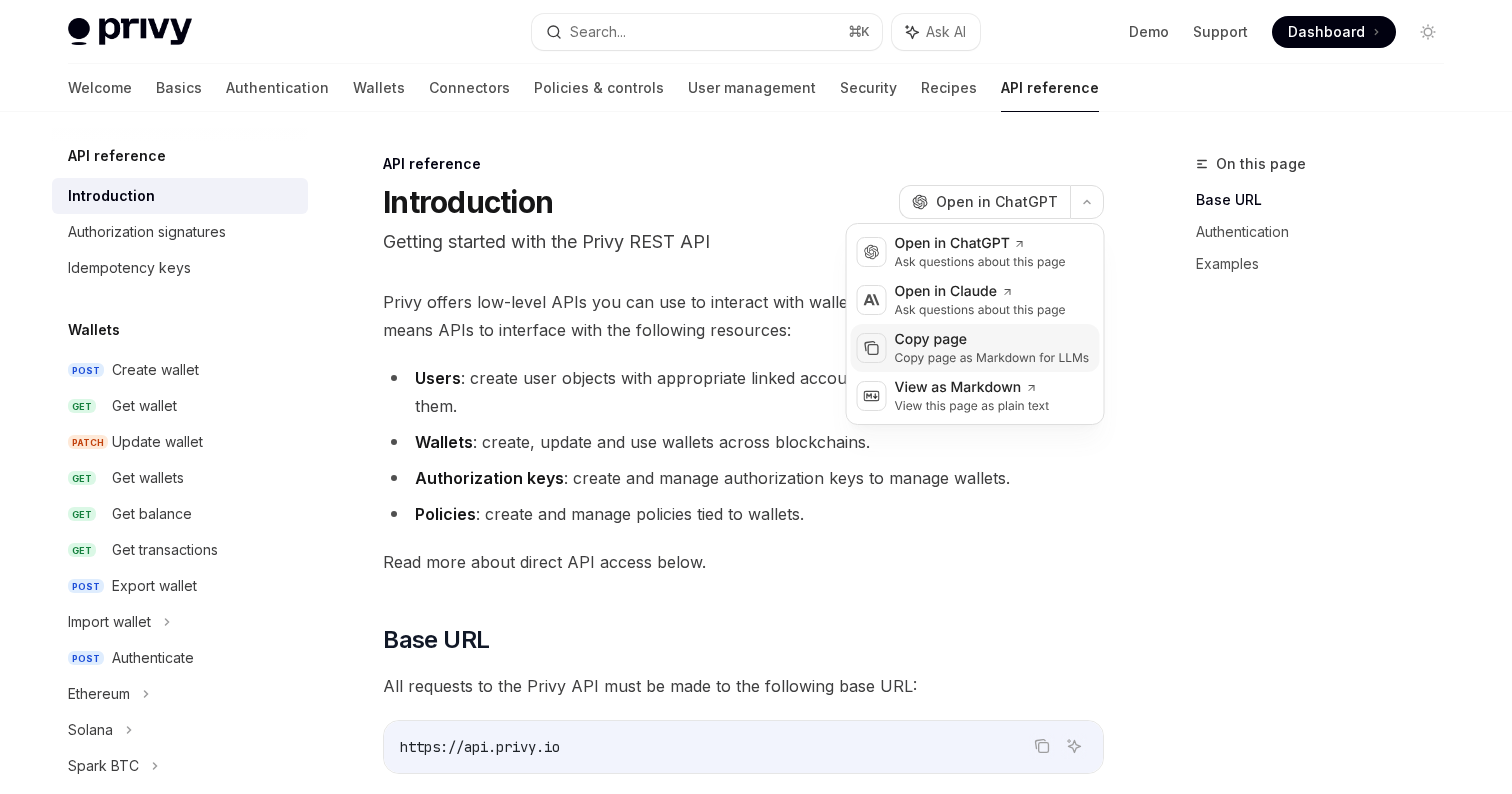click on "Copy page as Markdown for LLMs" at bounding box center (992, 358) 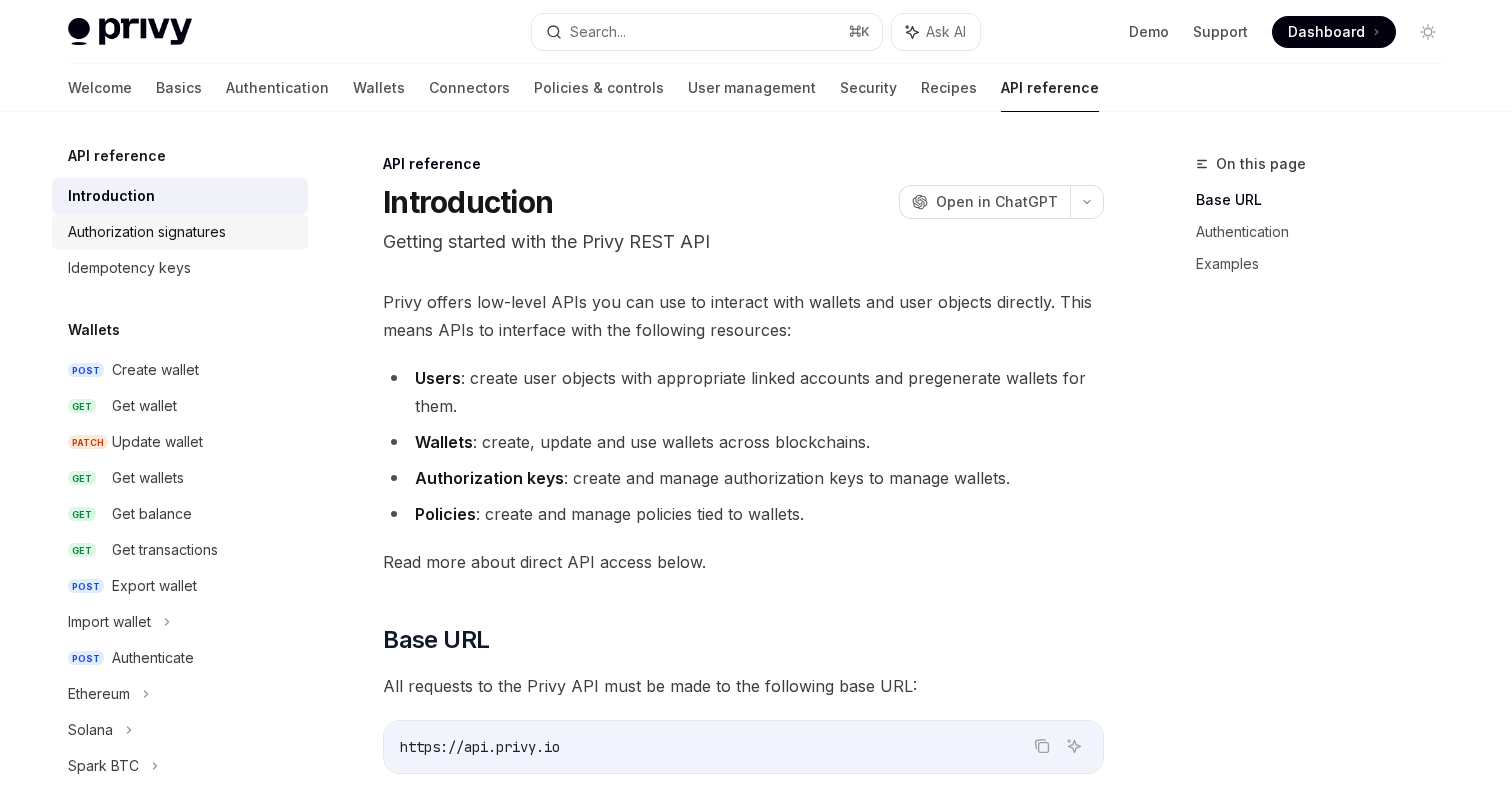 click on "Authorization signatures" at bounding box center (147, 232) 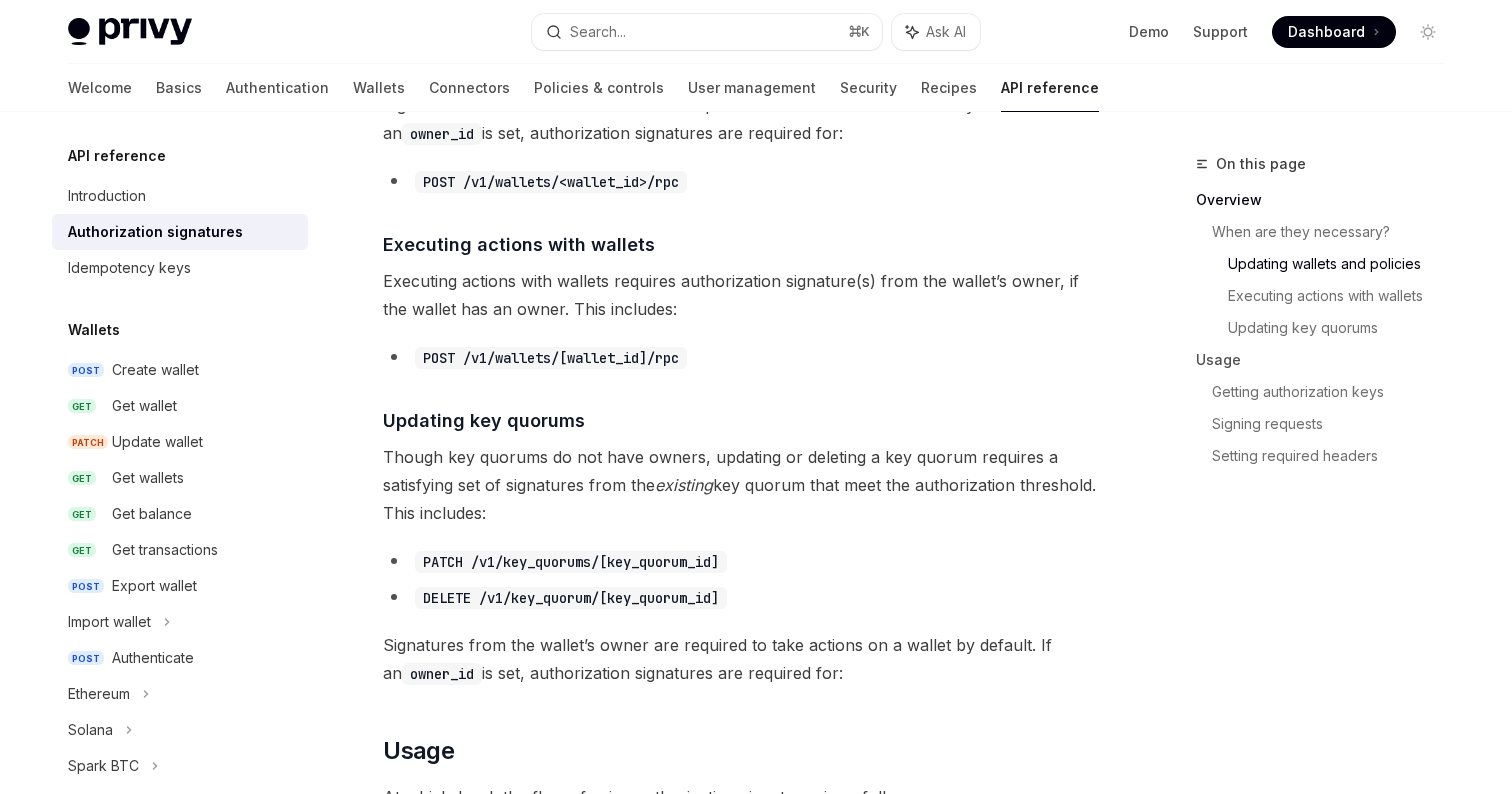 scroll, scrollTop: 1185, scrollLeft: 0, axis: vertical 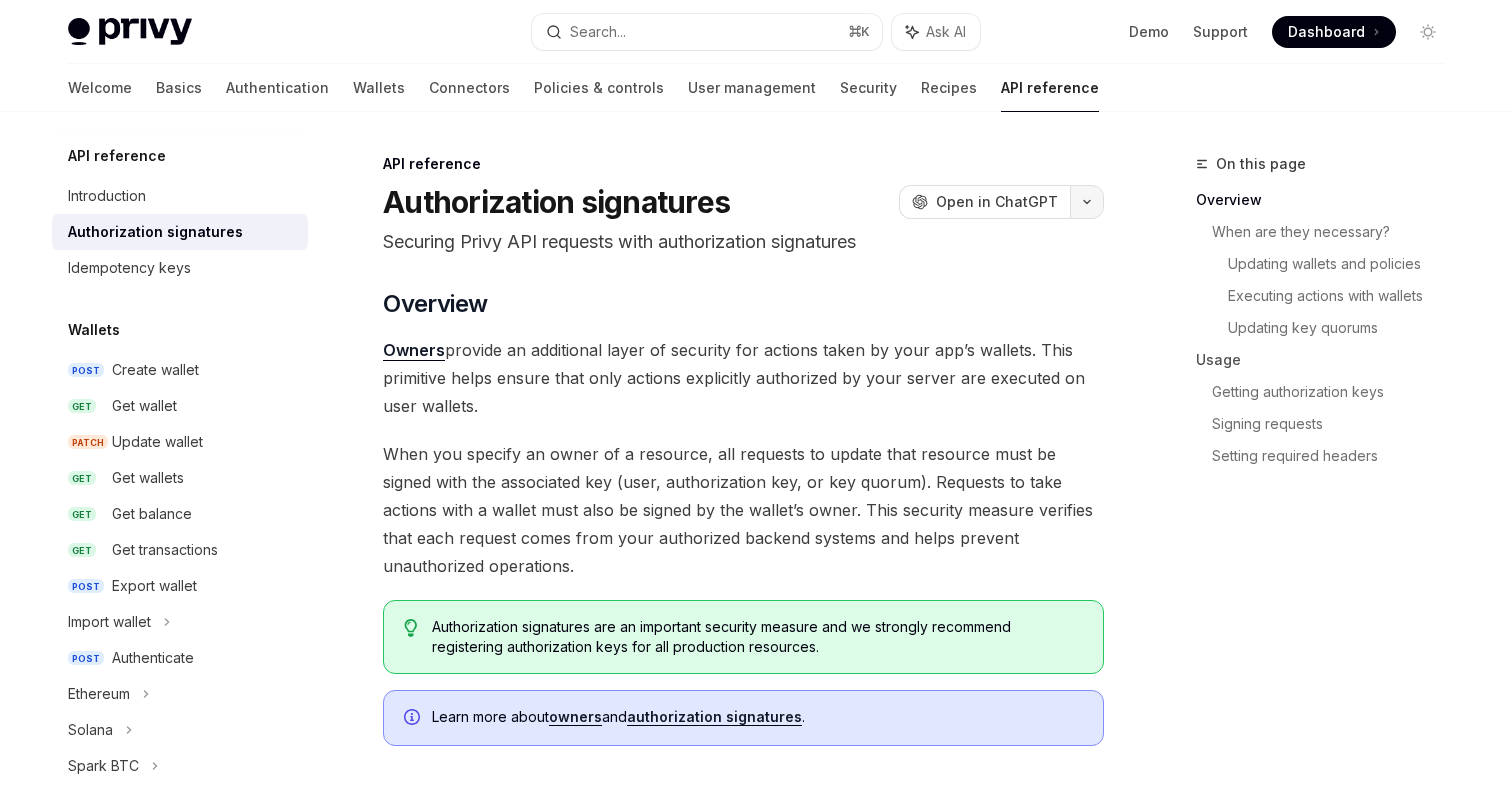 click at bounding box center (1087, 202) 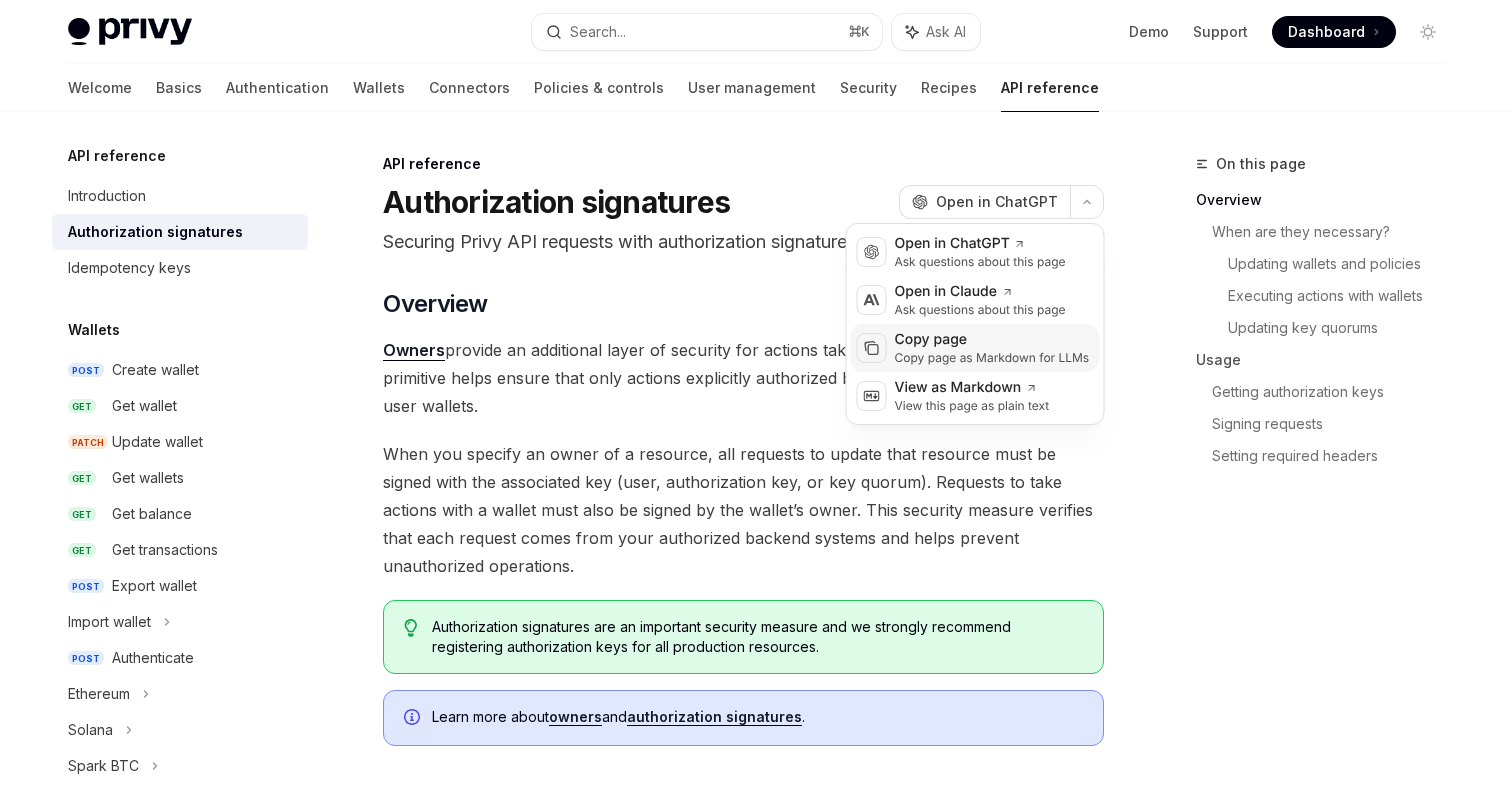 click on "Copy page as Markdown for LLMs" at bounding box center [992, 358] 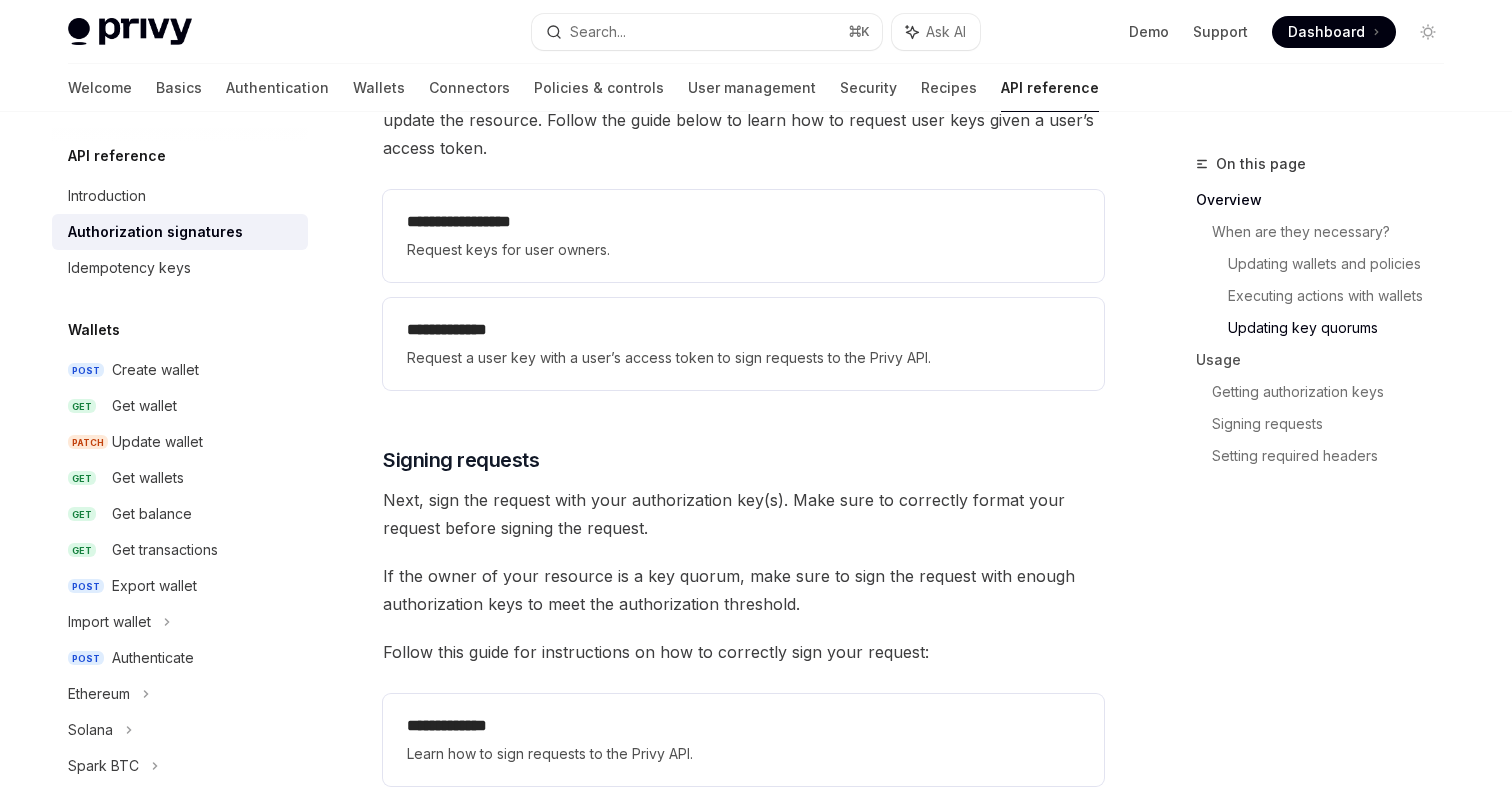 scroll, scrollTop: 3394, scrollLeft: 0, axis: vertical 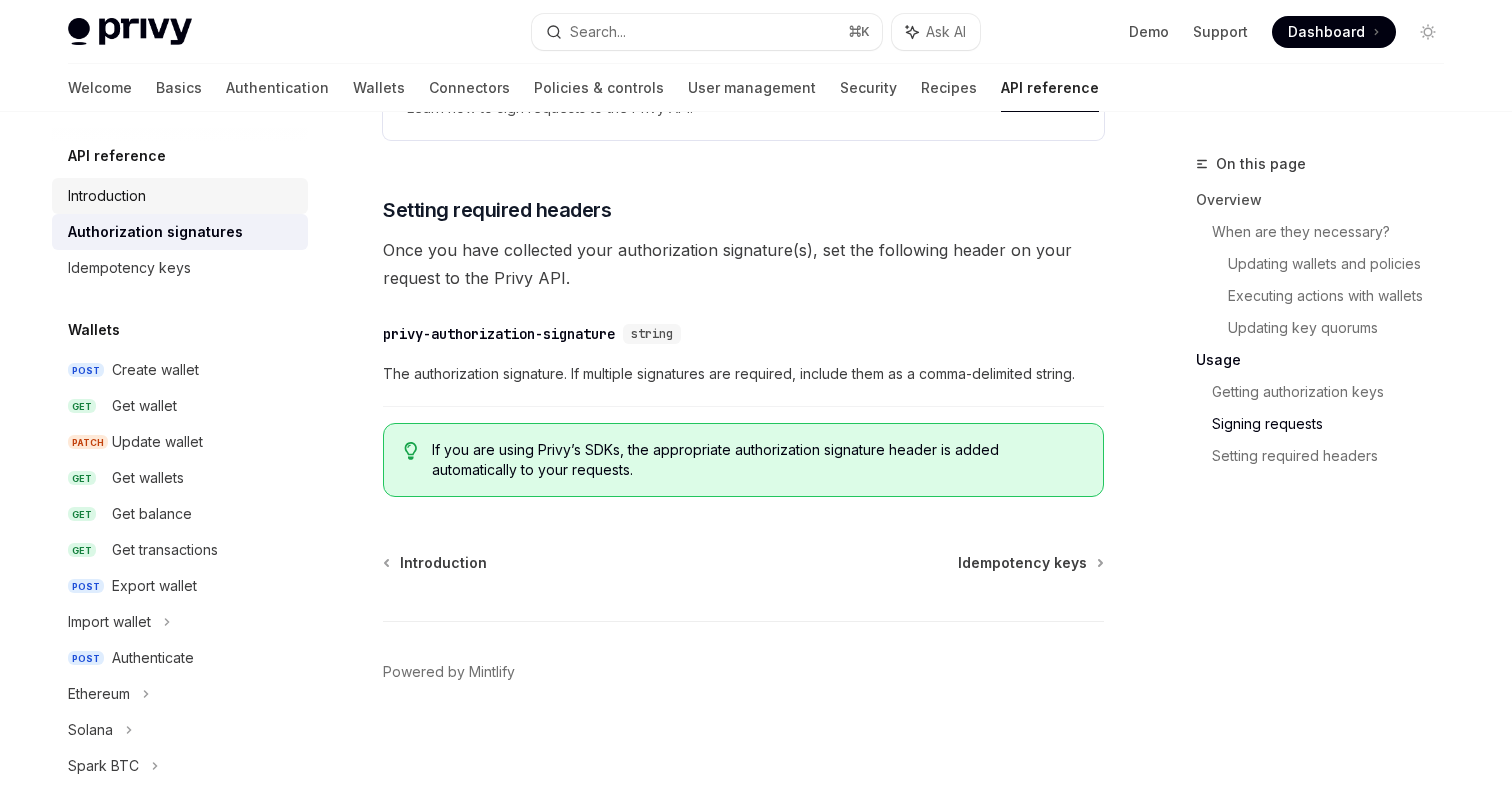 click on "Introduction" at bounding box center (107, 196) 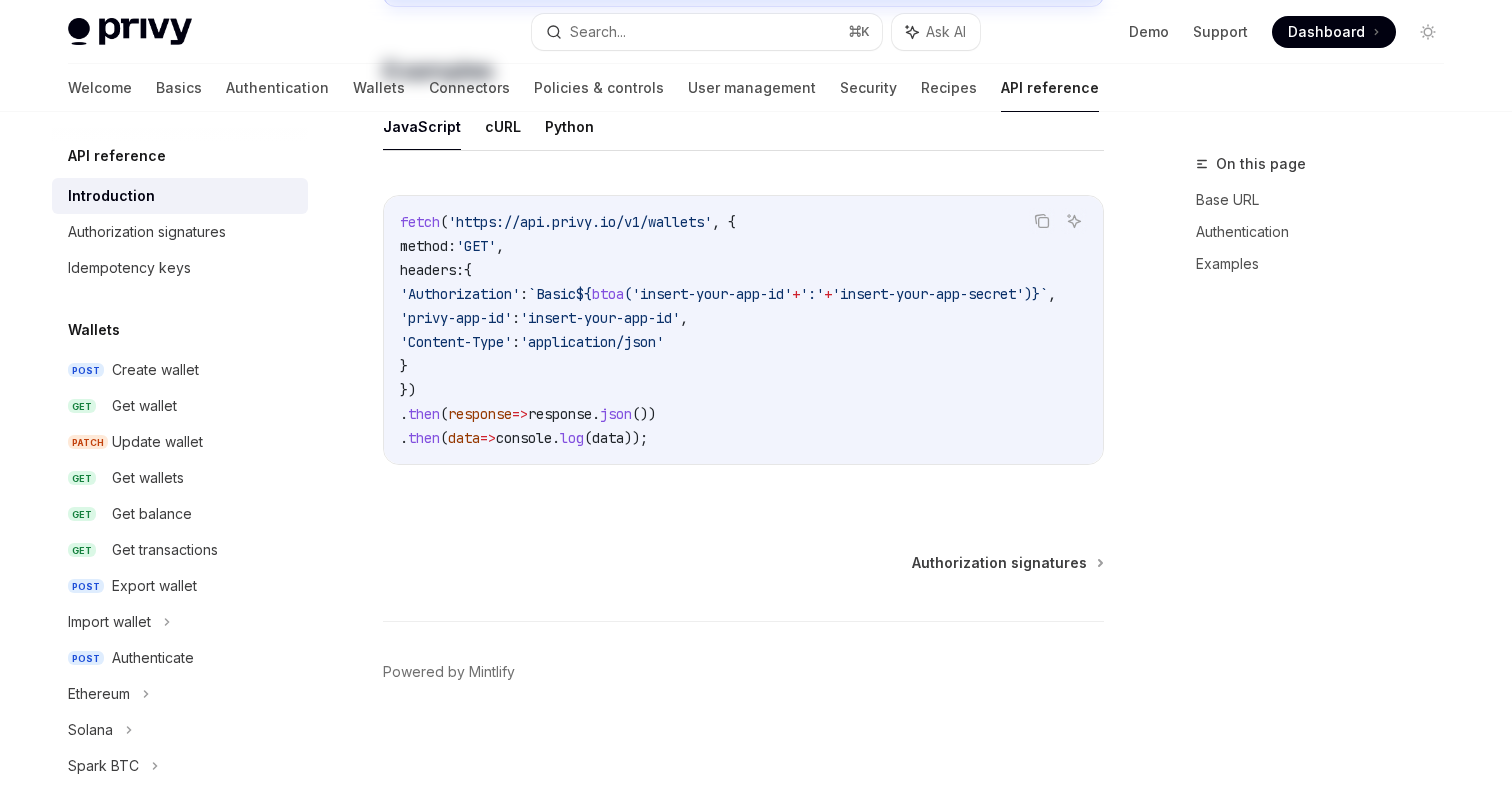 scroll, scrollTop: 0, scrollLeft: 0, axis: both 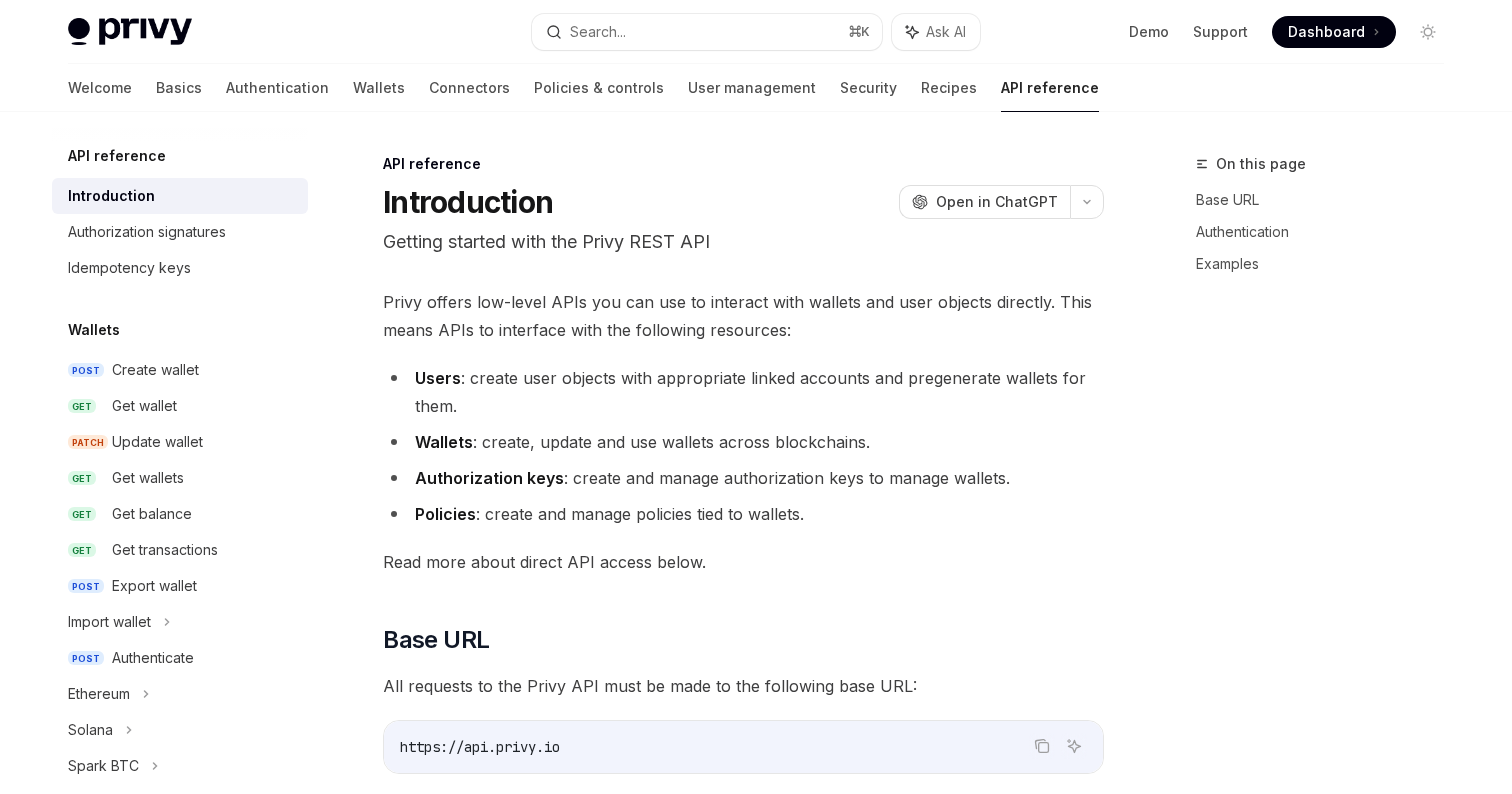 type on "*" 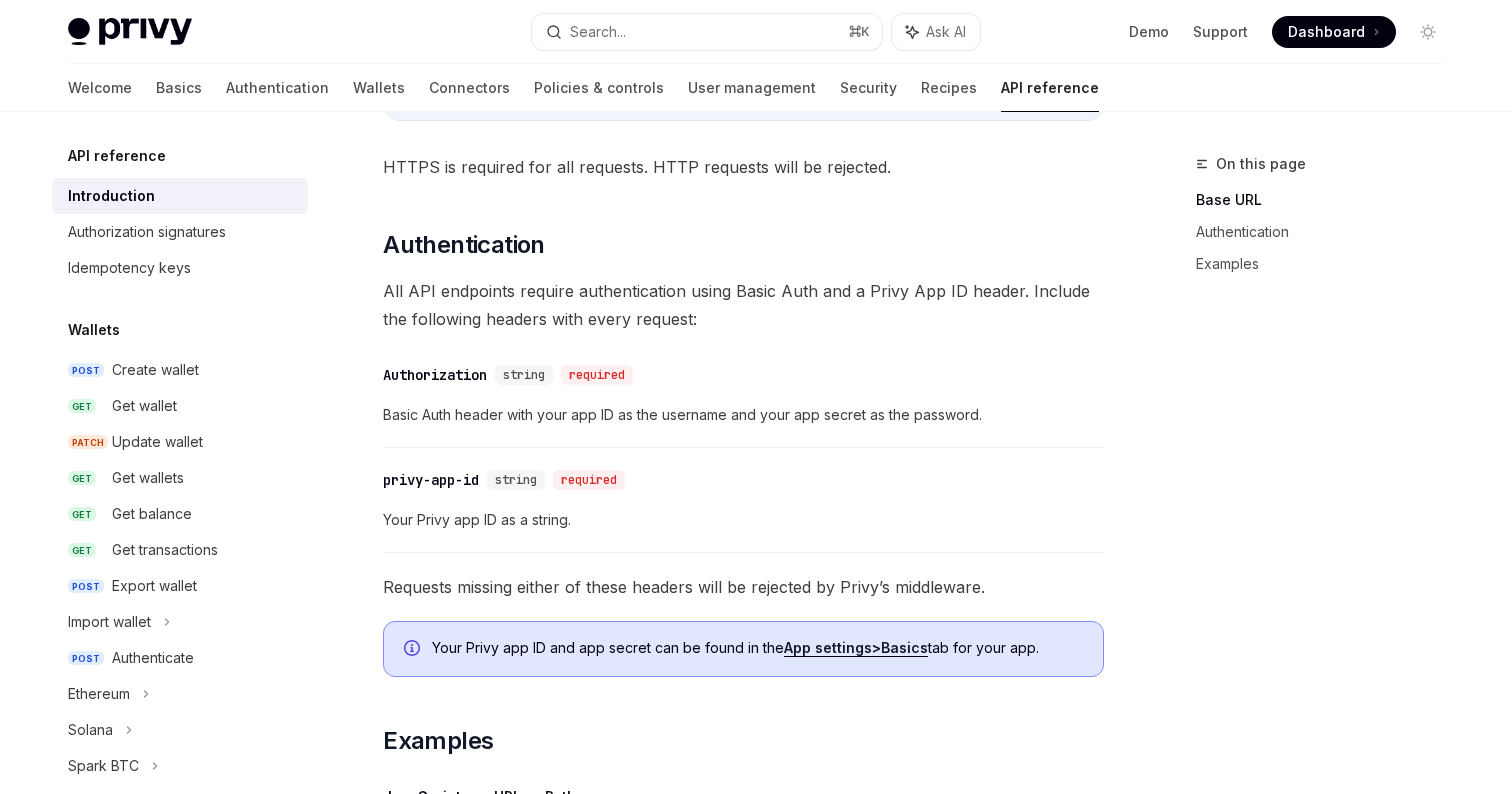 scroll, scrollTop: 0, scrollLeft: 0, axis: both 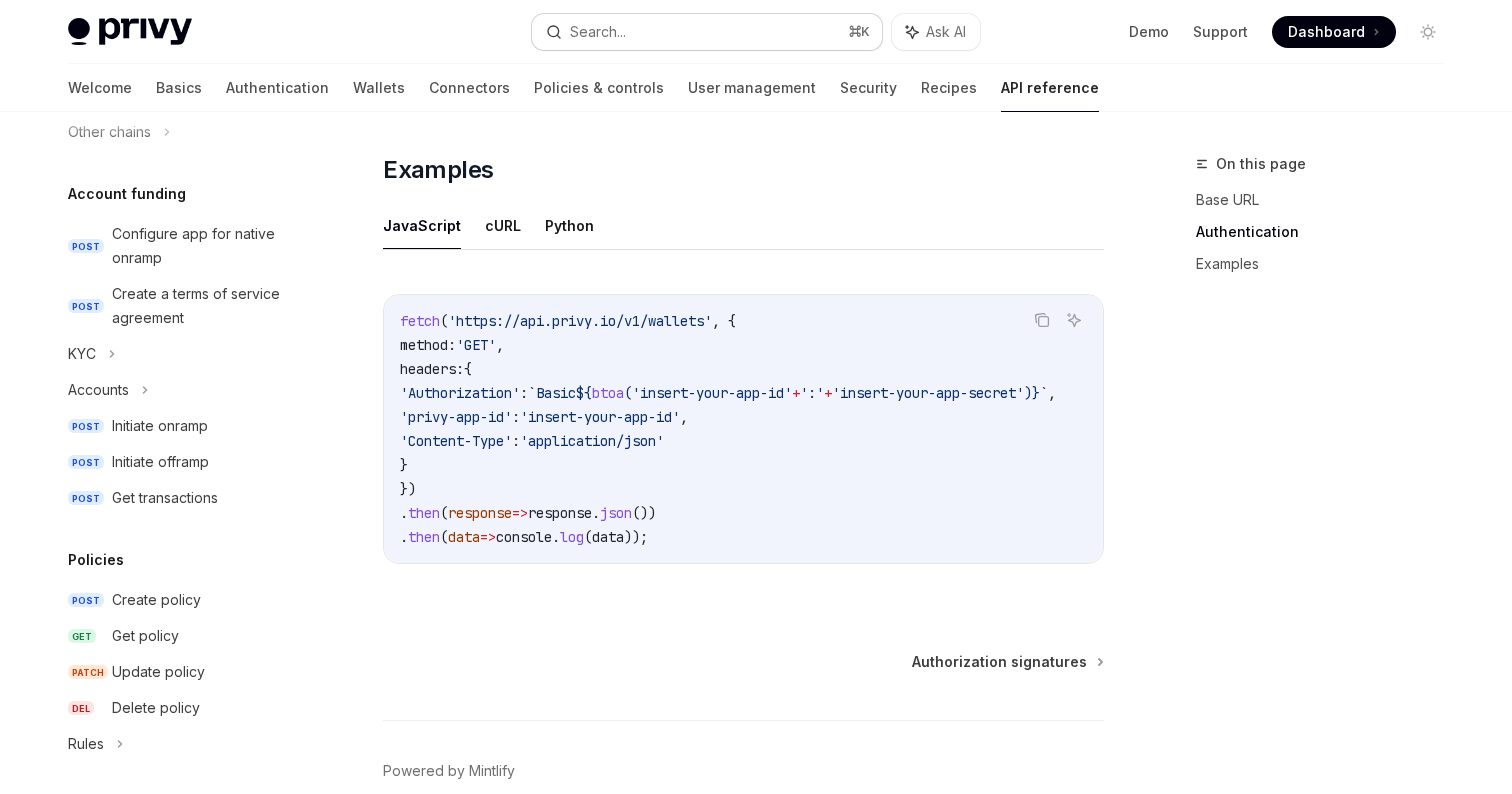 click on "Search... ⌘ K" at bounding box center [707, 32] 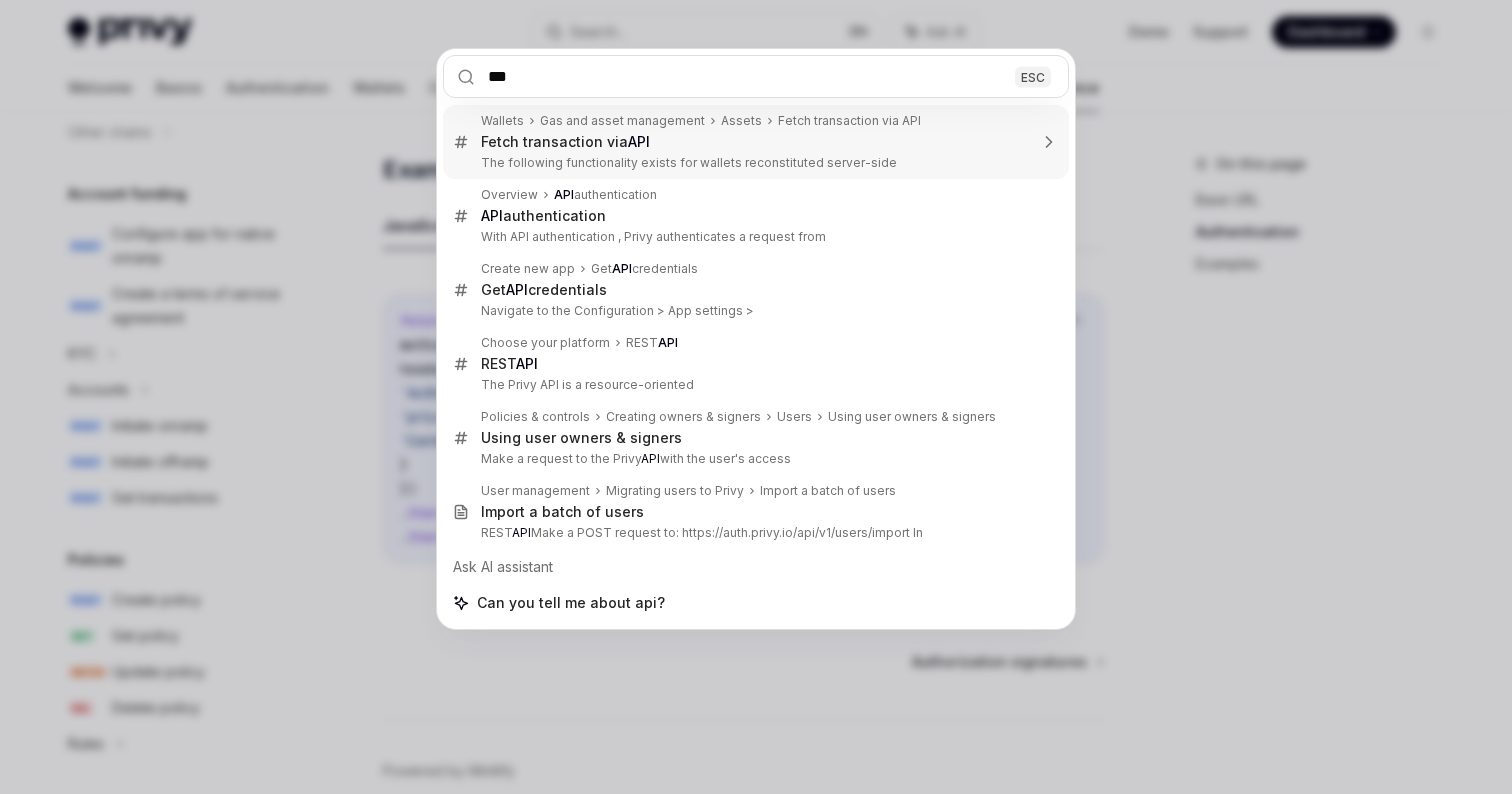 type on "***" 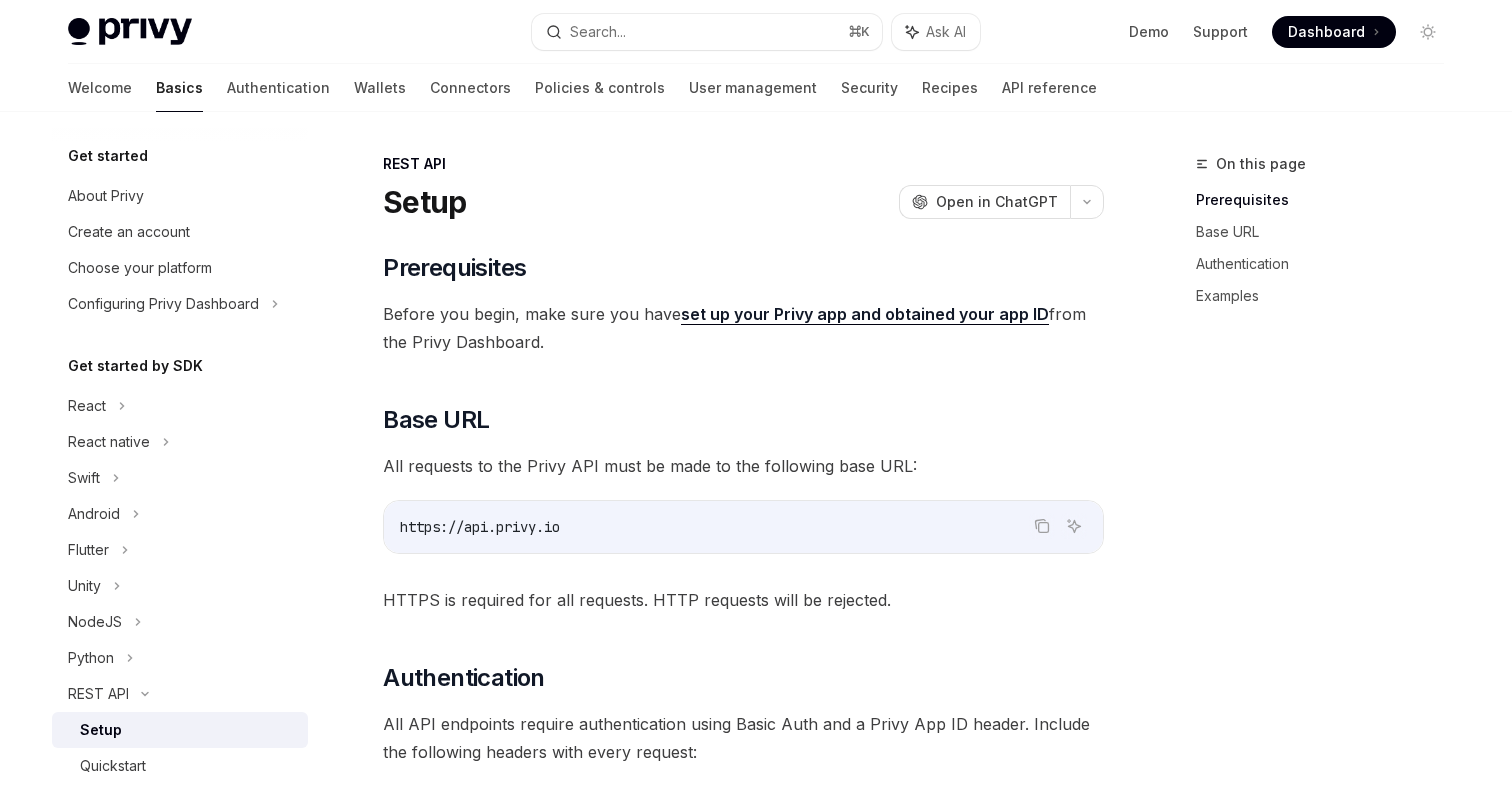scroll, scrollTop: 0, scrollLeft: 0, axis: both 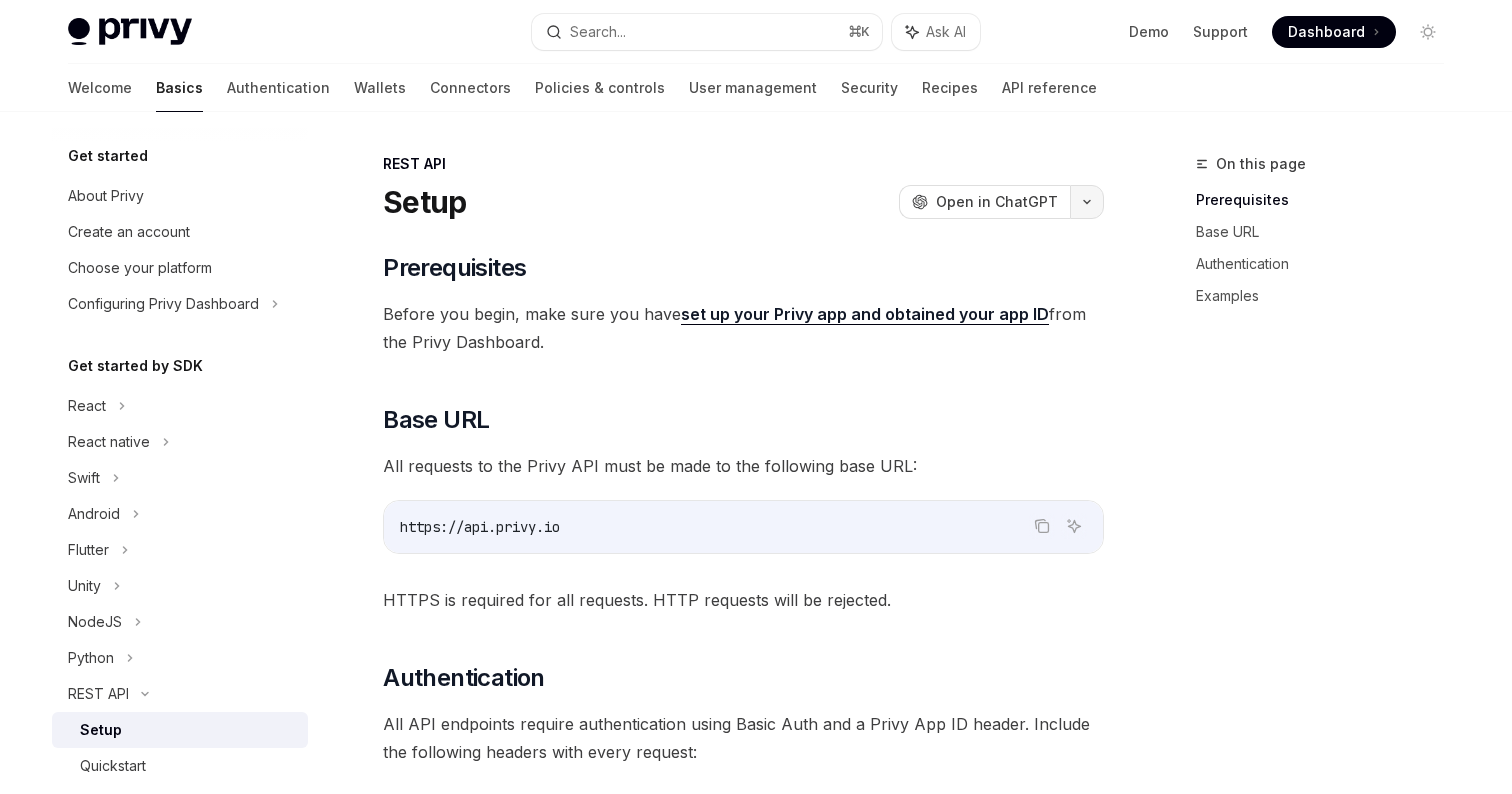 click at bounding box center [1087, 202] 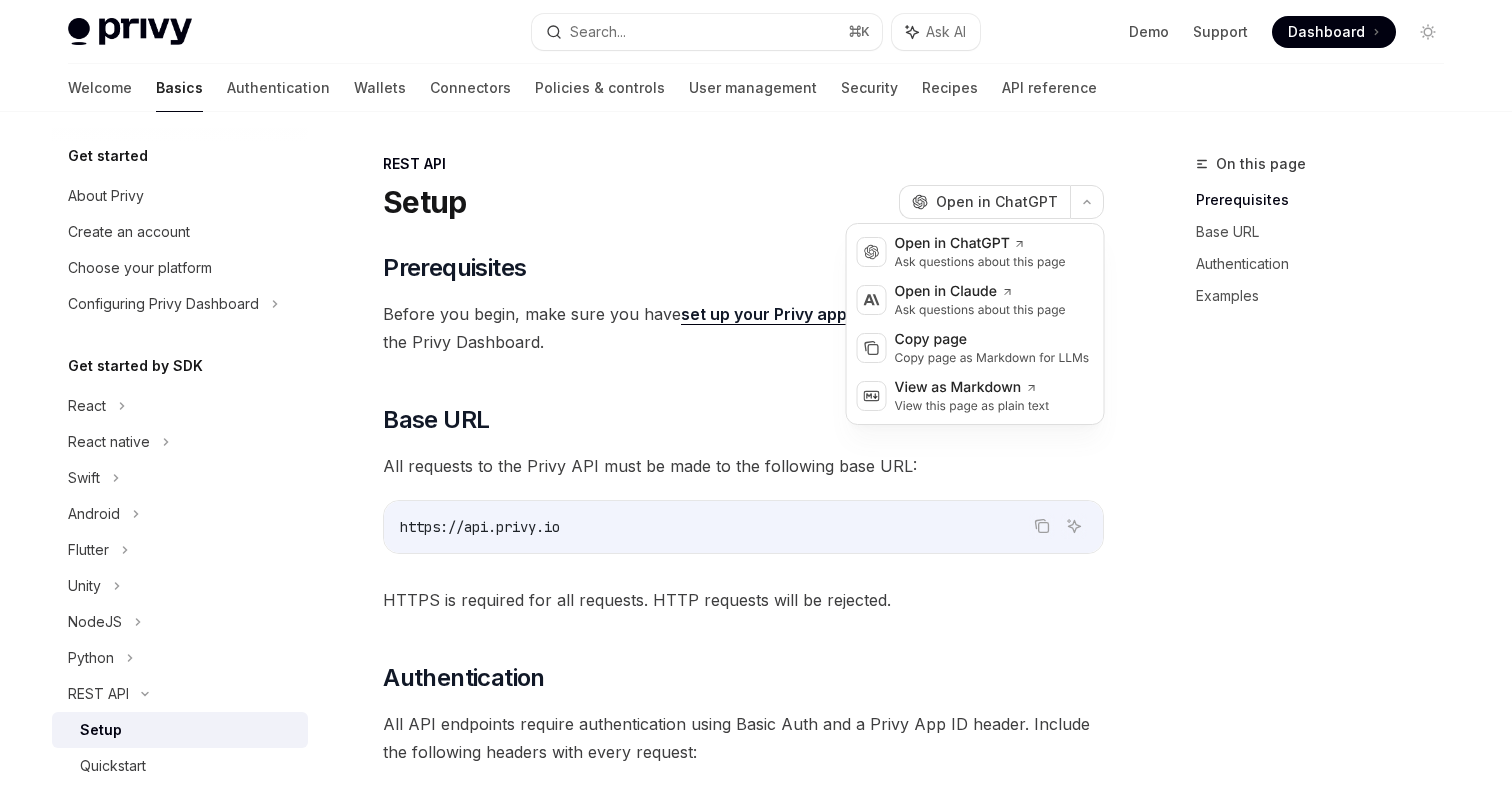 click on "On this page Prerequisites Base URL Authentication Examples REST API Setup OpenAI Open in ChatGPT OpenAI Open in ChatGPT ​ Prerequisites
Before you begin, make sure you have  set up your Privy app and obtained your app ID  from the Privy Dashboard.
​ Base URL
All requests to the Privy API must be made to the following base URL:
Copy Ask AI https://api.privy.io
HTTPS is required for all requests. HTTP requests will be rejected.
​ Authentication
All API endpoints require authentication using Basic Auth and a Privy App ID header. Include the following headers with every request:
​ Authorization string required Basic Auth header with your app ID as the username and your app secret as the password.
​ privy-app-id string required Your Privy app ID as a string.
Requests missing either of these headers will be rejected by Privy’s middleware.
Your Privy app ID and app secret can be found in the  App settings  >
Basics  tab for your app.
​ Examples
JavaScript   cURL   Python" at bounding box center (756, 1004) 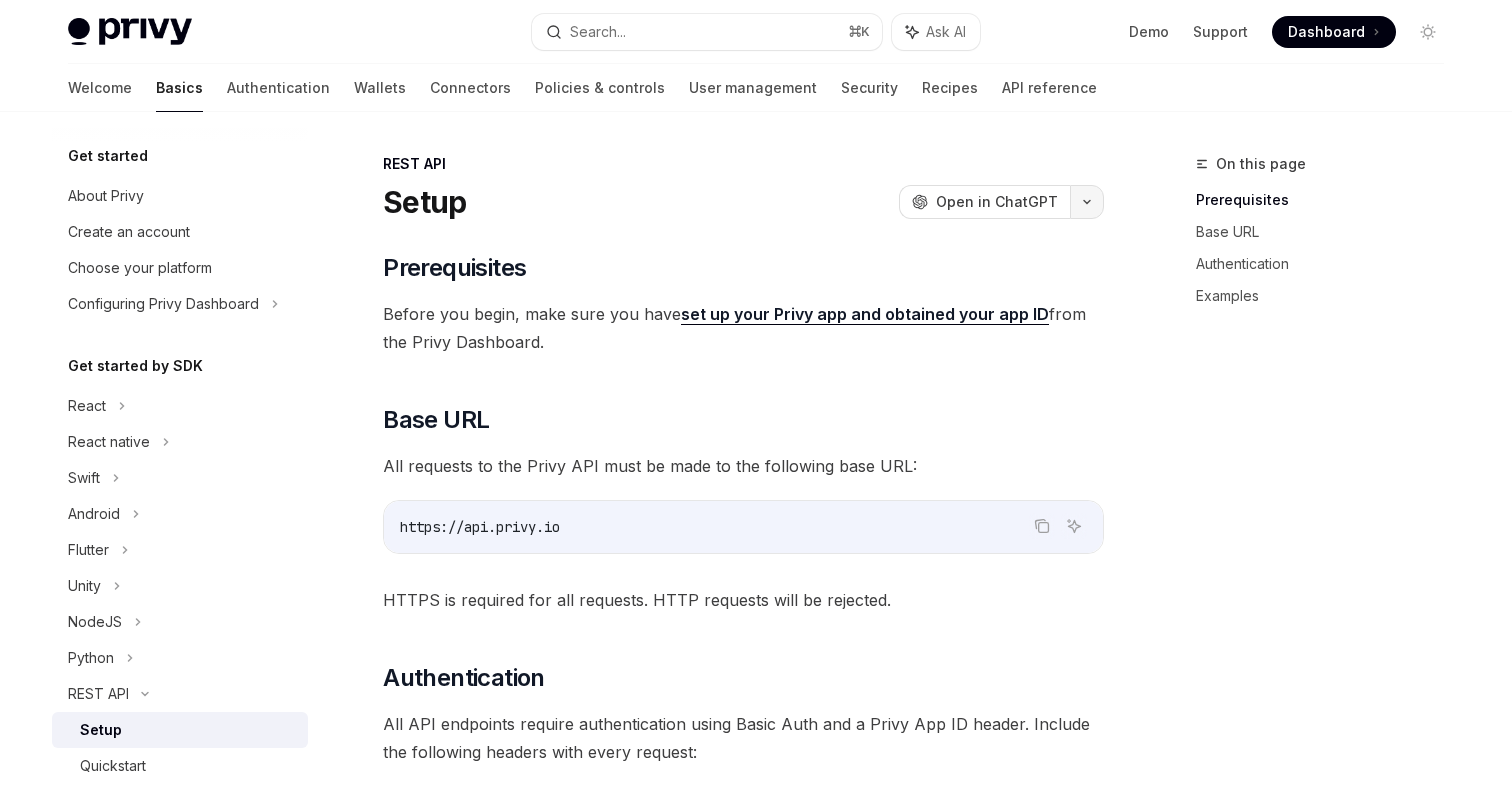 click at bounding box center [1087, 202] 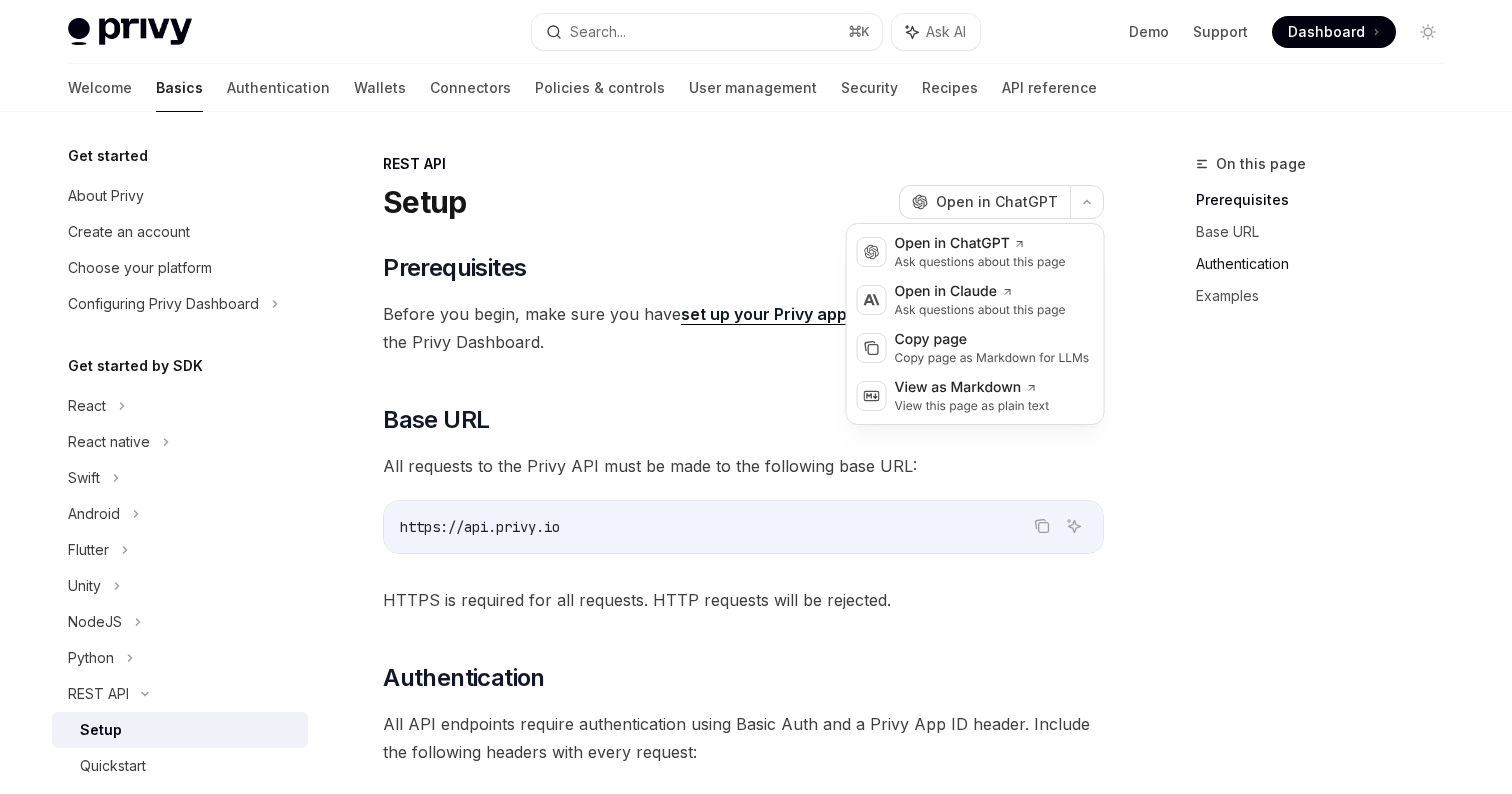 click on "Authentication" at bounding box center (1328, 264) 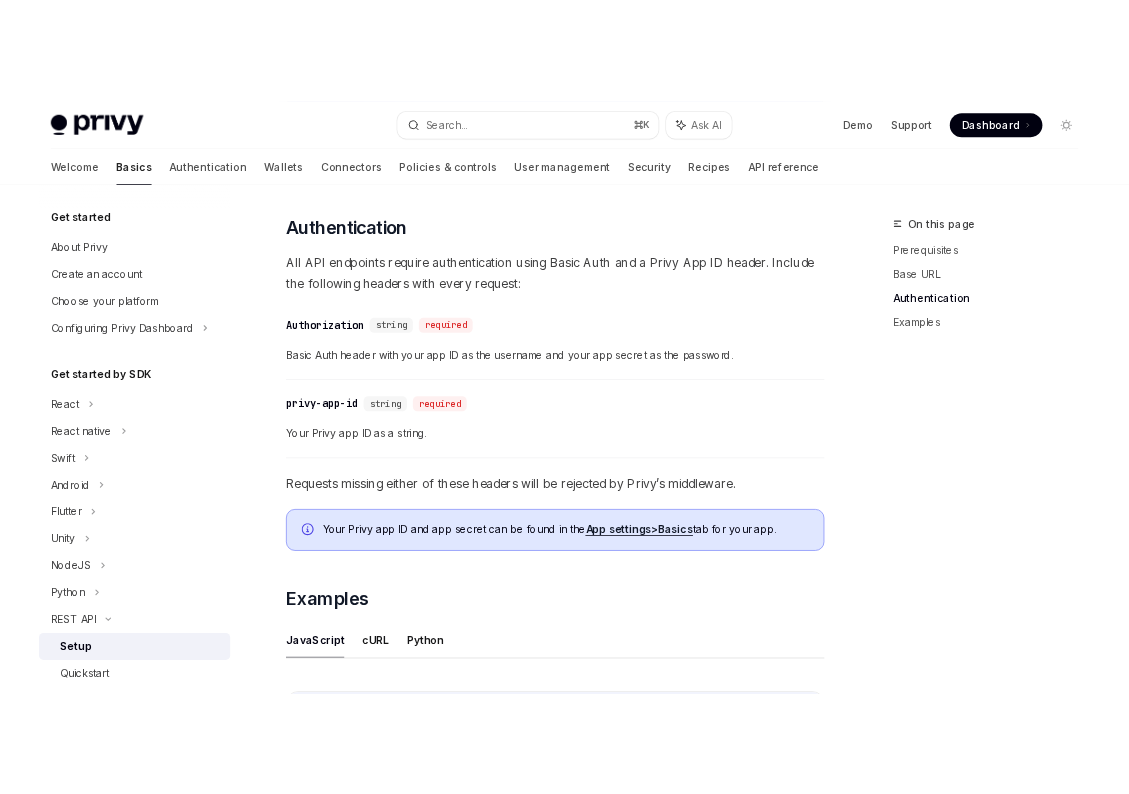 scroll, scrollTop: 510, scrollLeft: 0, axis: vertical 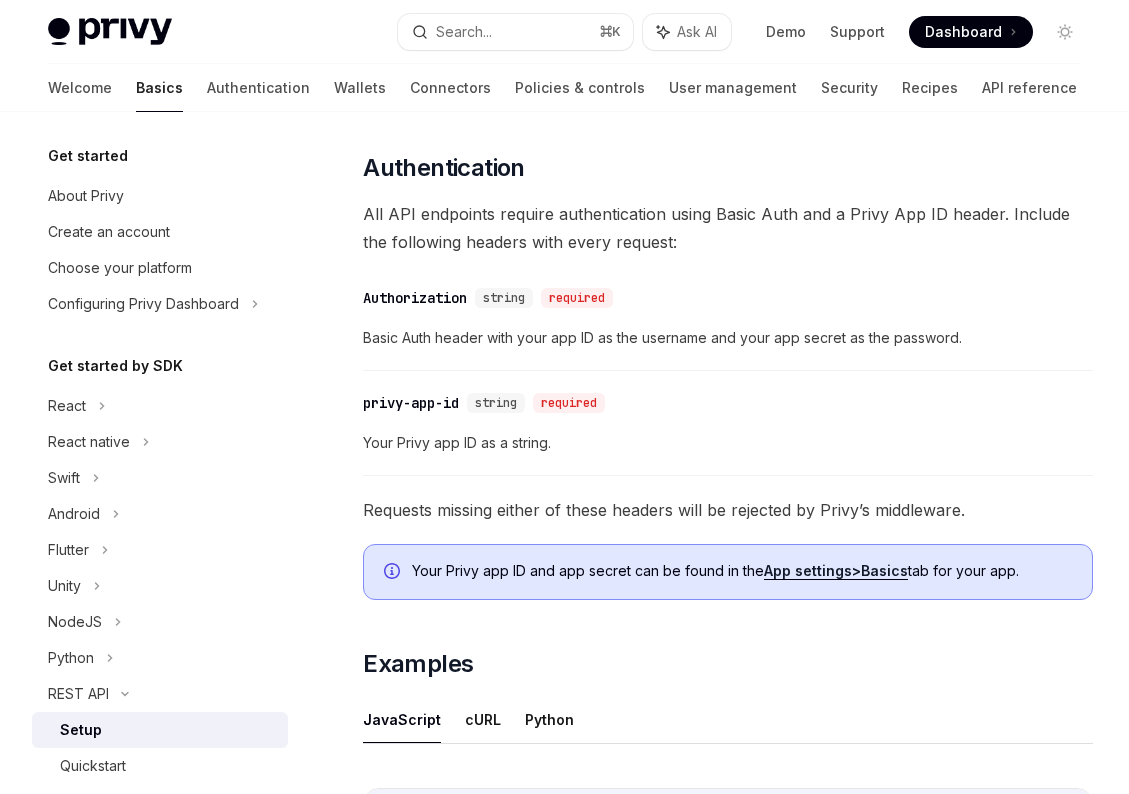 click on "Basic Auth header with your app ID as the username and your app secret as the password." at bounding box center [728, 338] 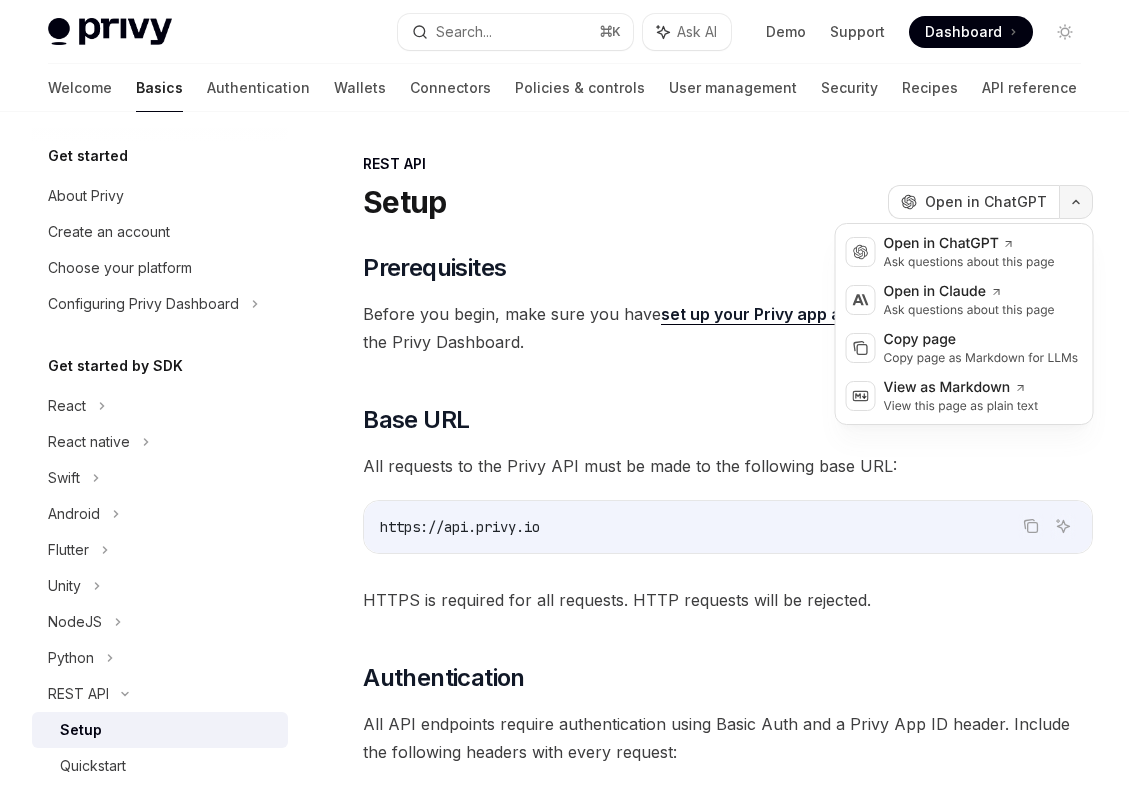 click at bounding box center (1076, 202) 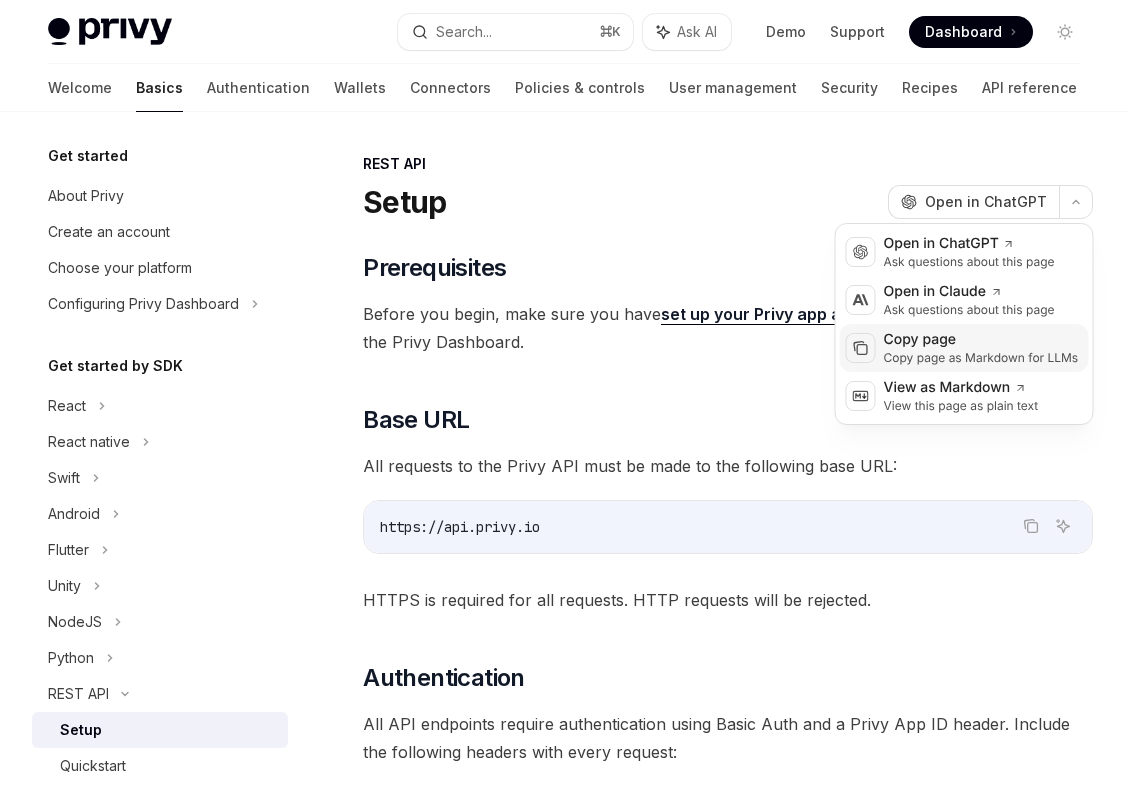 click on "Copy page" at bounding box center (981, 340) 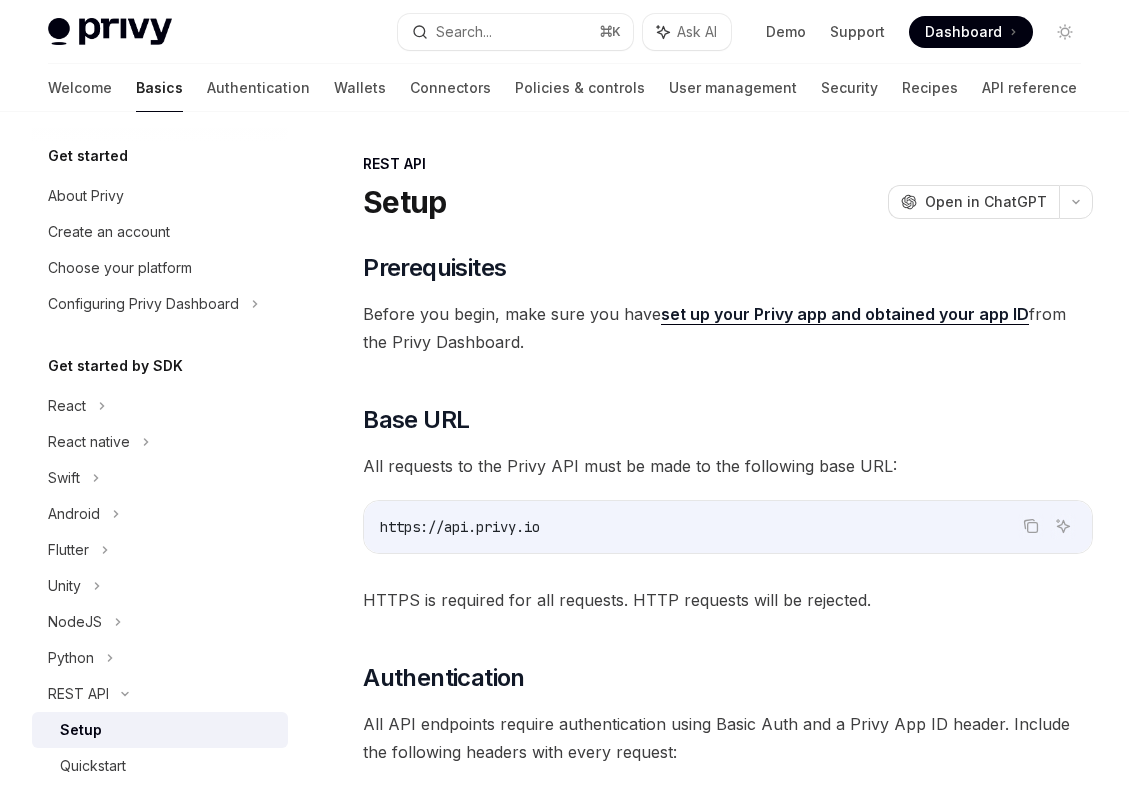 scroll, scrollTop: 1111, scrollLeft: 0, axis: vertical 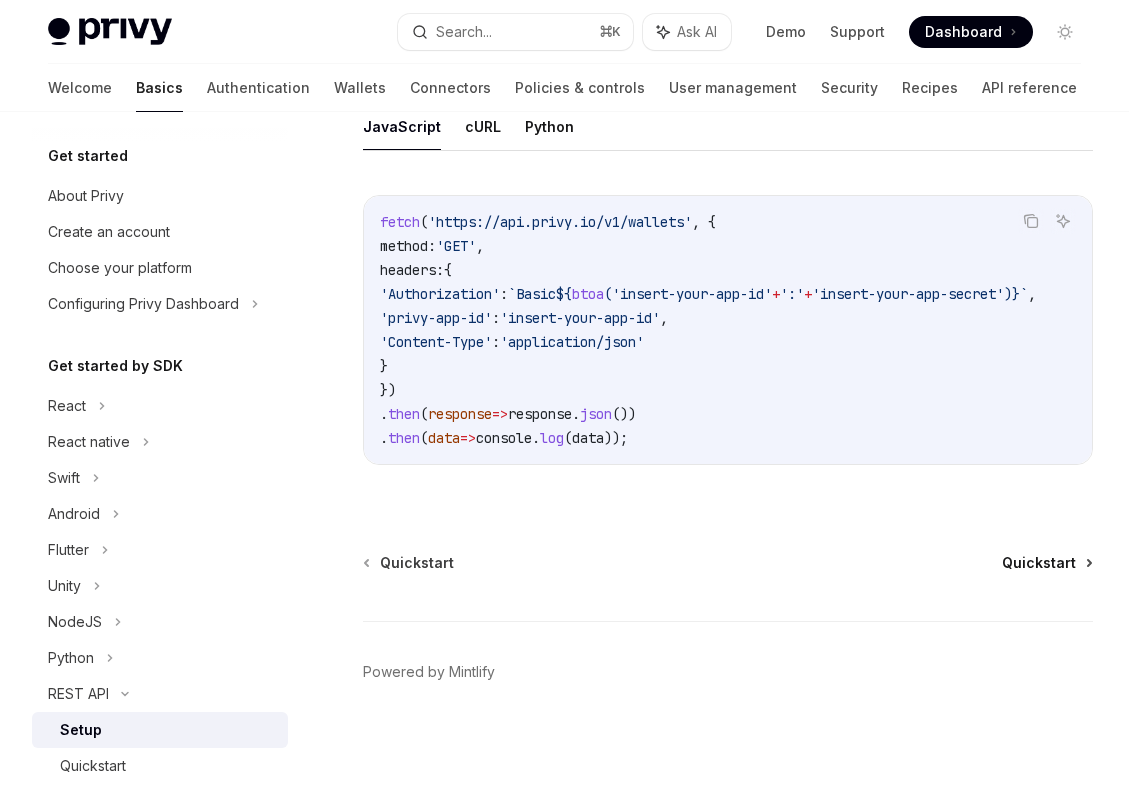 click on "Quickstart" at bounding box center [1039, 563] 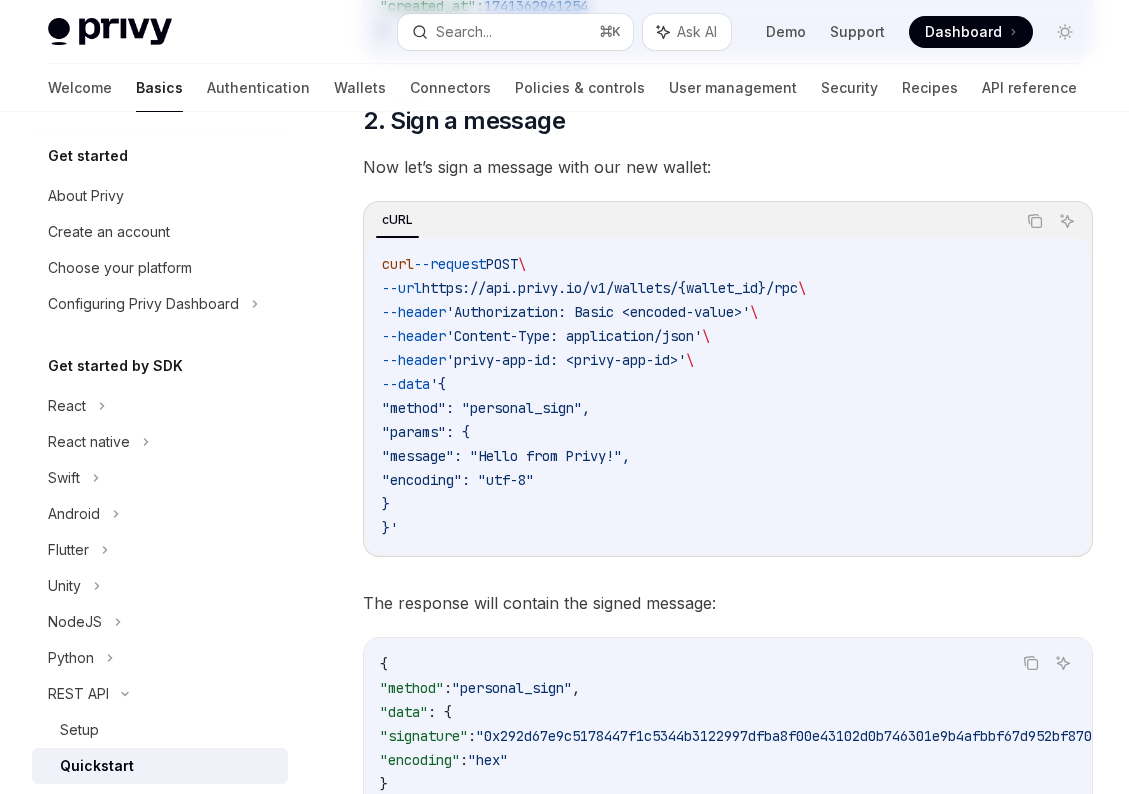 scroll, scrollTop: 0, scrollLeft: 0, axis: both 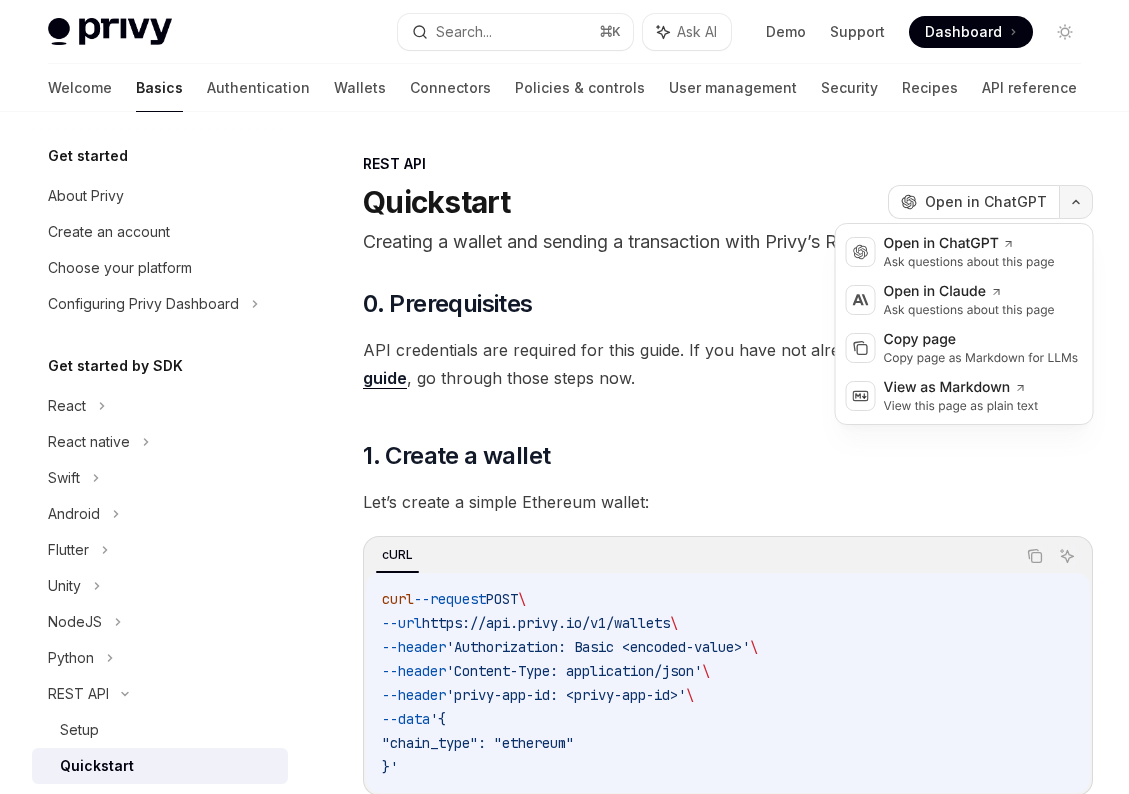 click 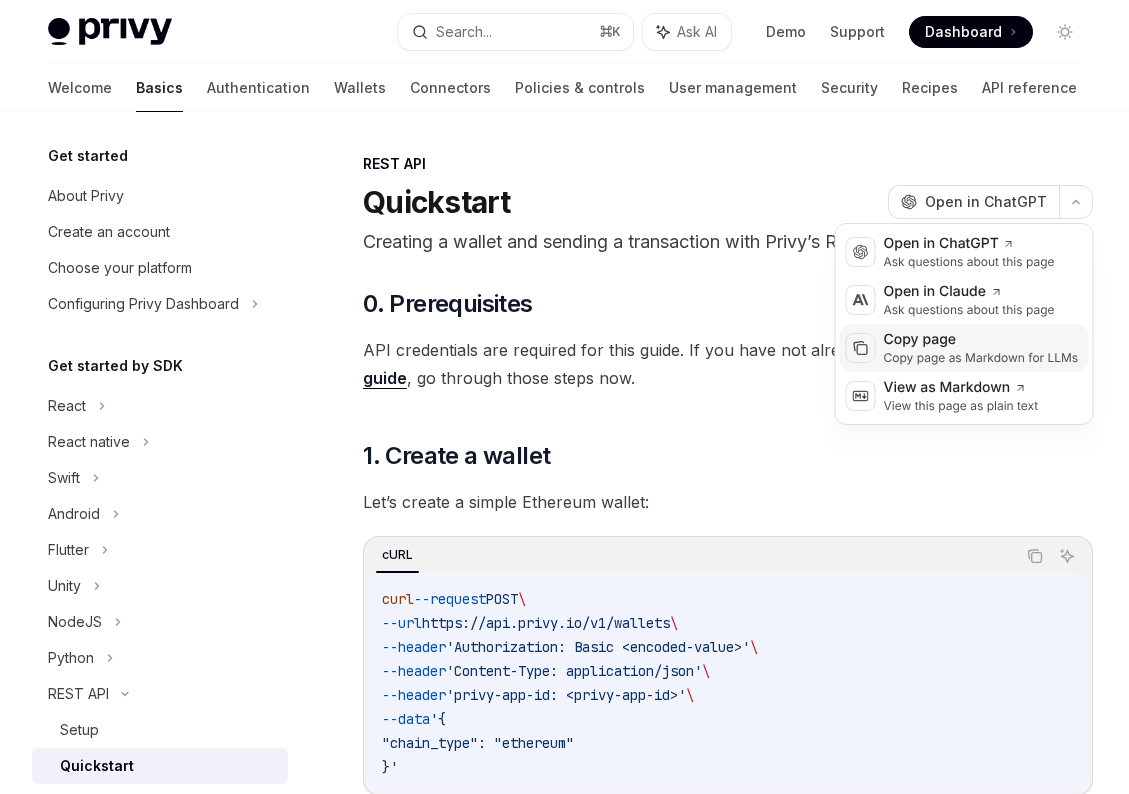 click on "Copy page as Markdown for LLMs" at bounding box center [981, 358] 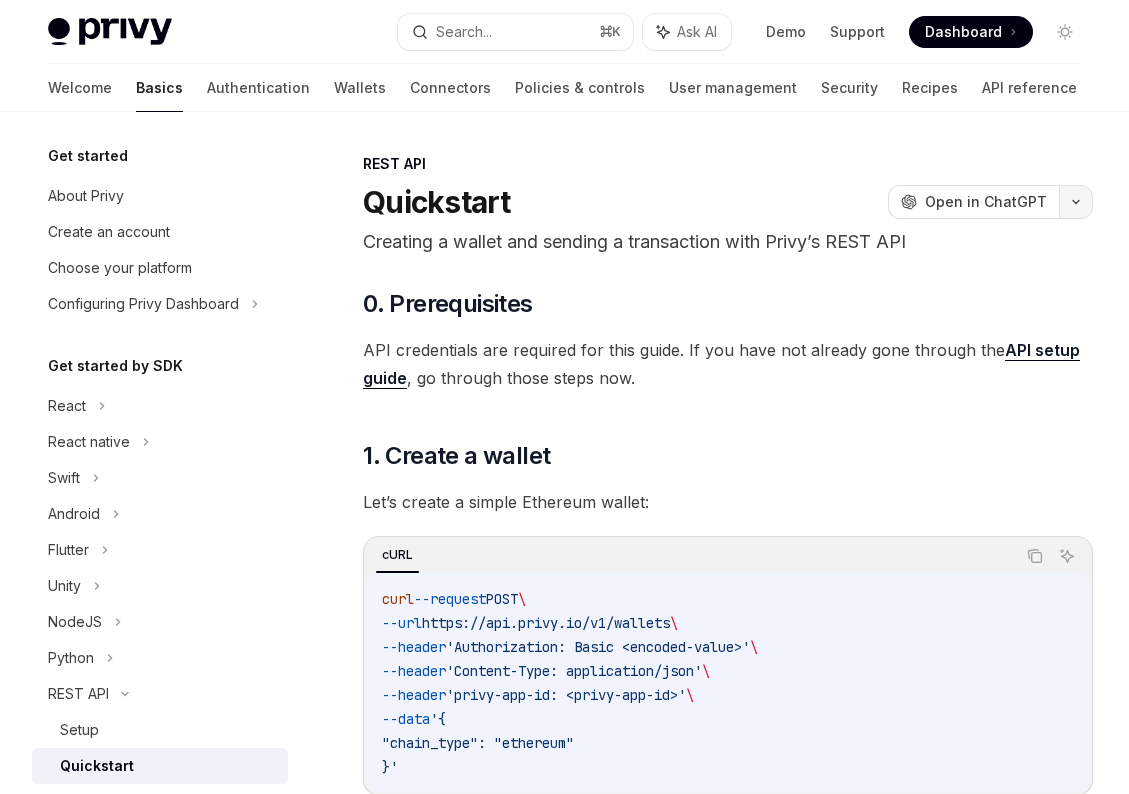 click 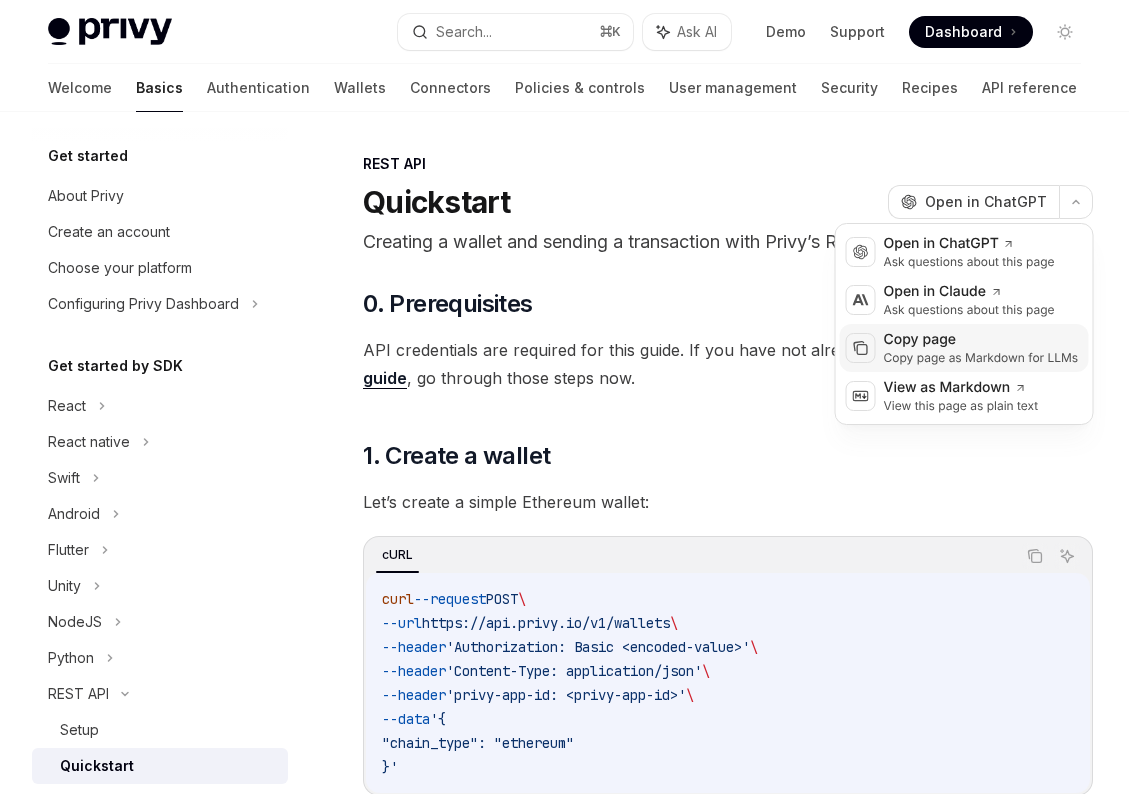 click on "Copy page as Markdown for LLMs" at bounding box center (981, 358) 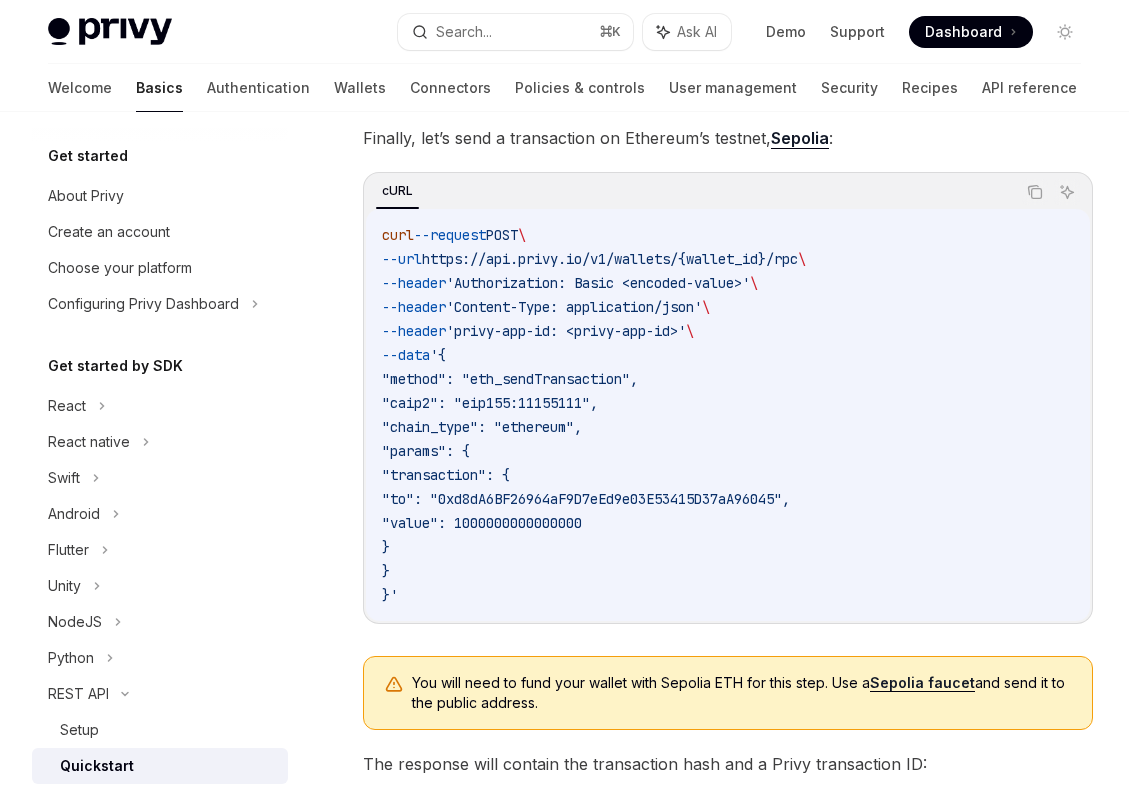 scroll, scrollTop: 2737, scrollLeft: 0, axis: vertical 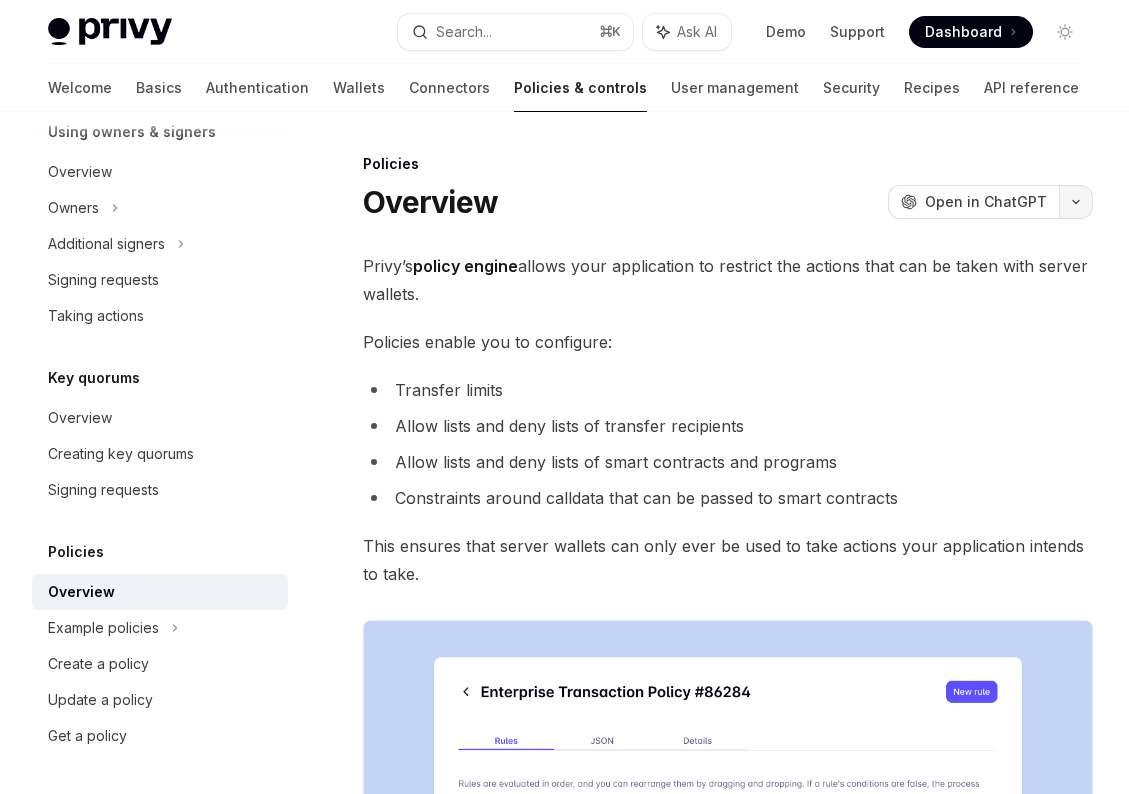 click 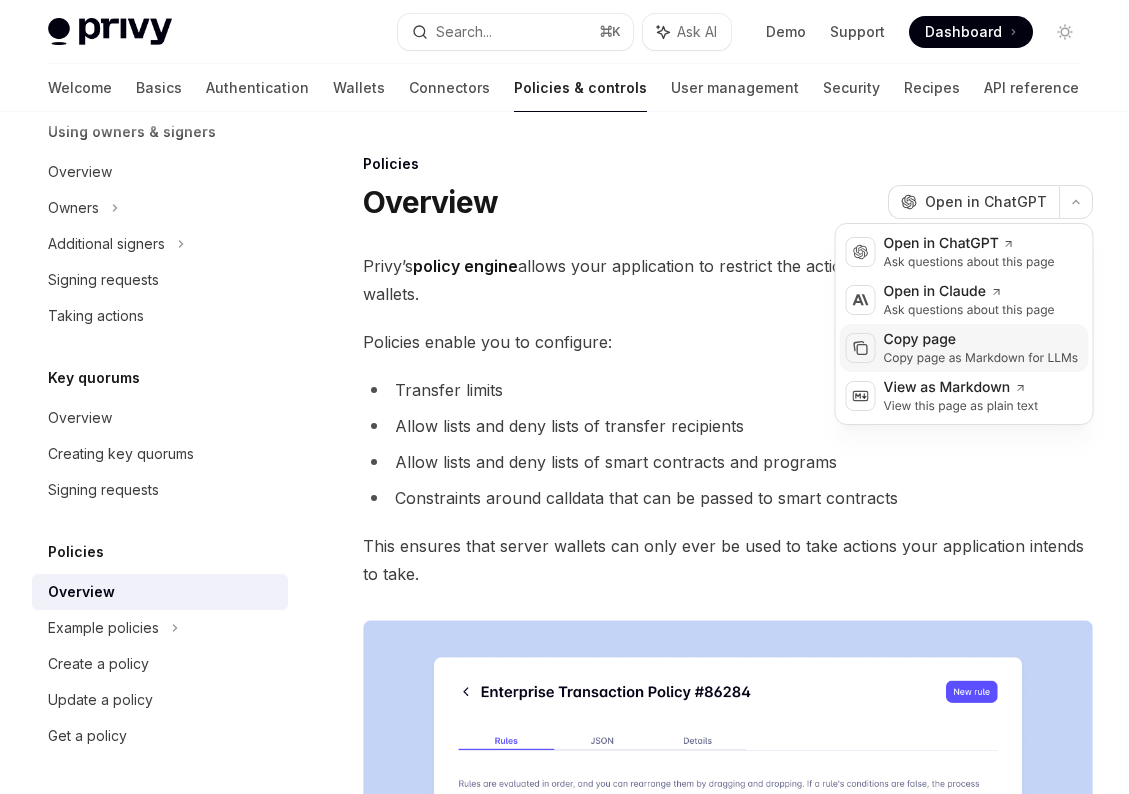 click on "Copy page" at bounding box center (981, 340) 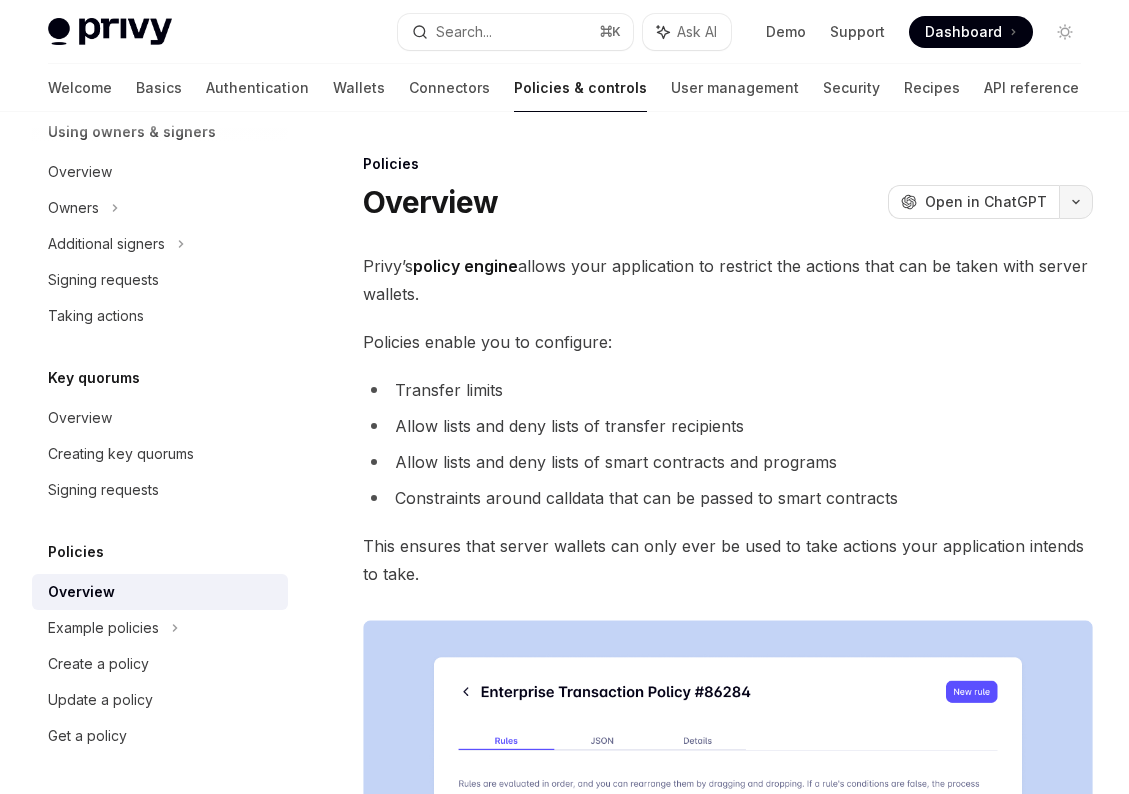 click at bounding box center (1076, 202) 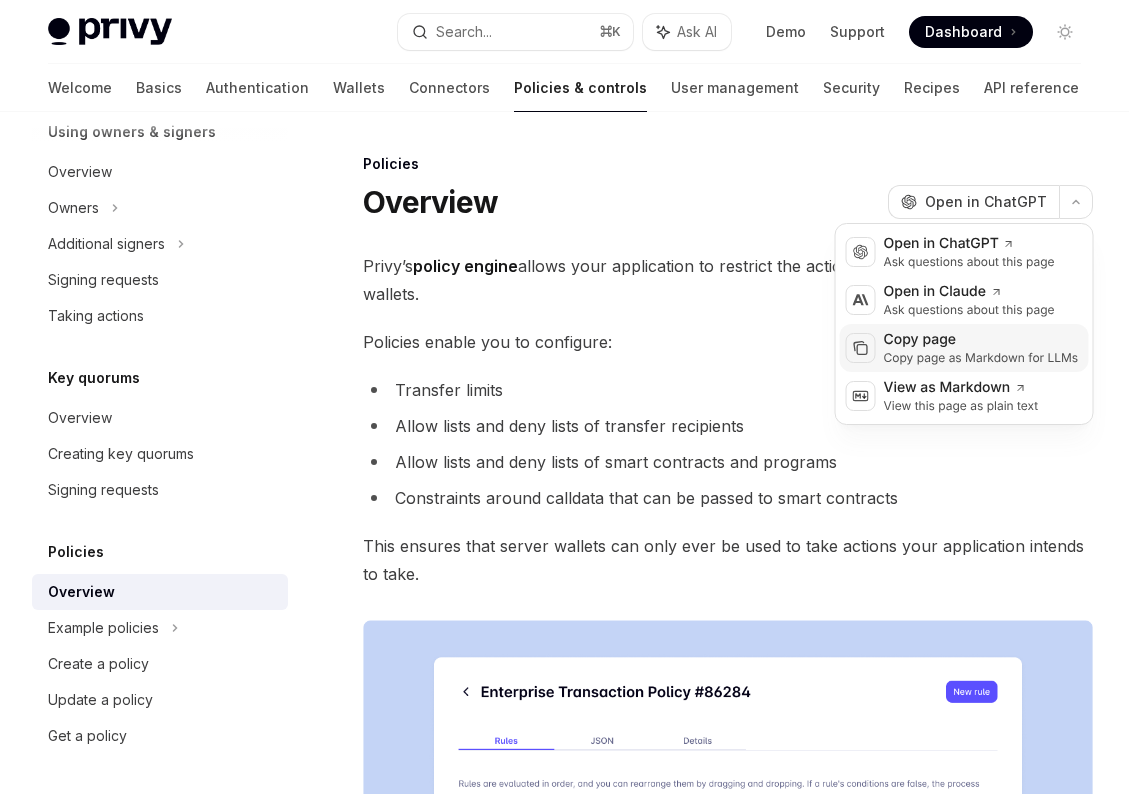 click on "Copy page as Markdown for LLMs" at bounding box center (981, 358) 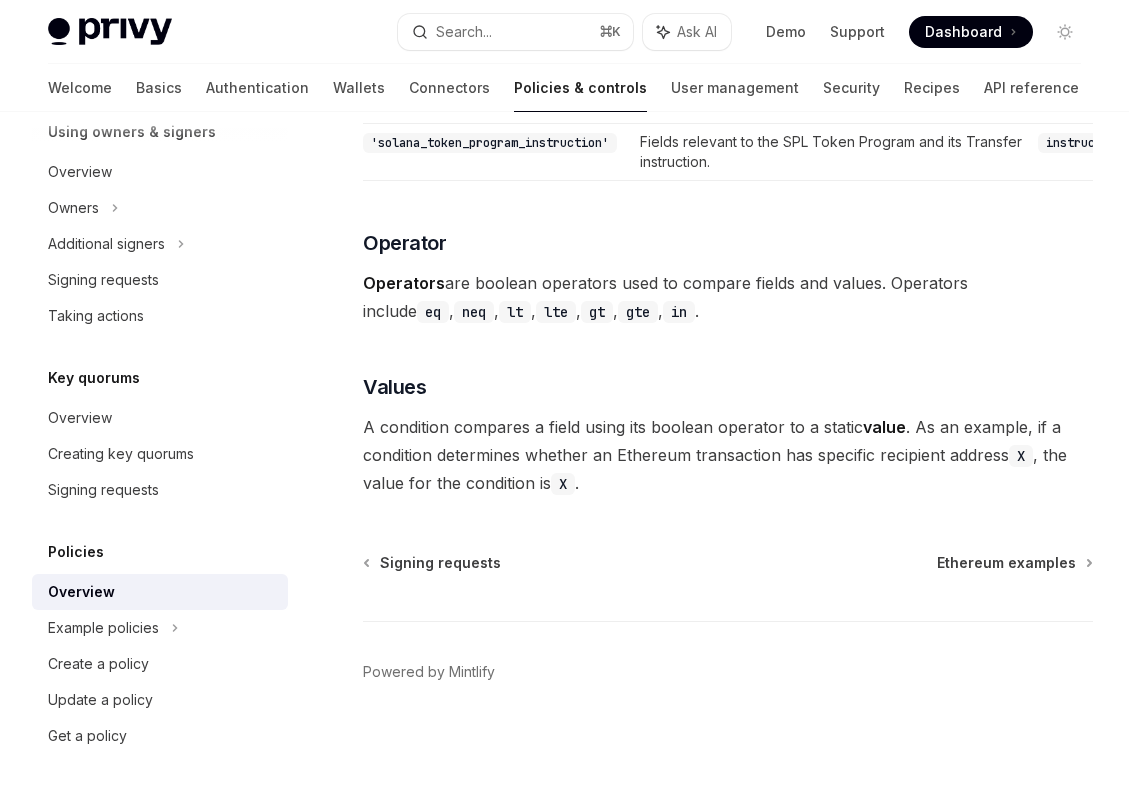 scroll, scrollTop: 5851, scrollLeft: 0, axis: vertical 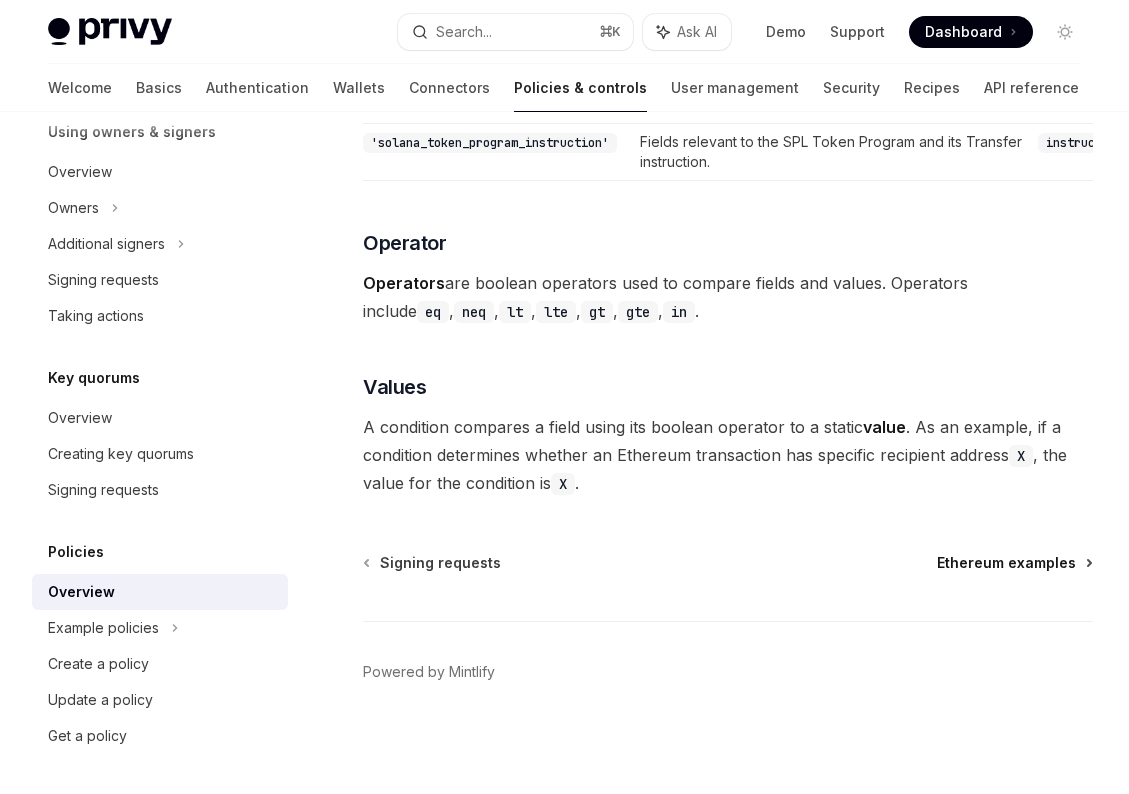 click on "Ethereum examples" at bounding box center (1006, 563) 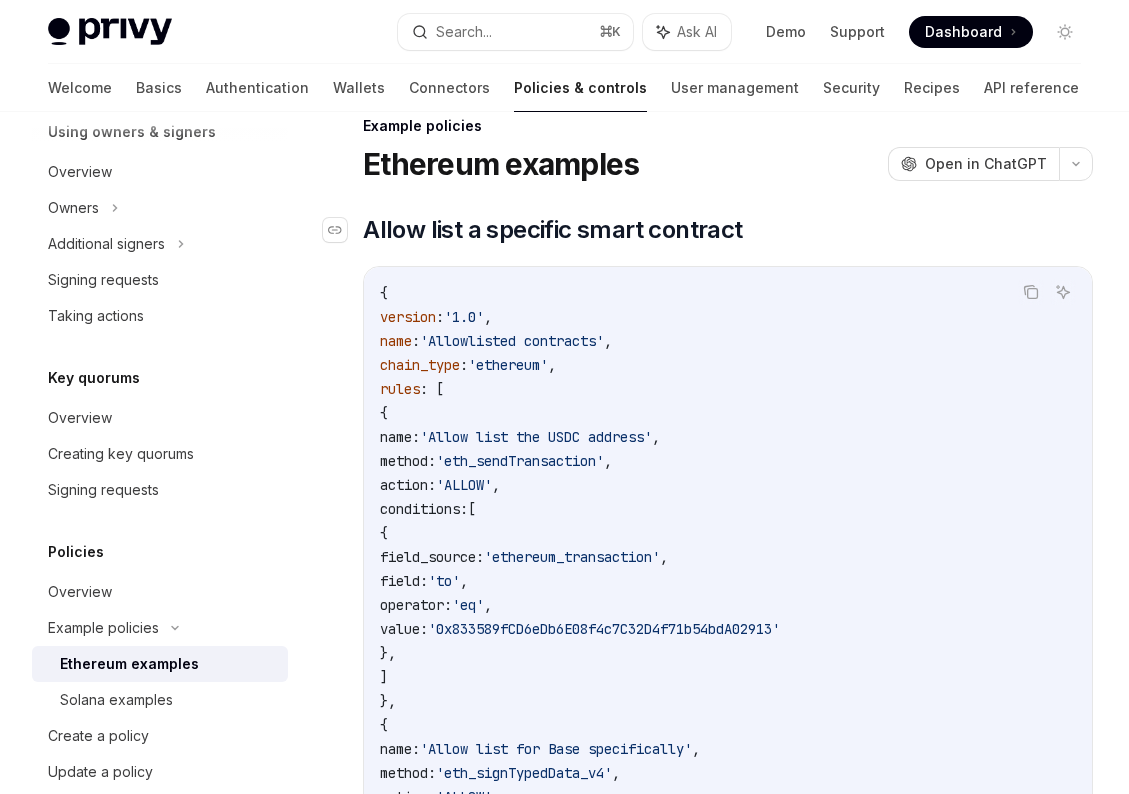 scroll, scrollTop: 23, scrollLeft: 0, axis: vertical 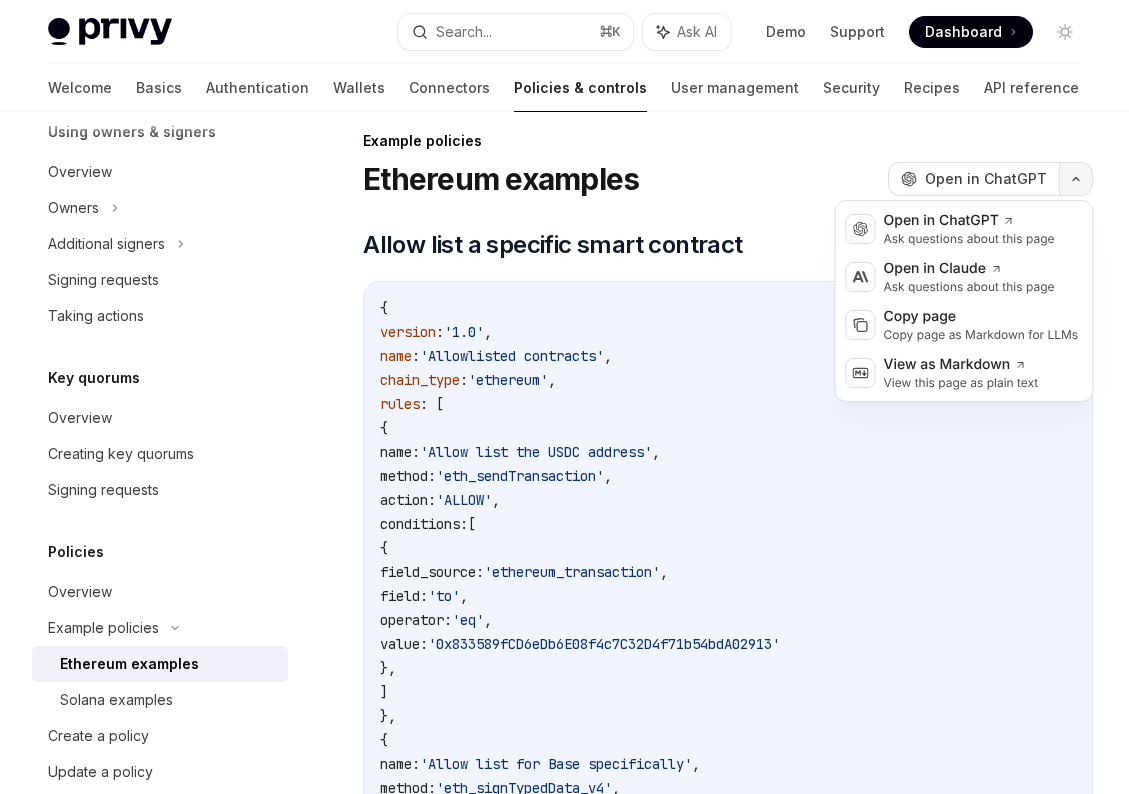click at bounding box center (1076, 179) 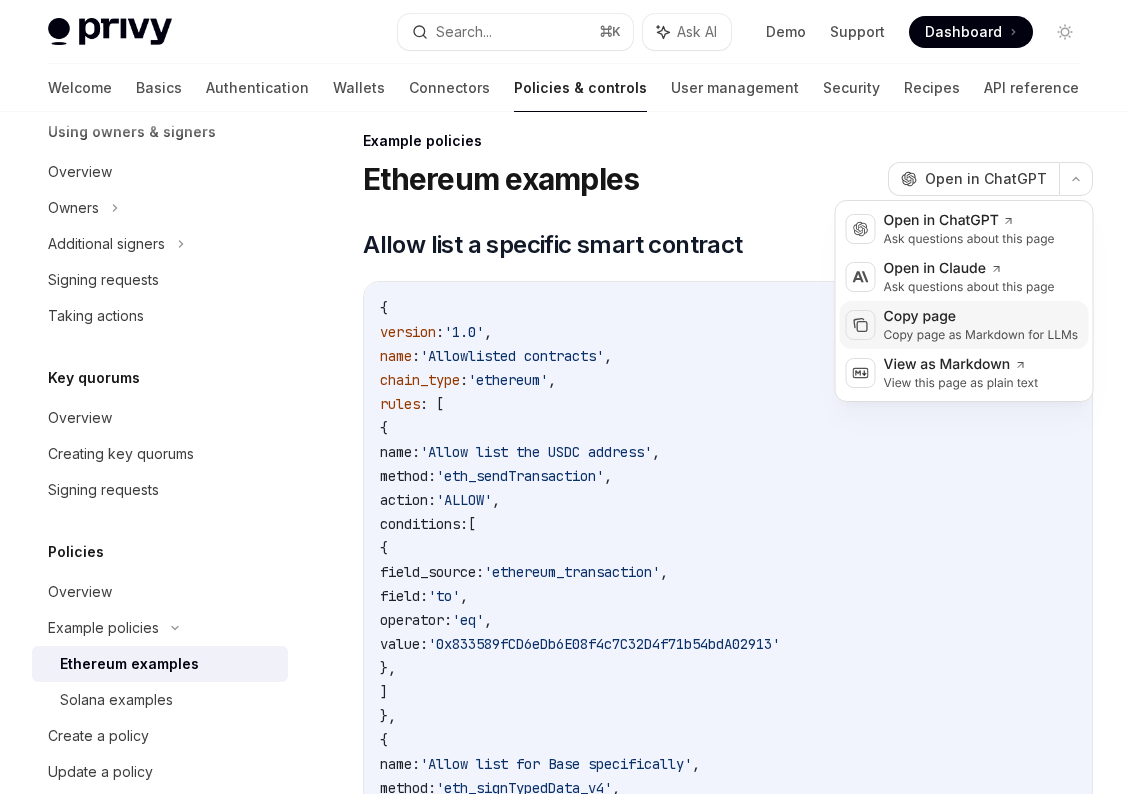 click on "Copy page" at bounding box center (981, 317) 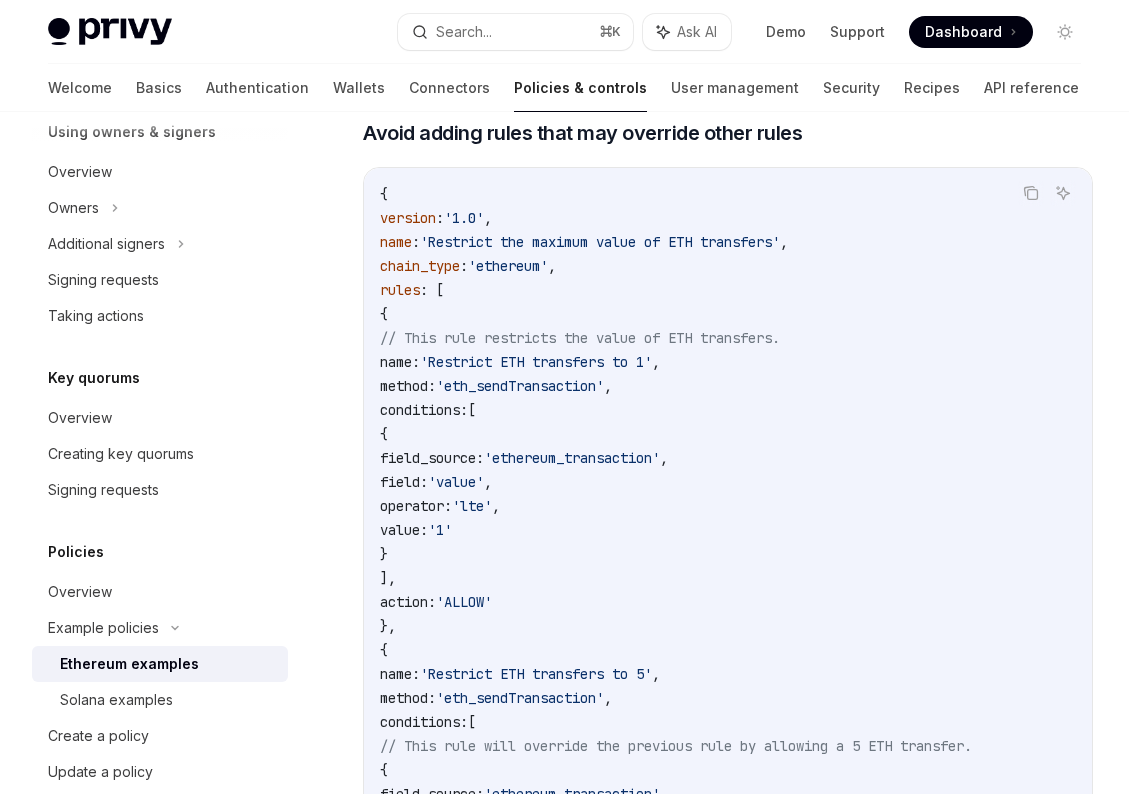 scroll, scrollTop: 9695, scrollLeft: 0, axis: vertical 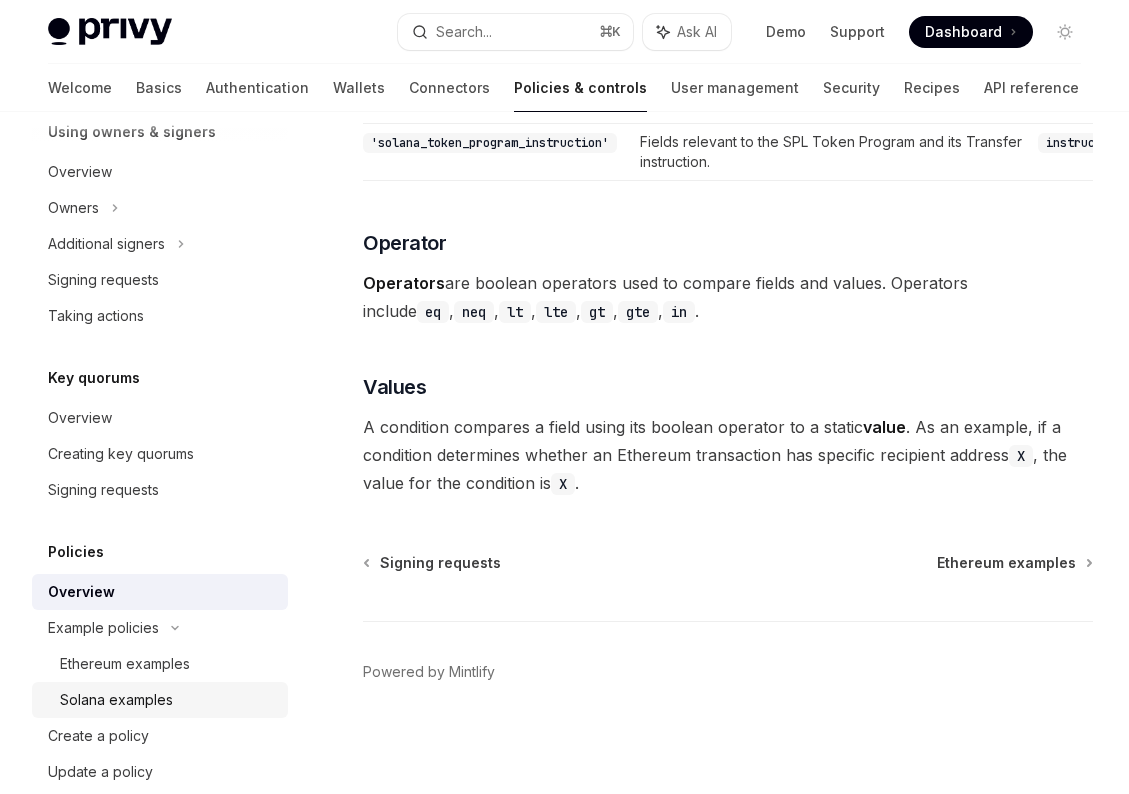 click on "Solana examples" at bounding box center (116, 700) 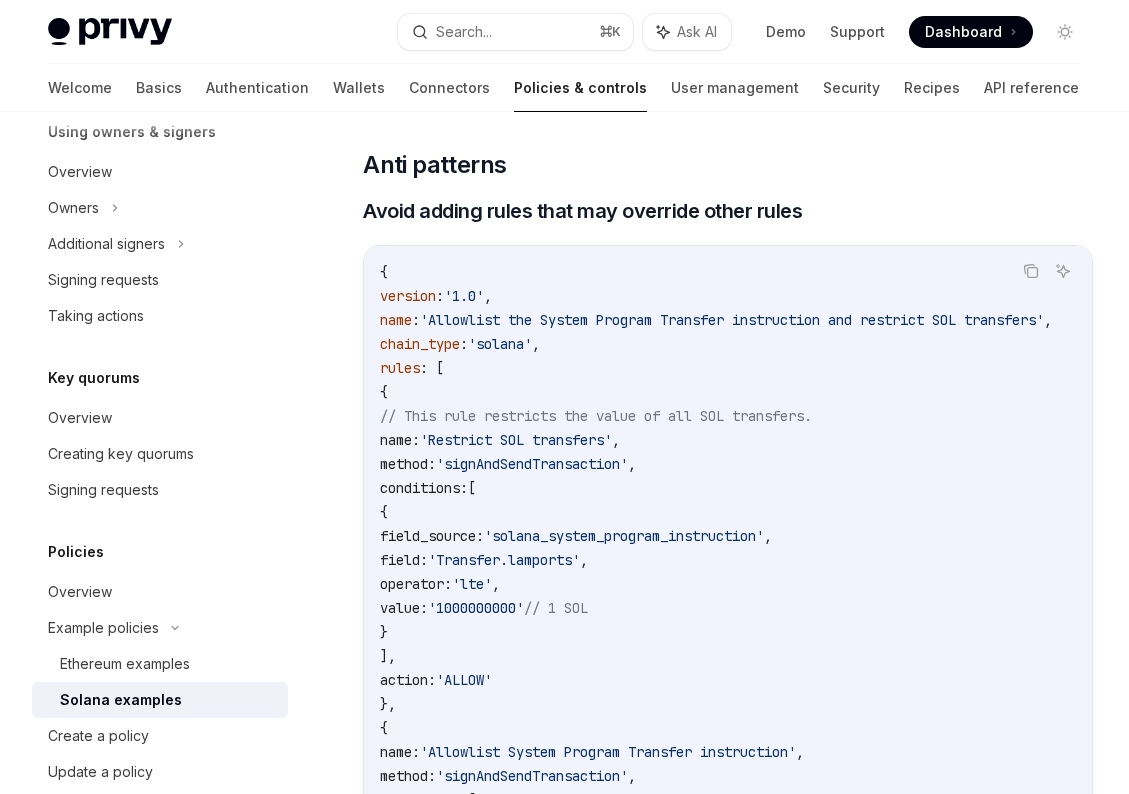 scroll, scrollTop: 8321, scrollLeft: 0, axis: vertical 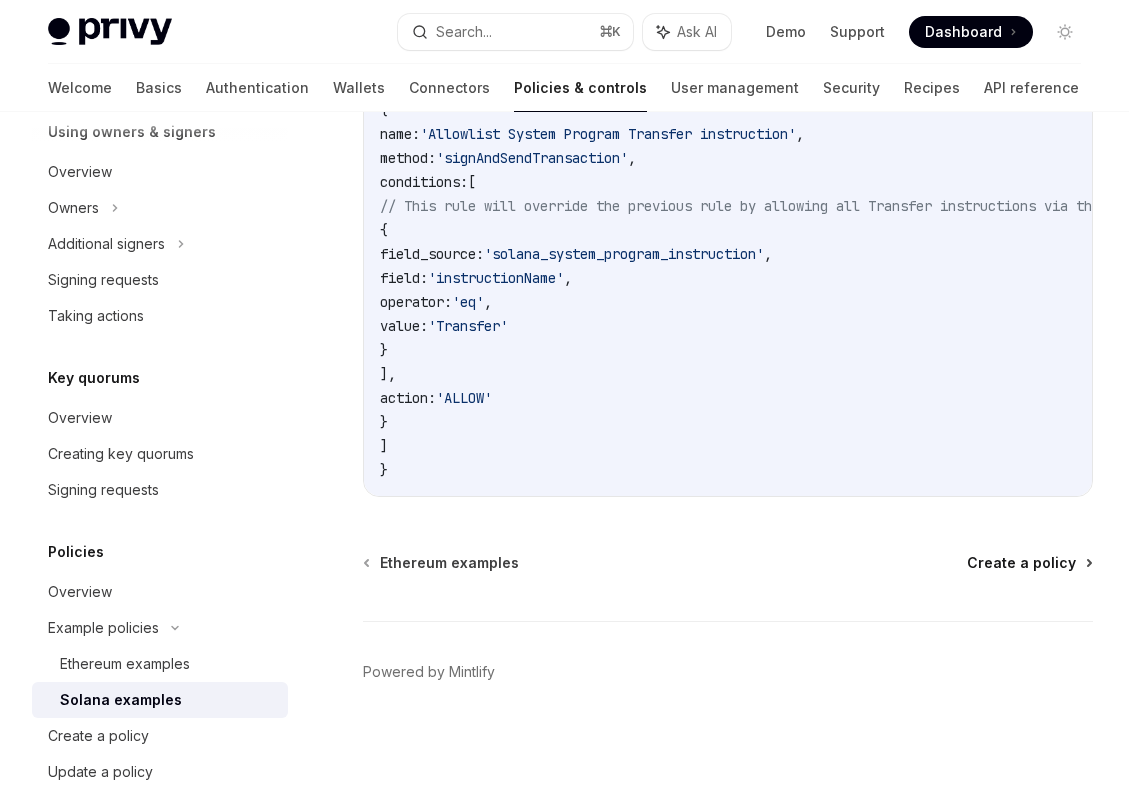 click on "Create a policy" at bounding box center (1021, 563) 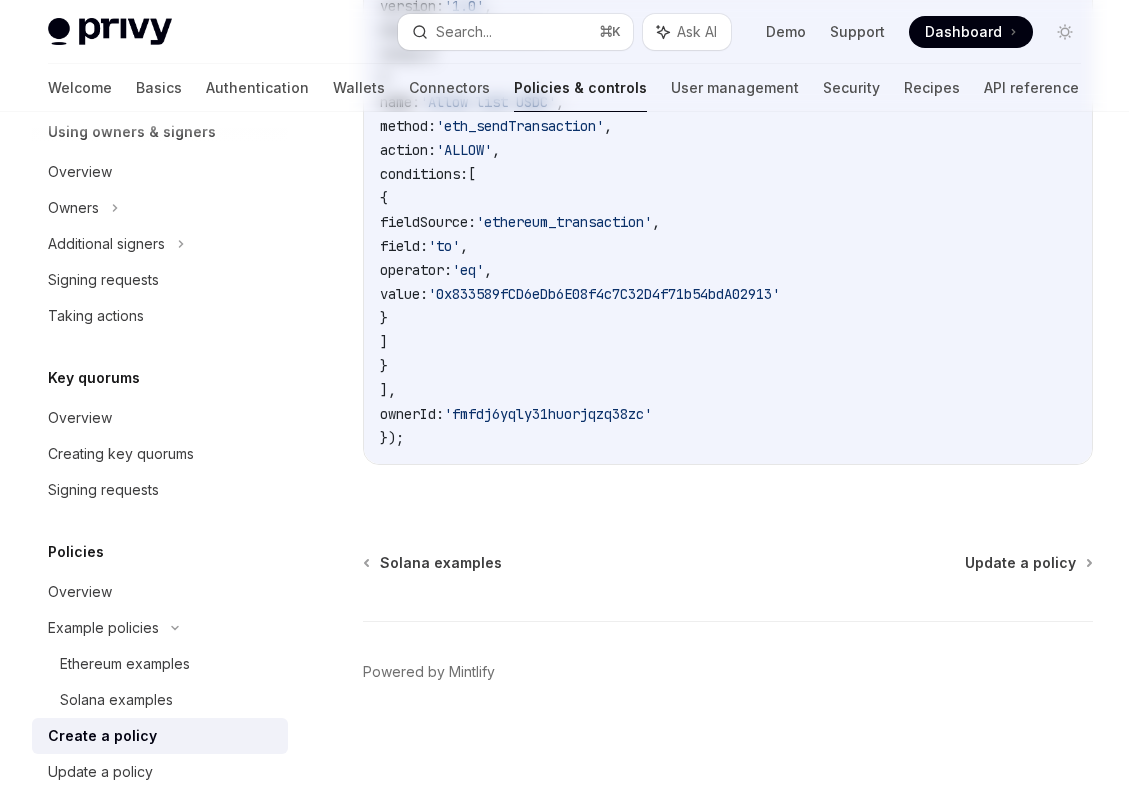 scroll, scrollTop: 0, scrollLeft: 0, axis: both 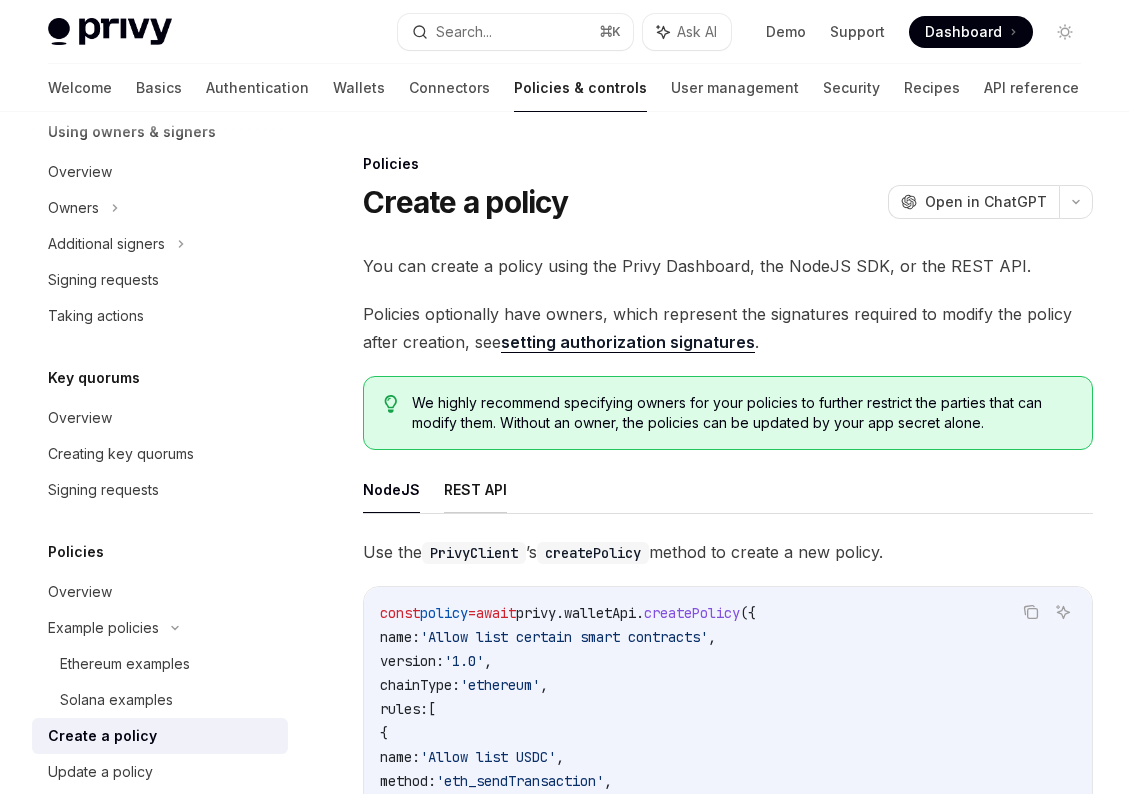 click on "REST API" at bounding box center [475, 489] 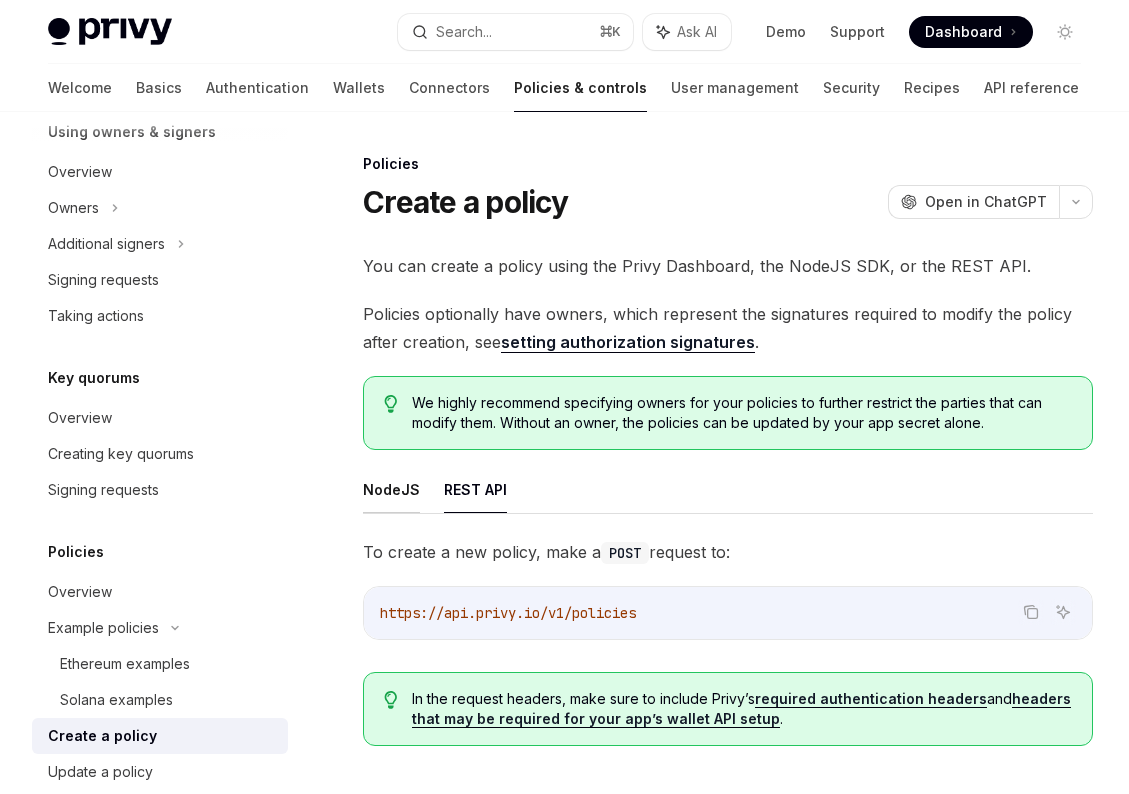 click on "NodeJS" at bounding box center (391, 489) 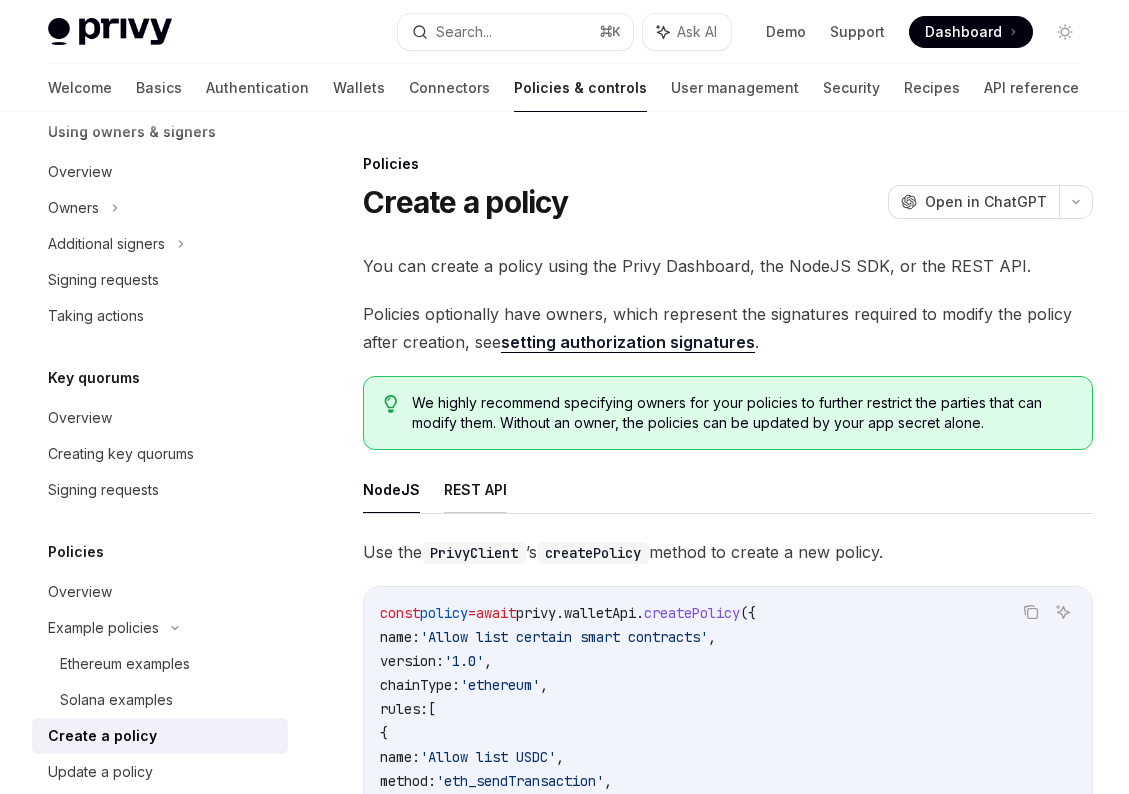click on "REST API" at bounding box center (475, 489) 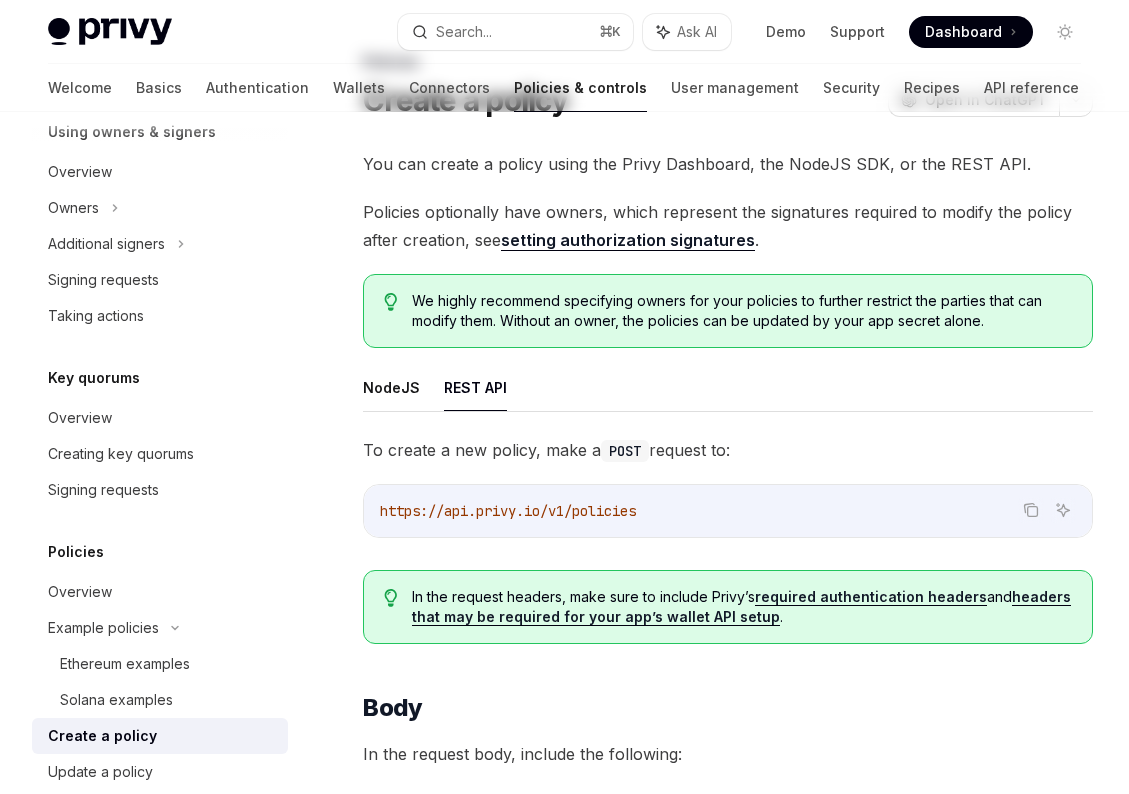 scroll, scrollTop: 0, scrollLeft: 0, axis: both 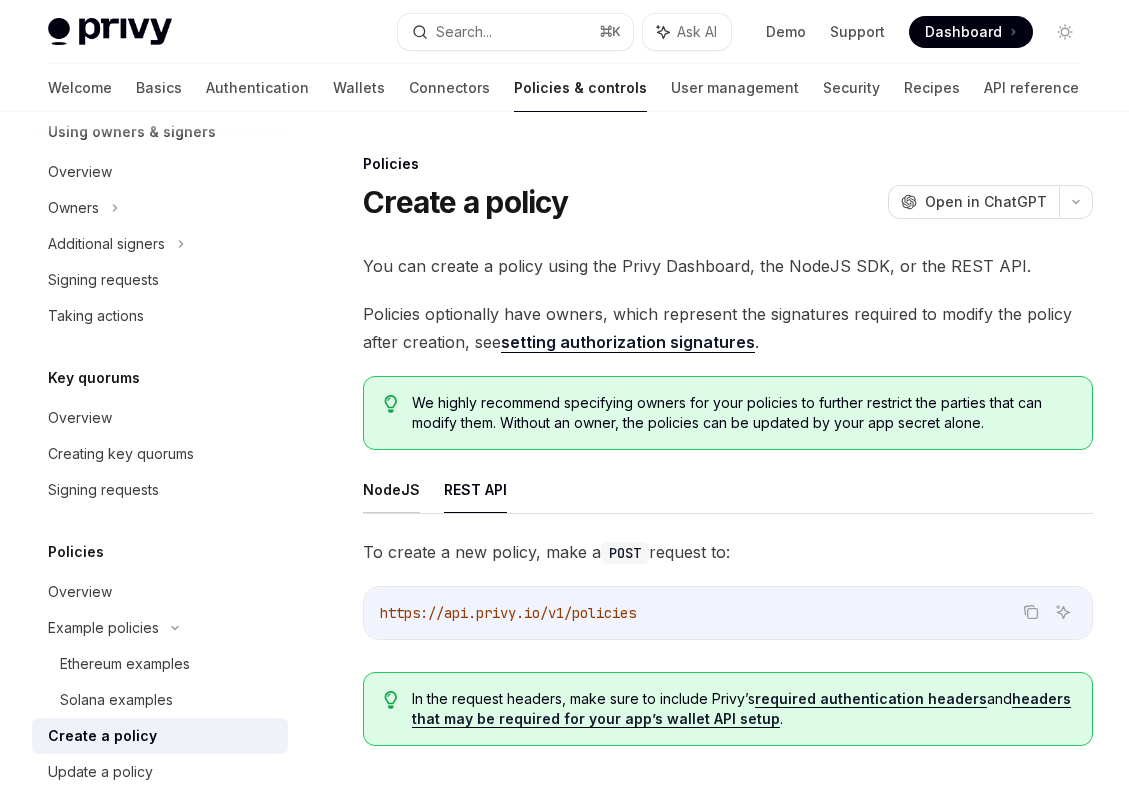 click on "NodeJS" at bounding box center (391, 489) 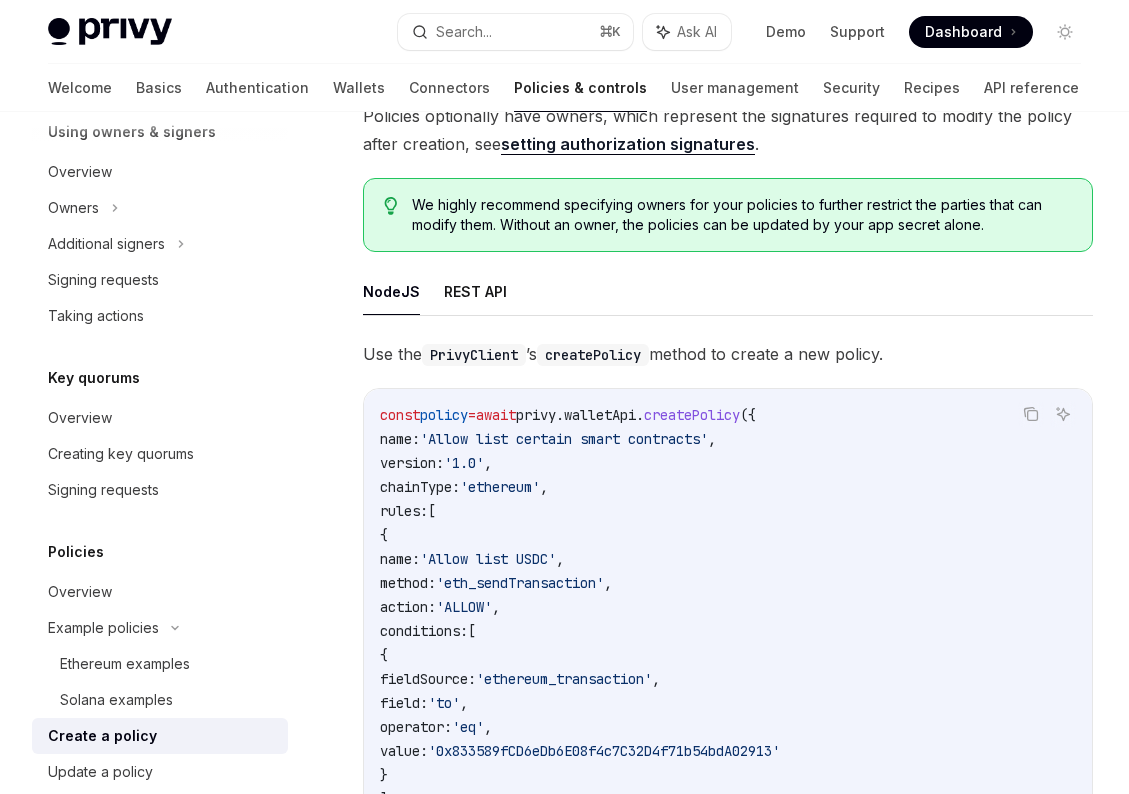 scroll, scrollTop: 0, scrollLeft: 0, axis: both 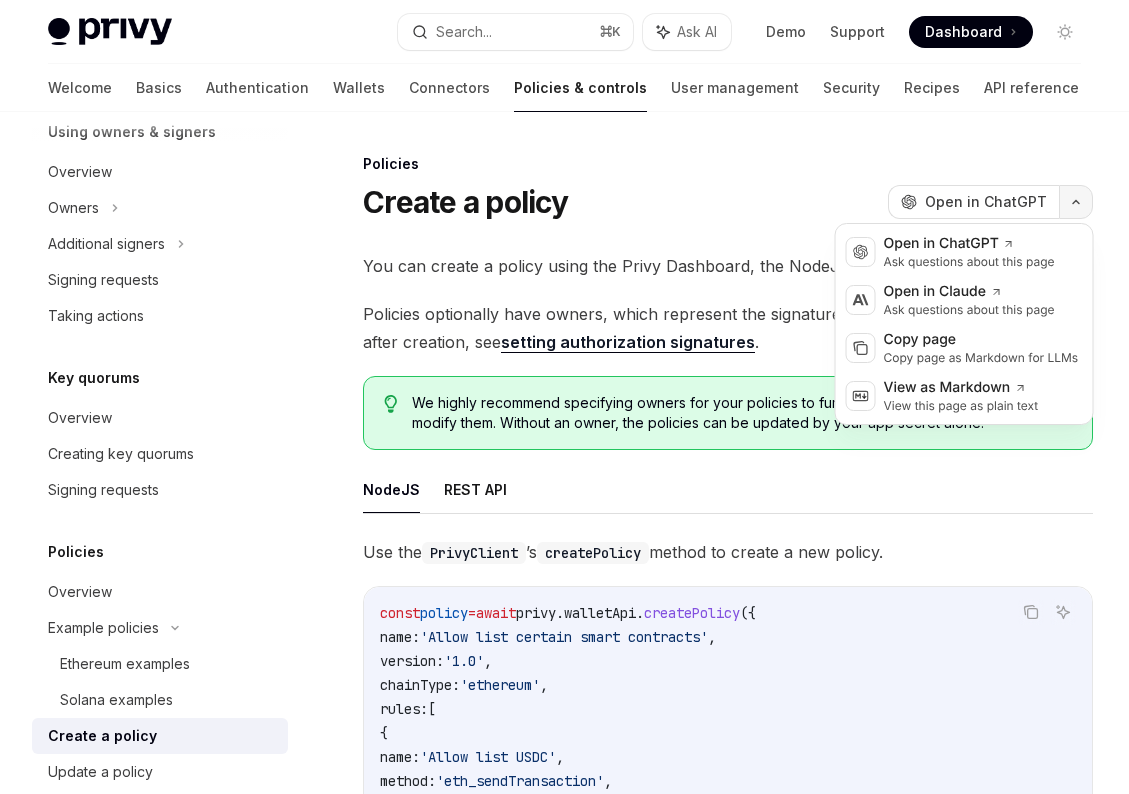 click at bounding box center [1076, 202] 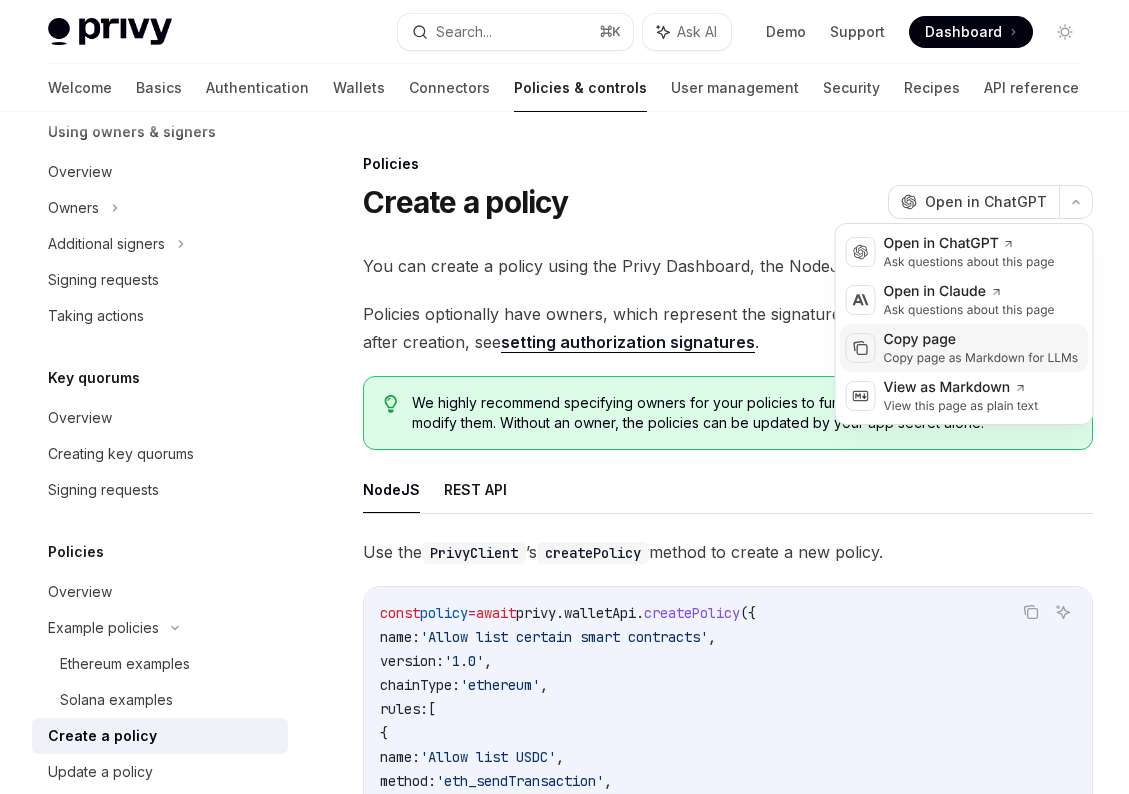 click on "Copy page as Markdown for LLMs" at bounding box center [981, 358] 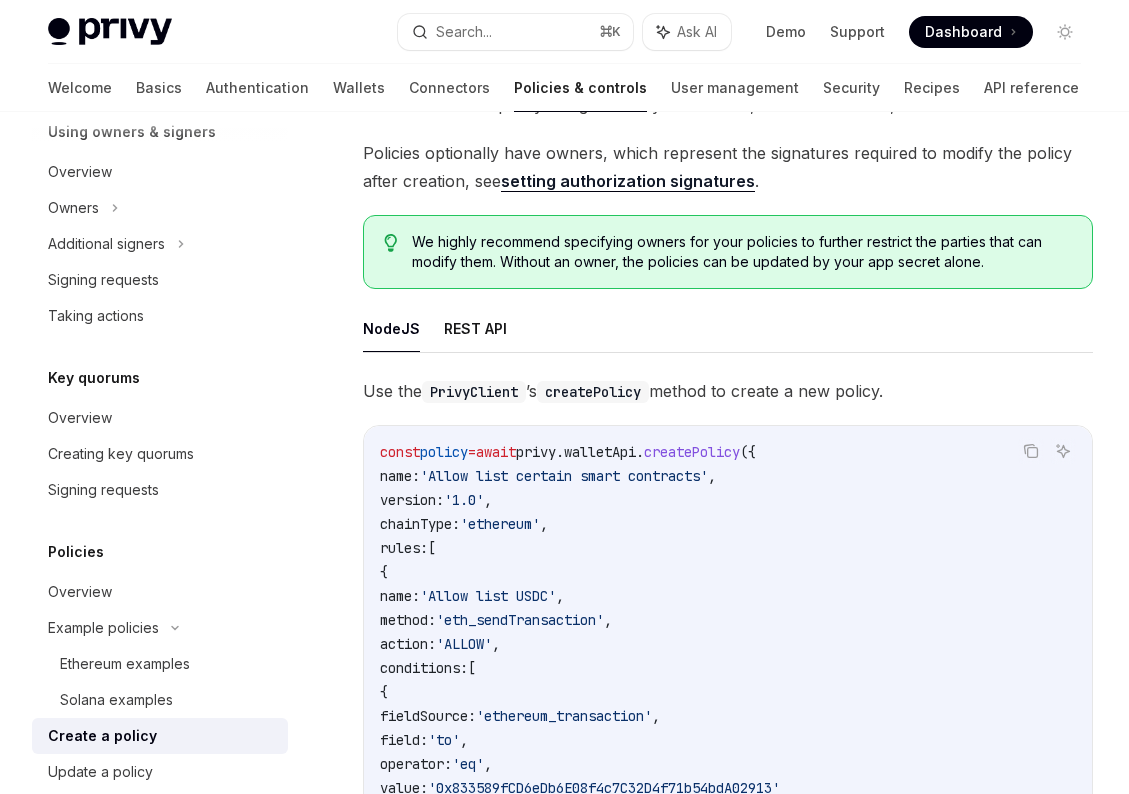 scroll, scrollTop: 170, scrollLeft: 0, axis: vertical 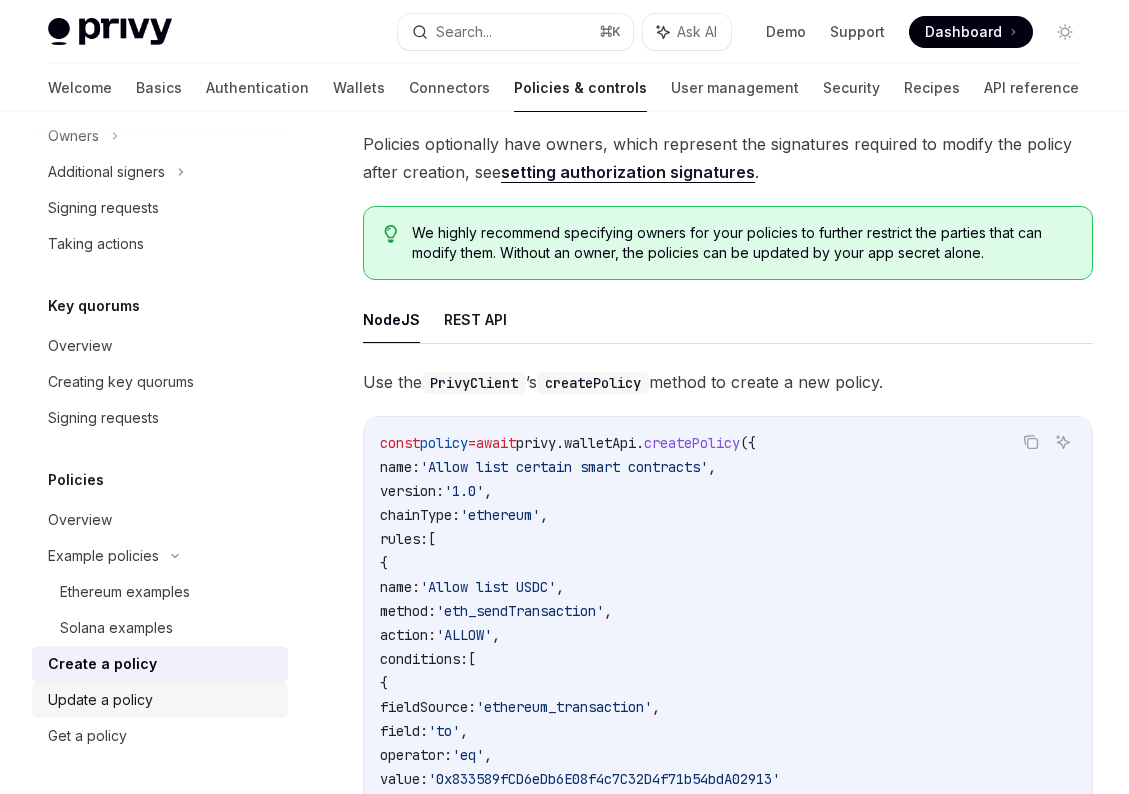 click on "Update a policy" at bounding box center (100, 700) 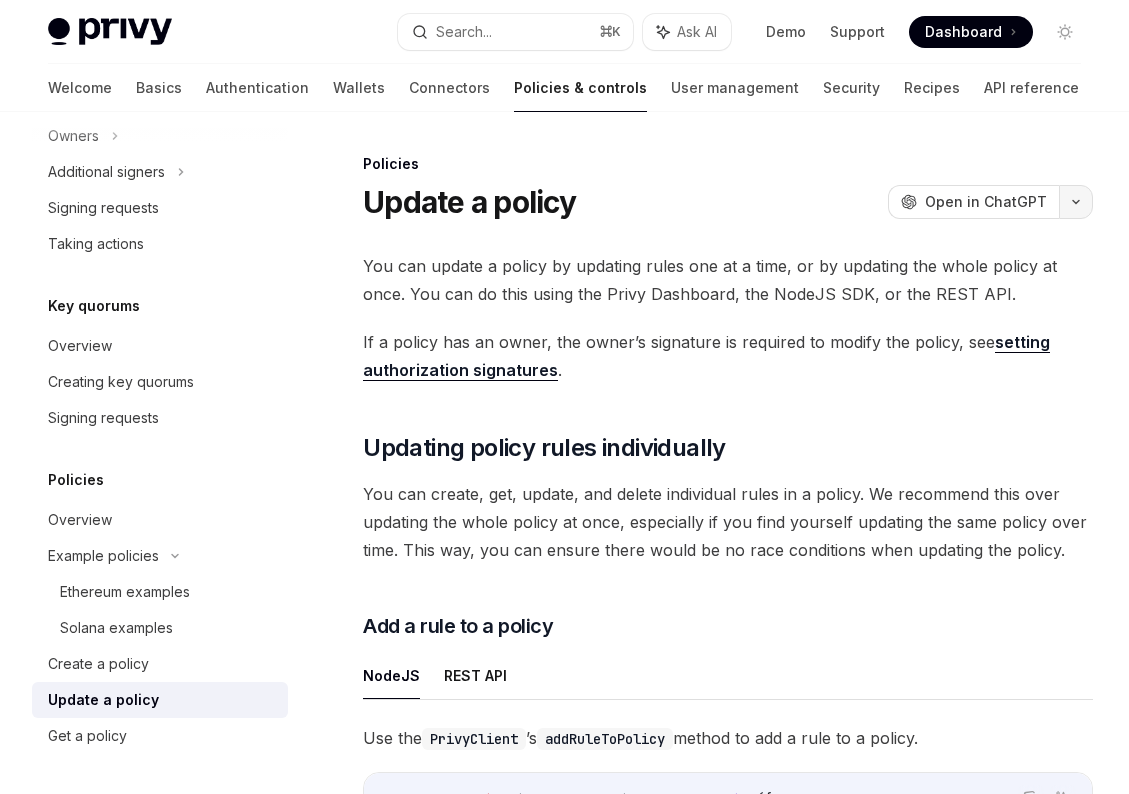 click at bounding box center [1076, 202] 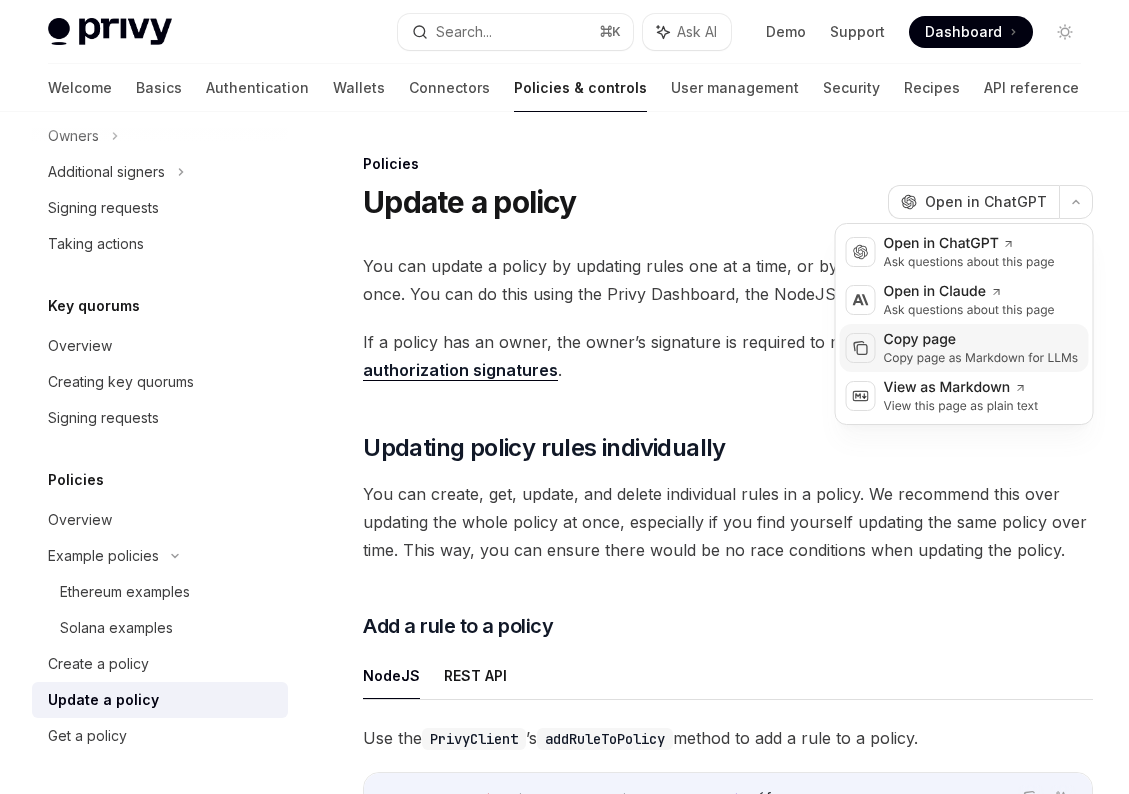 click on "Copy page" at bounding box center [981, 340] 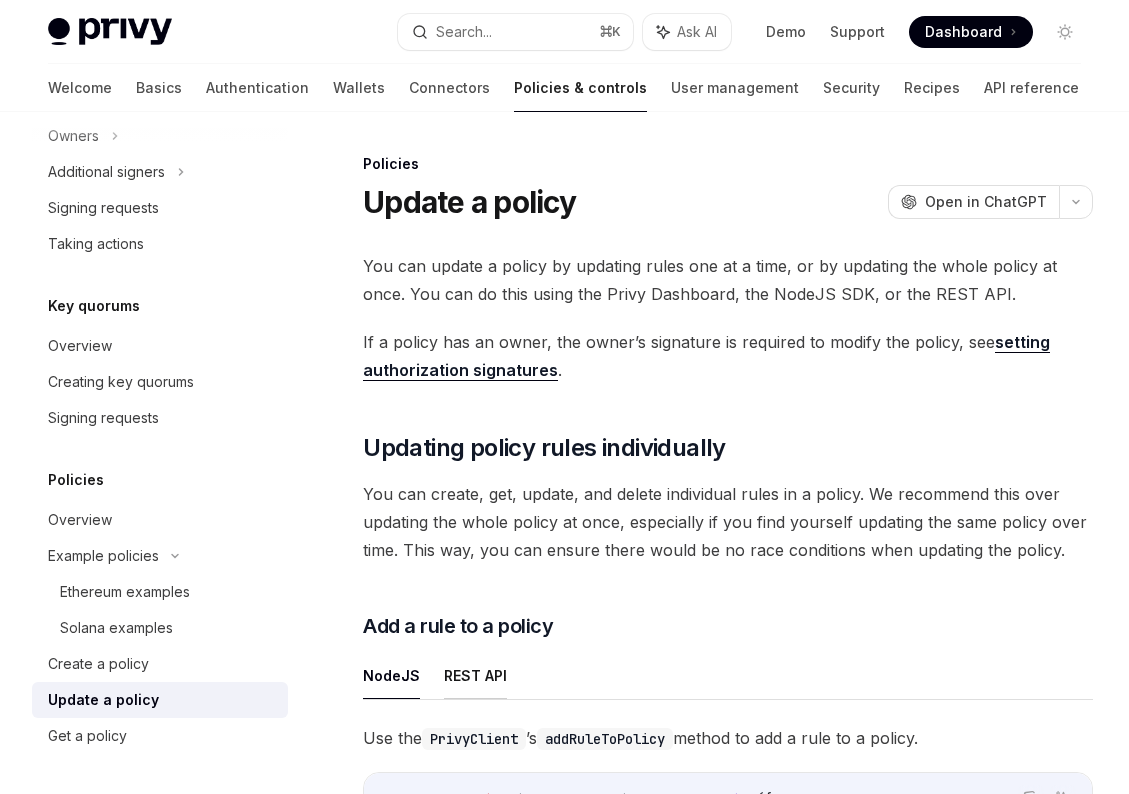 click on "REST API" at bounding box center [475, 675] 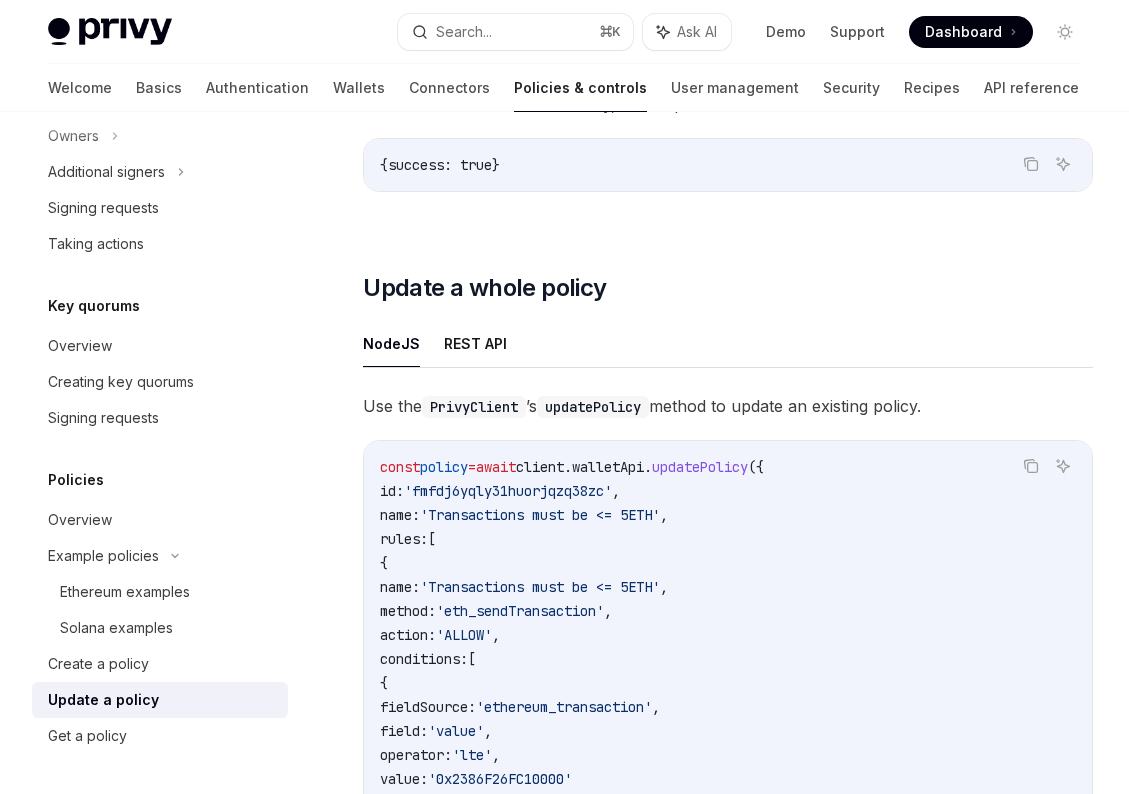 scroll, scrollTop: 3762, scrollLeft: 0, axis: vertical 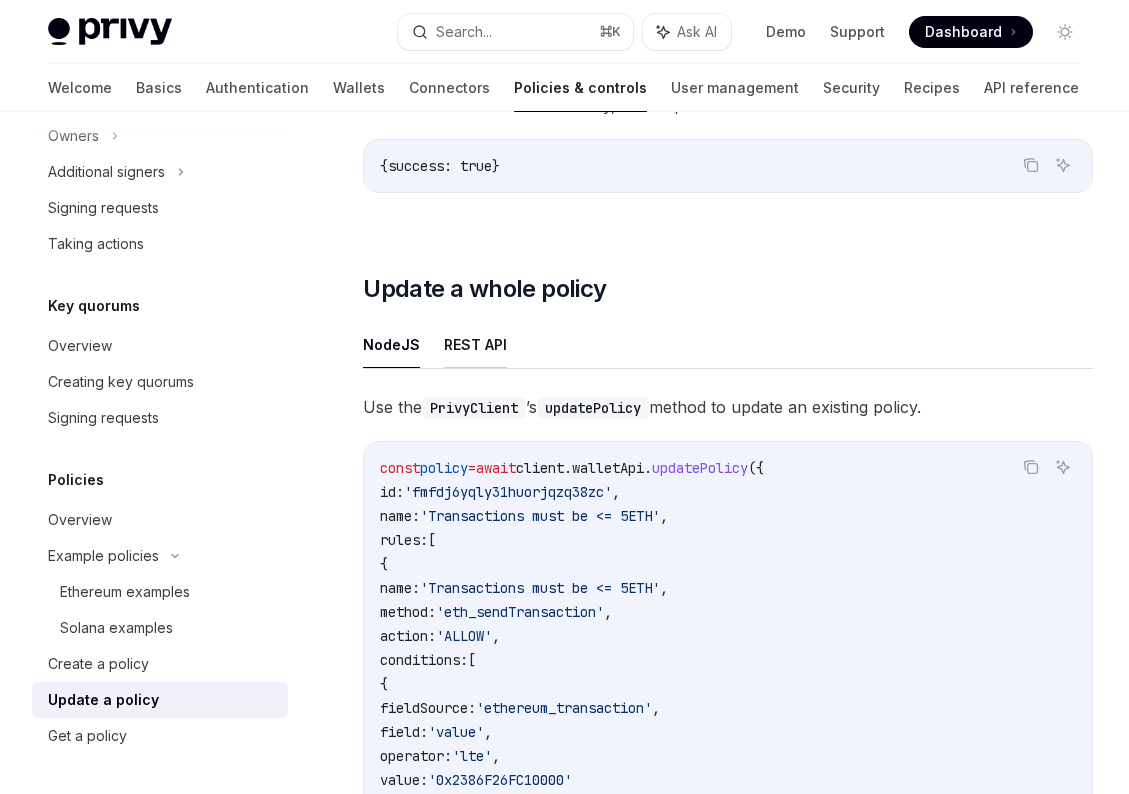 click on "REST API" at bounding box center (475, 344) 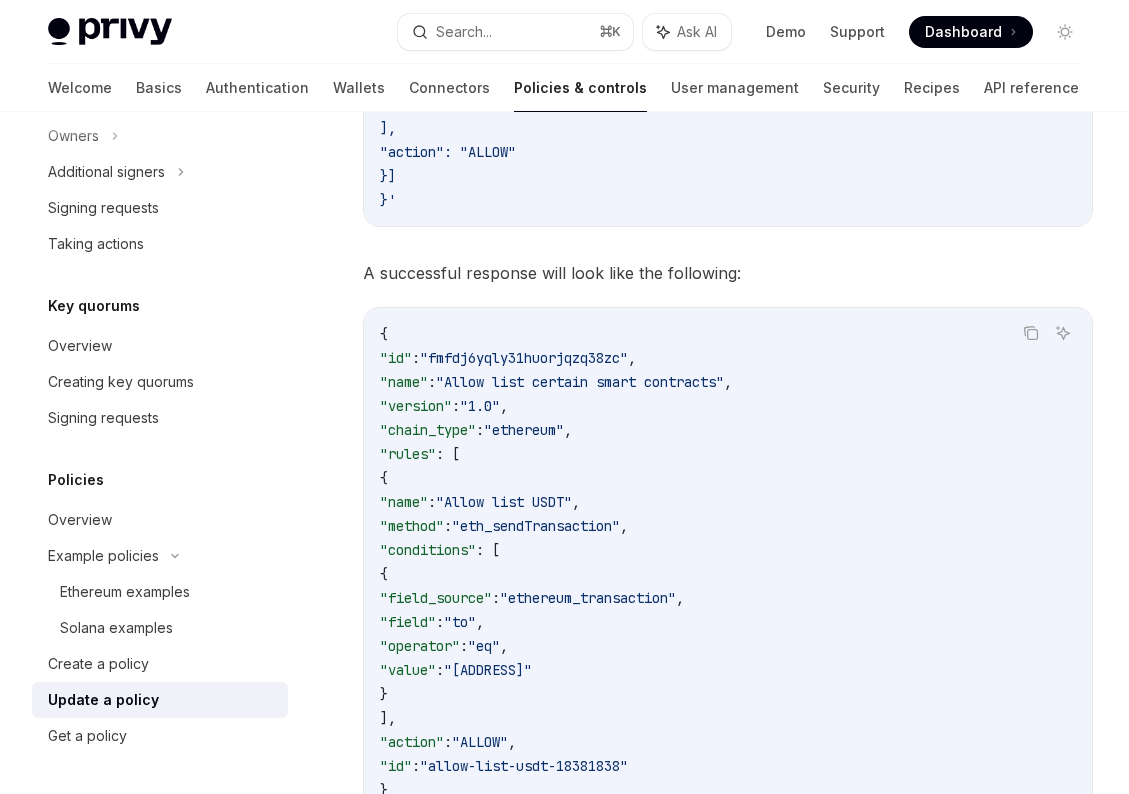 scroll, scrollTop: 6851, scrollLeft: 0, axis: vertical 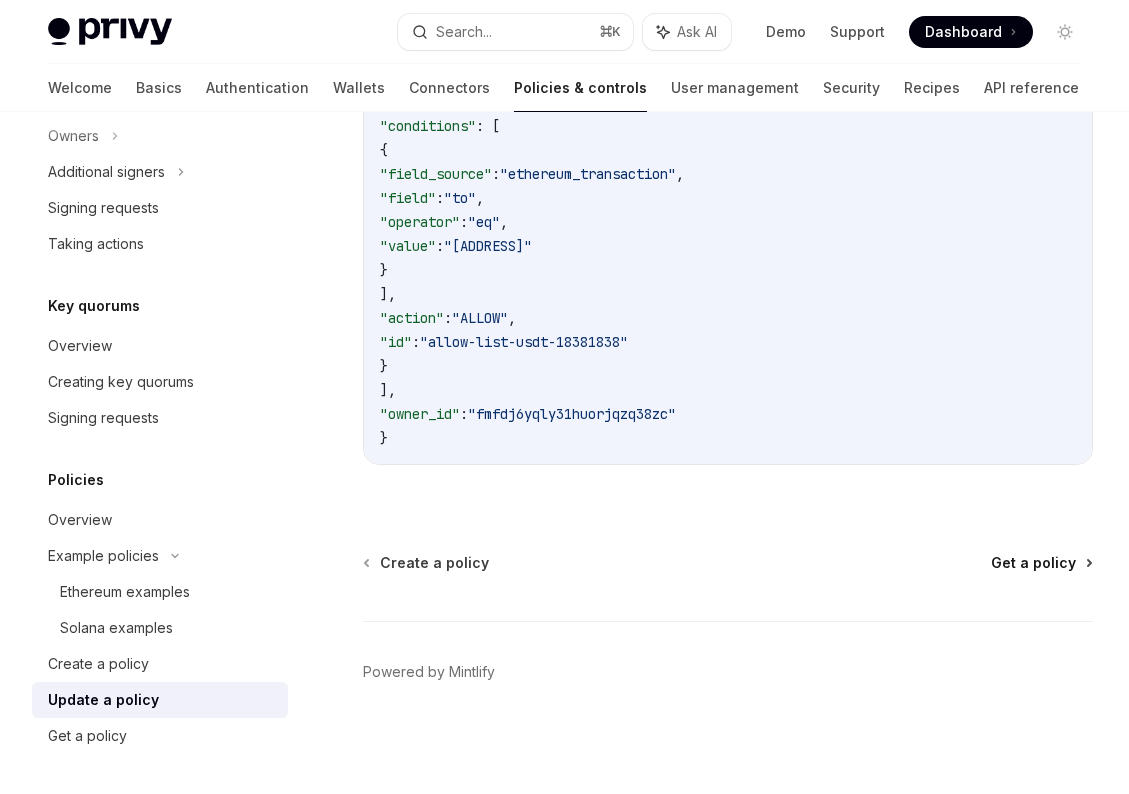 click on "Get a policy" at bounding box center (1033, 563) 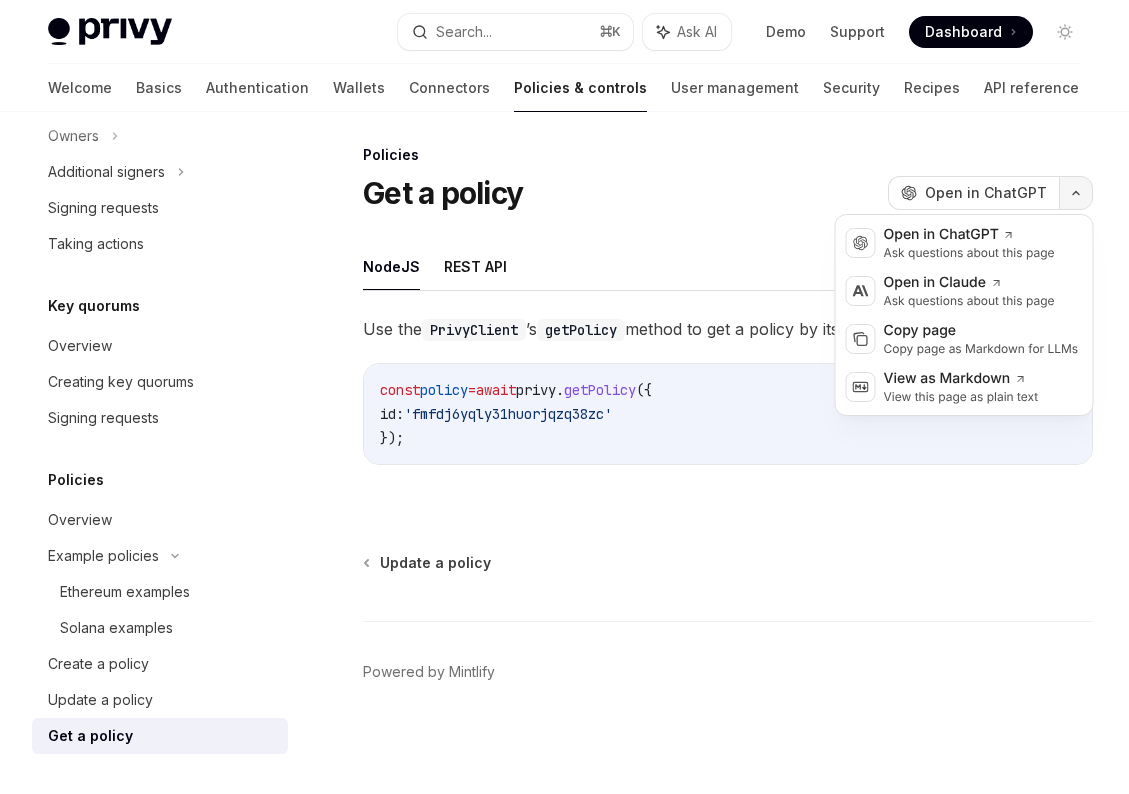 click 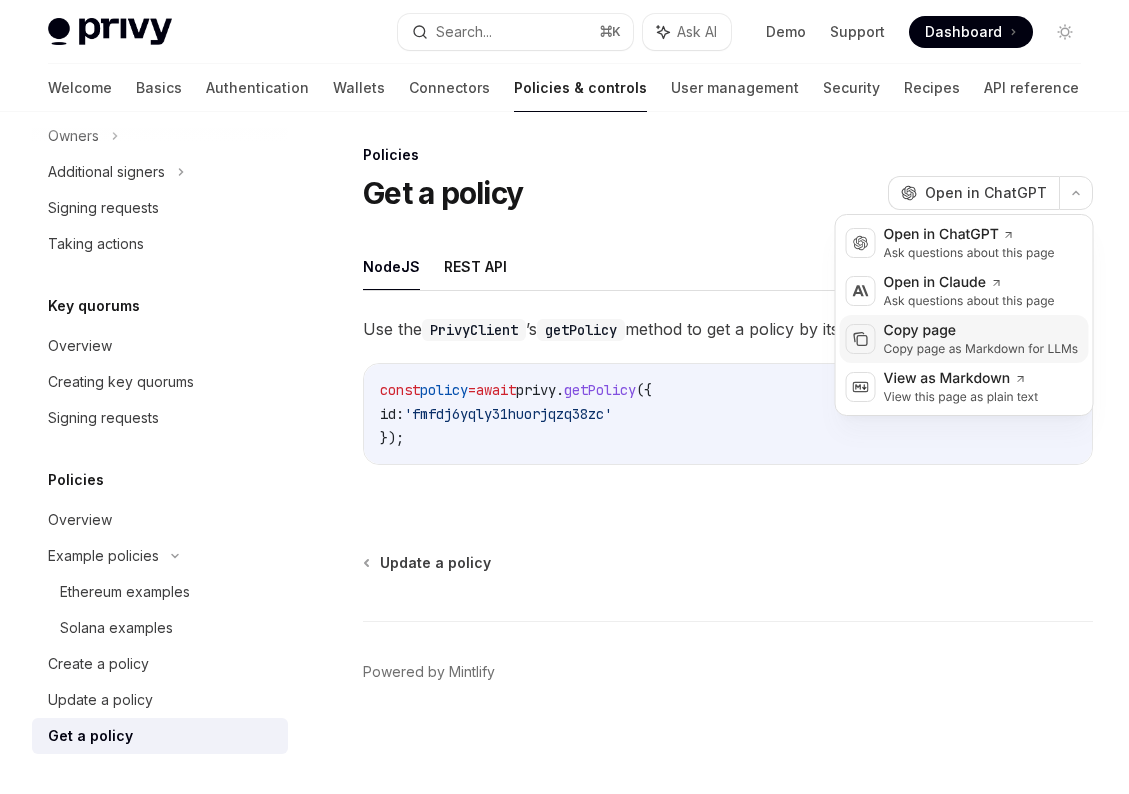 click on "Copy page as Markdown for LLMs" at bounding box center [981, 349] 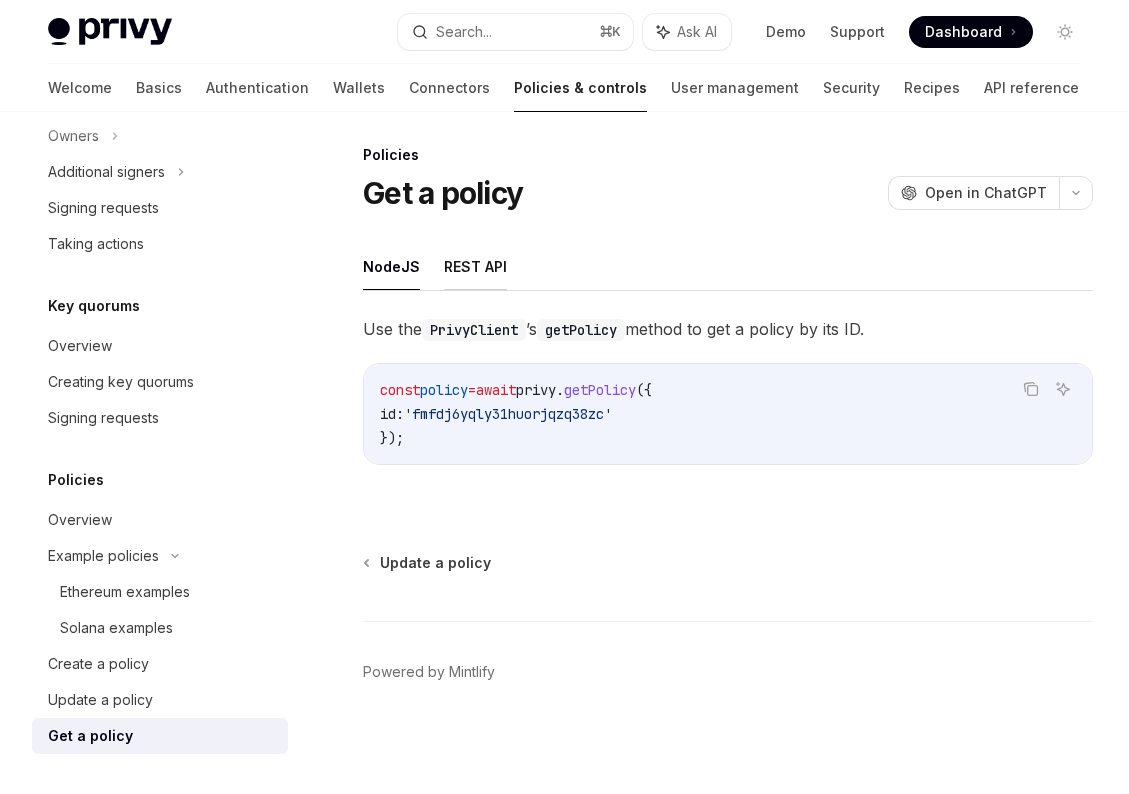 click on "REST API" at bounding box center (475, 266) 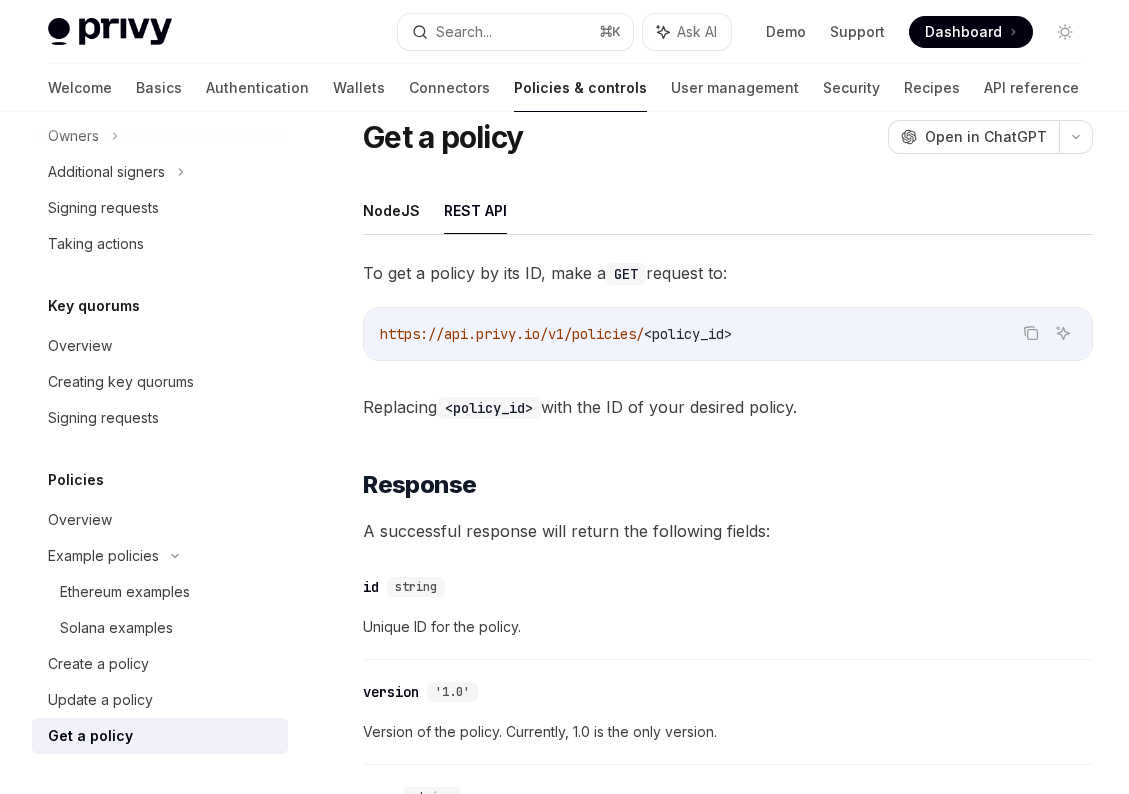 scroll, scrollTop: 0, scrollLeft: 0, axis: both 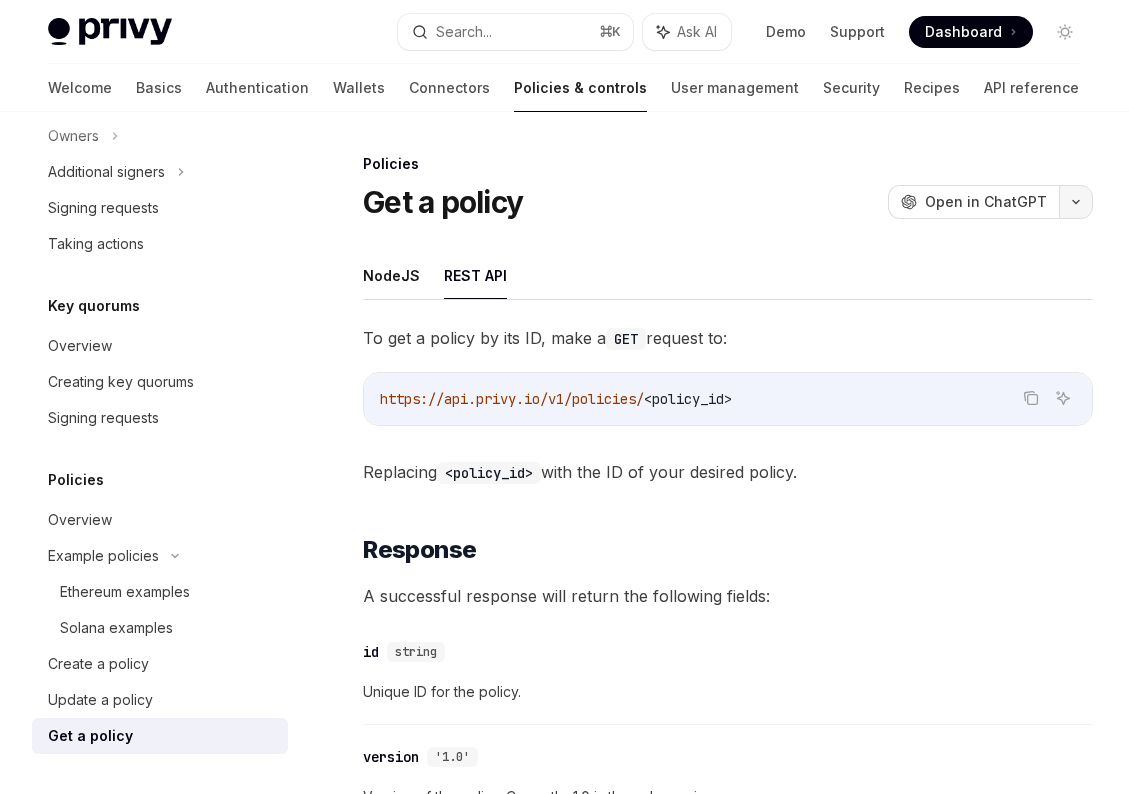 click at bounding box center [1076, 202] 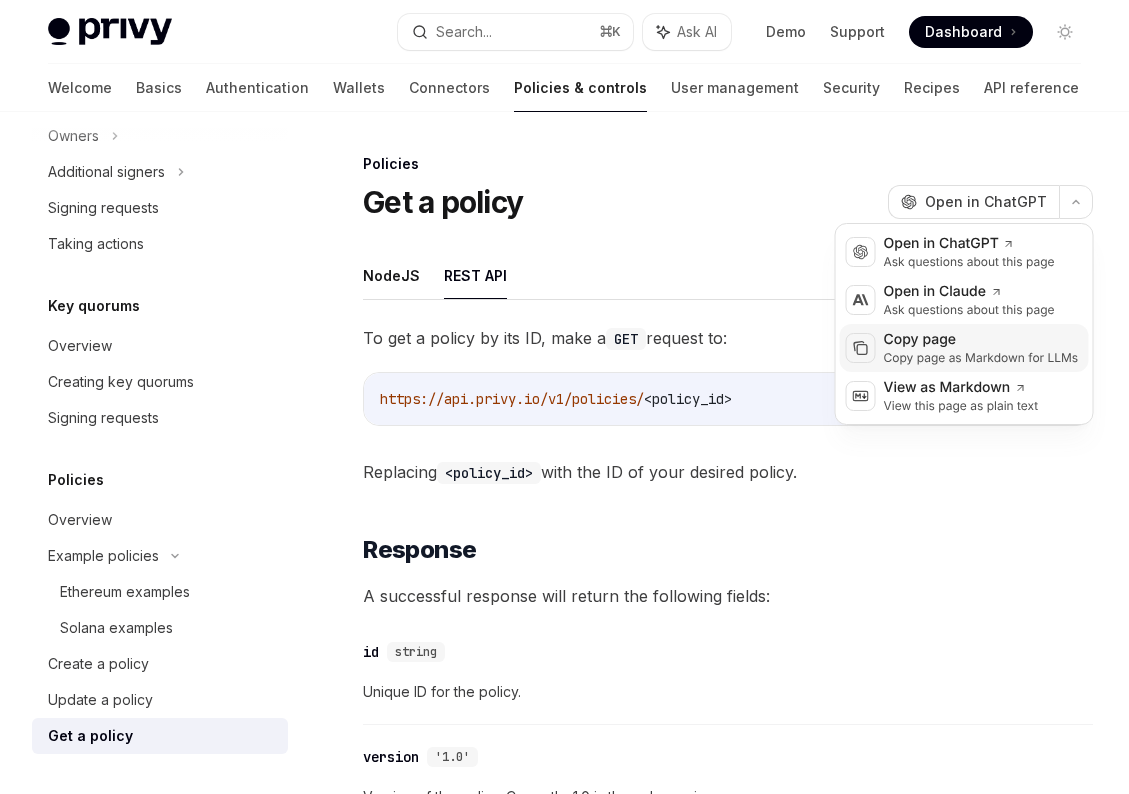 click on "Copy page as Markdown for LLMs" at bounding box center (981, 358) 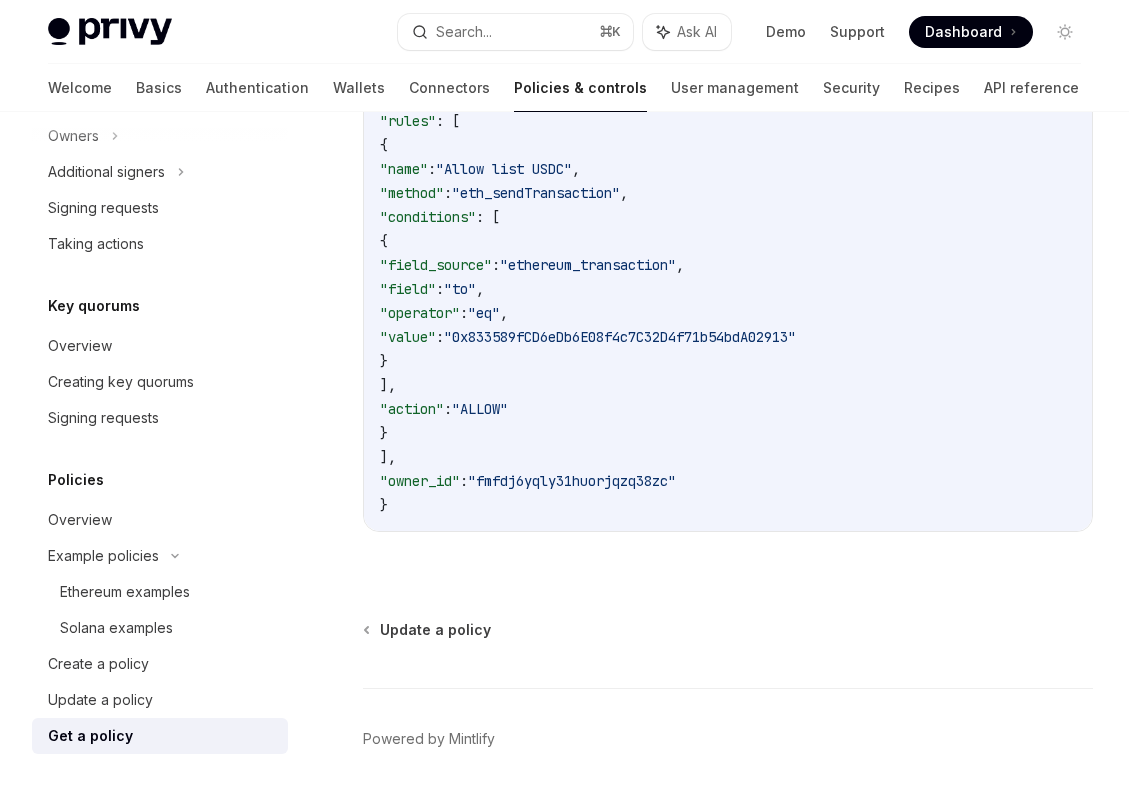 scroll, scrollTop: 1757, scrollLeft: 0, axis: vertical 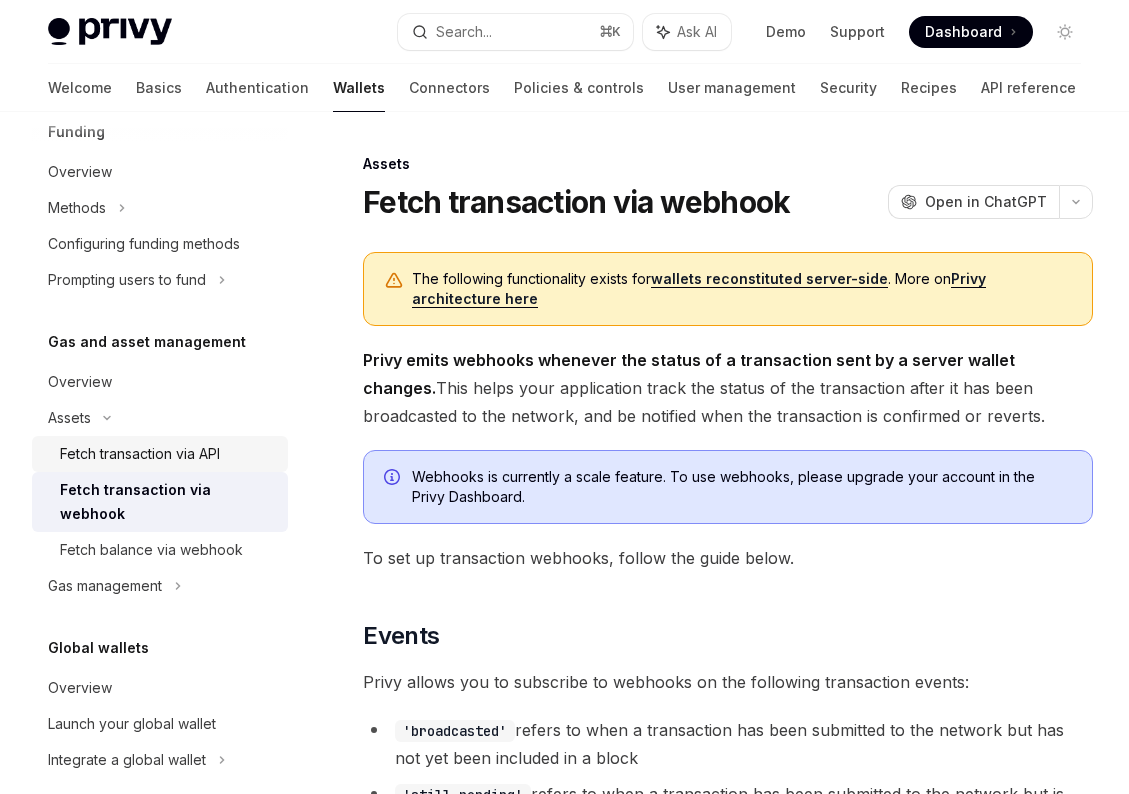 click on "Fetch transaction via API" at bounding box center (140, 454) 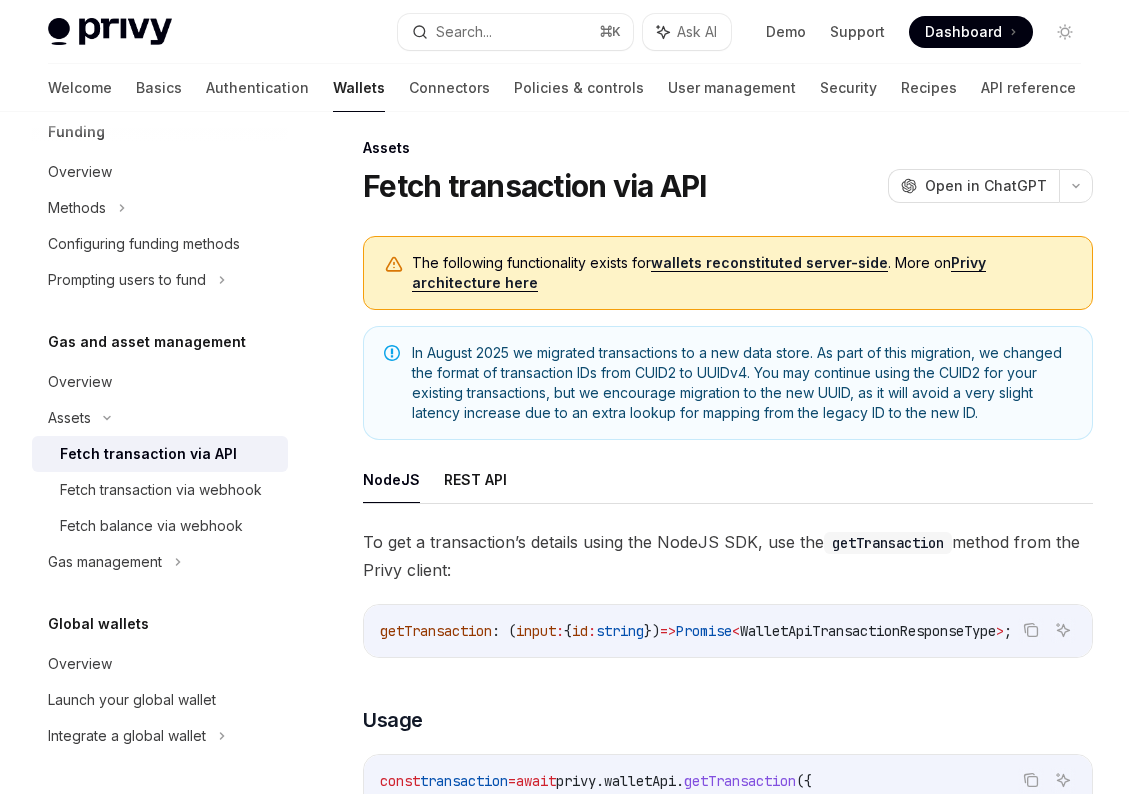 scroll, scrollTop: 18, scrollLeft: 0, axis: vertical 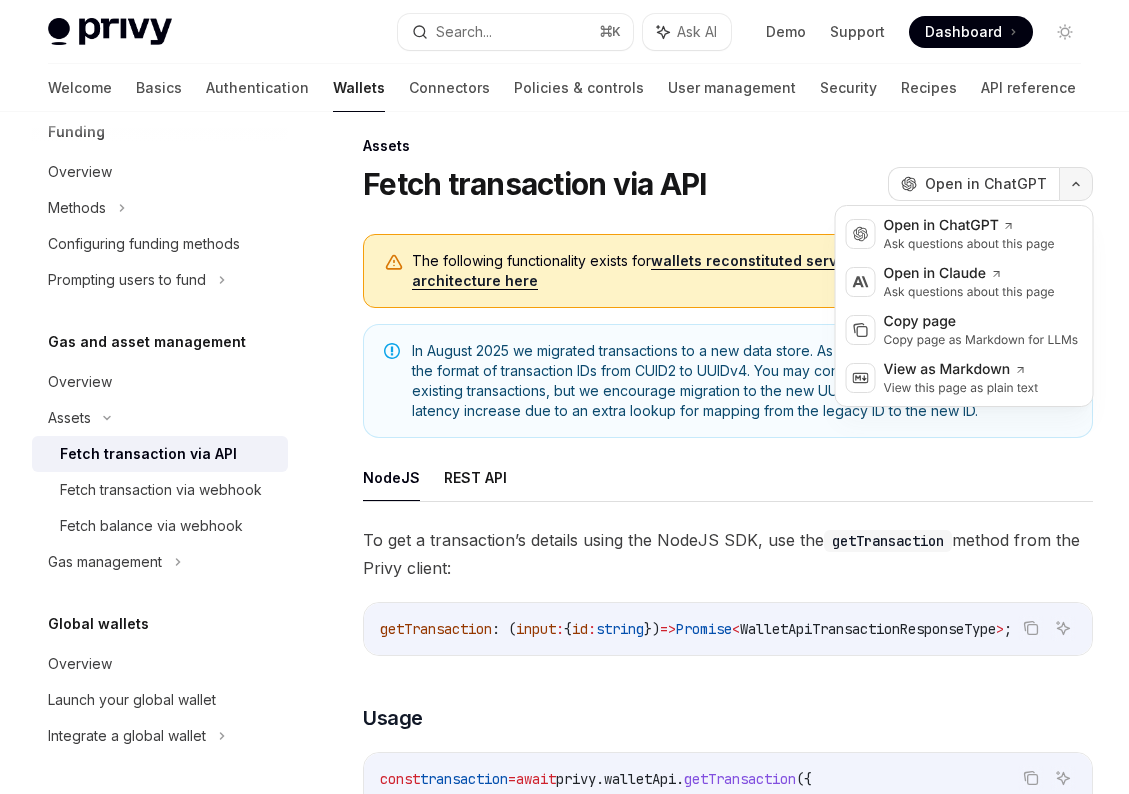 click at bounding box center [1076, 184] 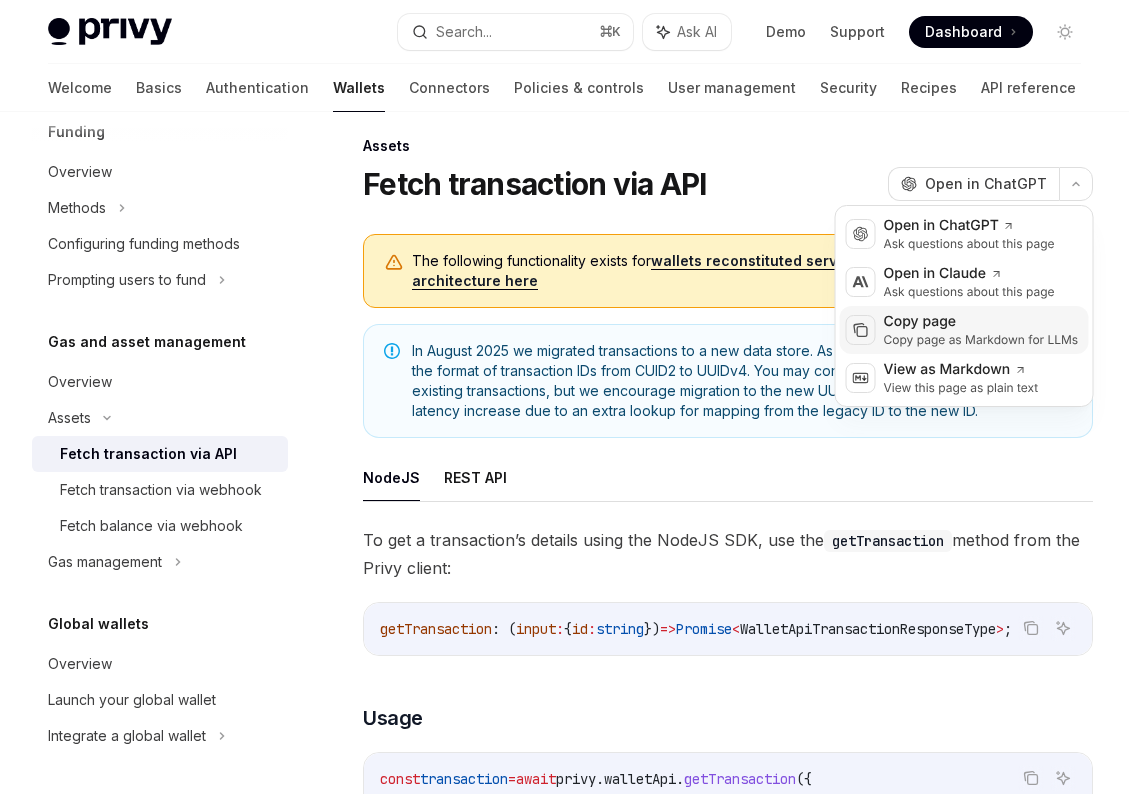 click on "Copy page" at bounding box center [981, 322] 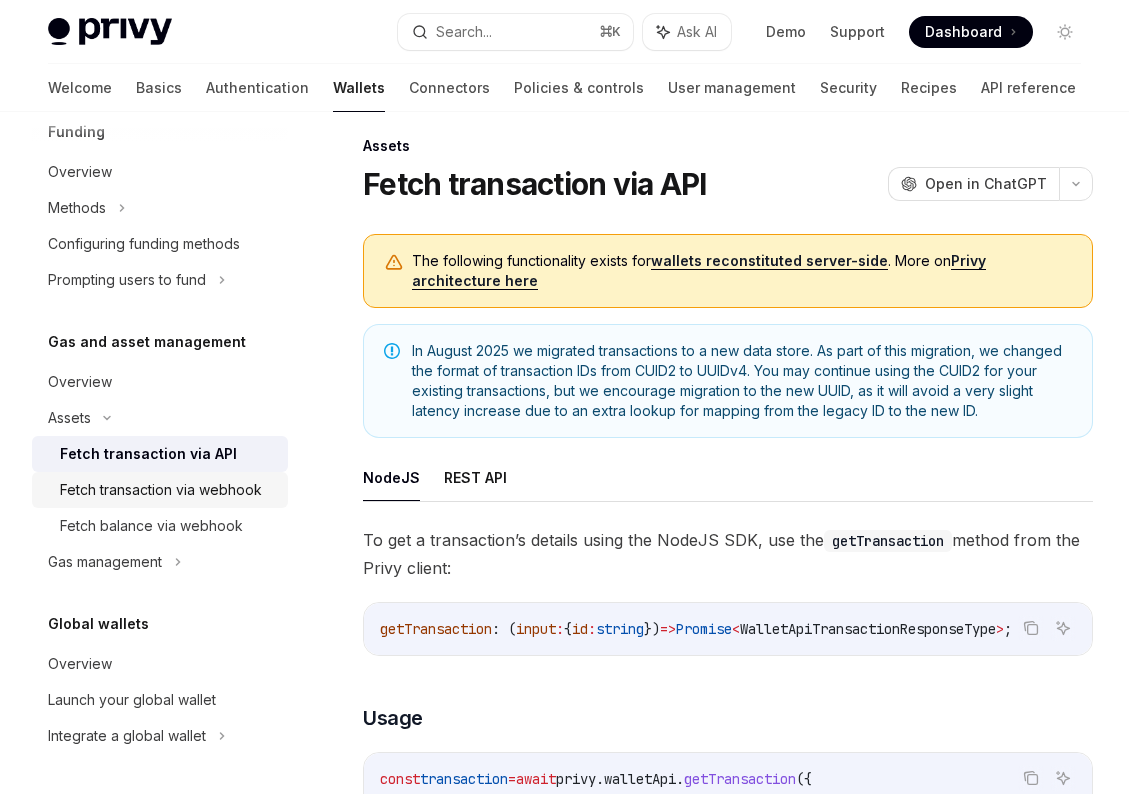 click on "Fetch transaction via webhook" at bounding box center [161, 490] 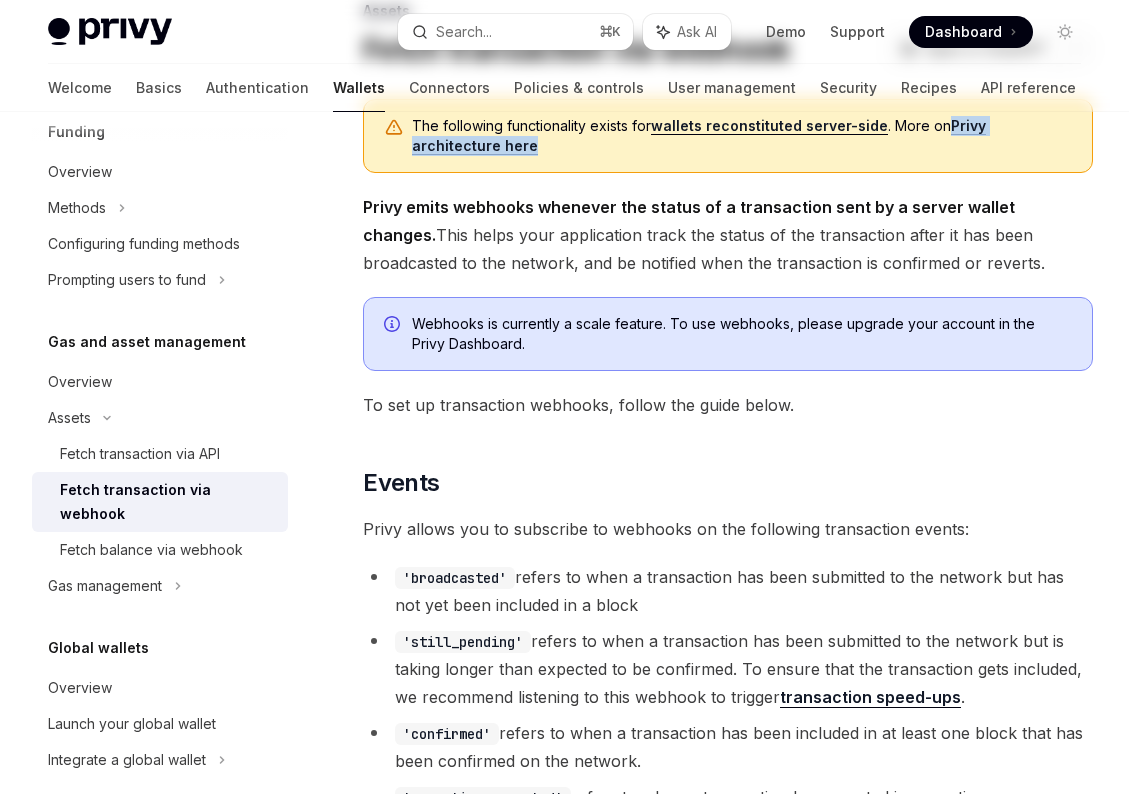 scroll, scrollTop: 0, scrollLeft: 0, axis: both 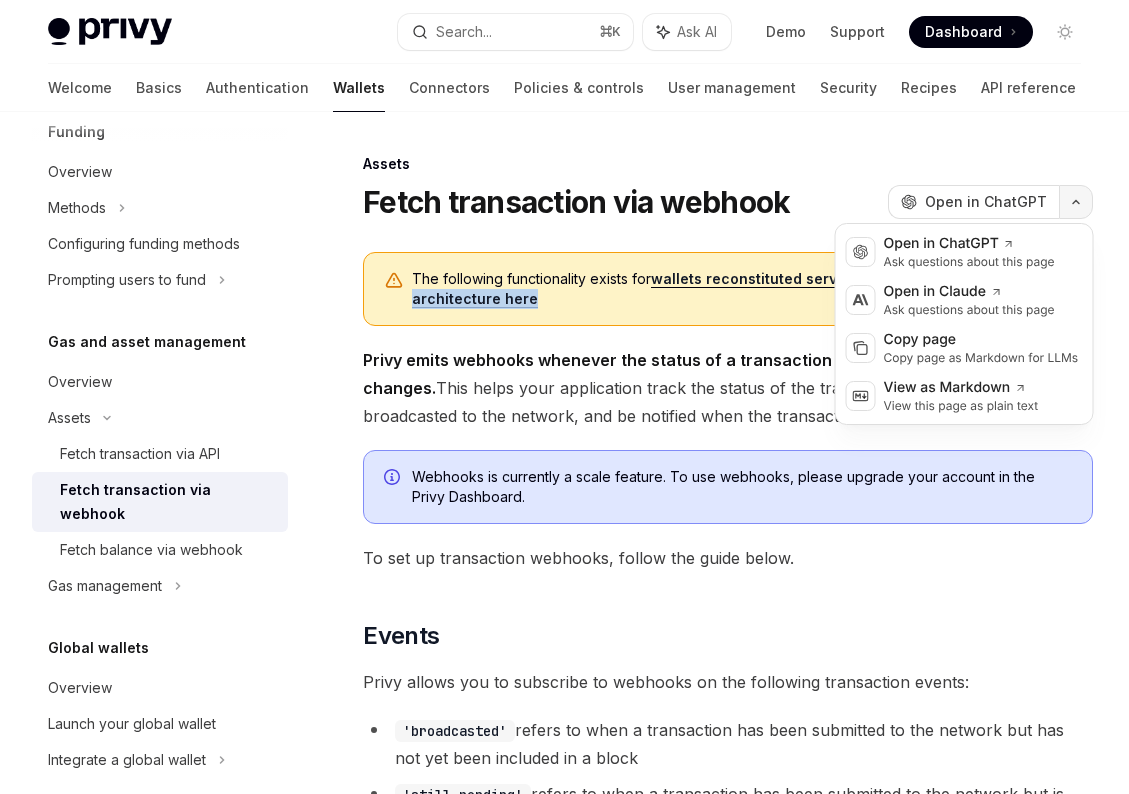 click at bounding box center (1076, 202) 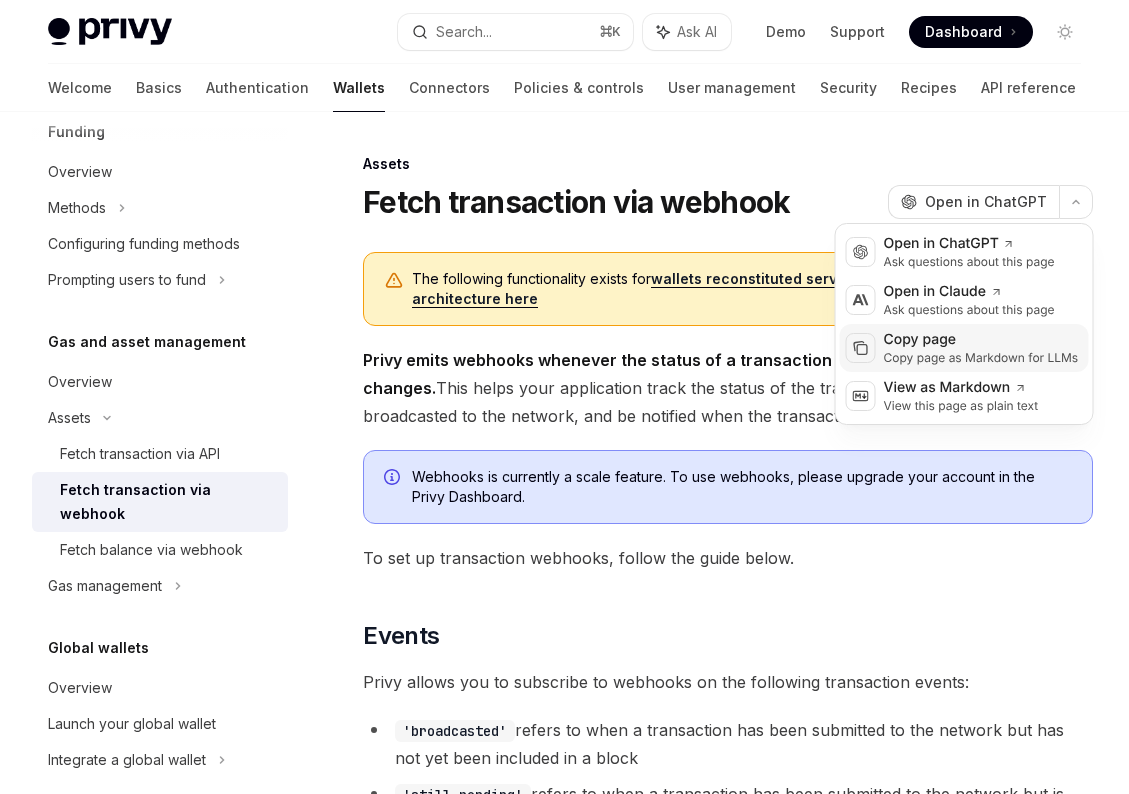 click on "Copy page" at bounding box center (981, 340) 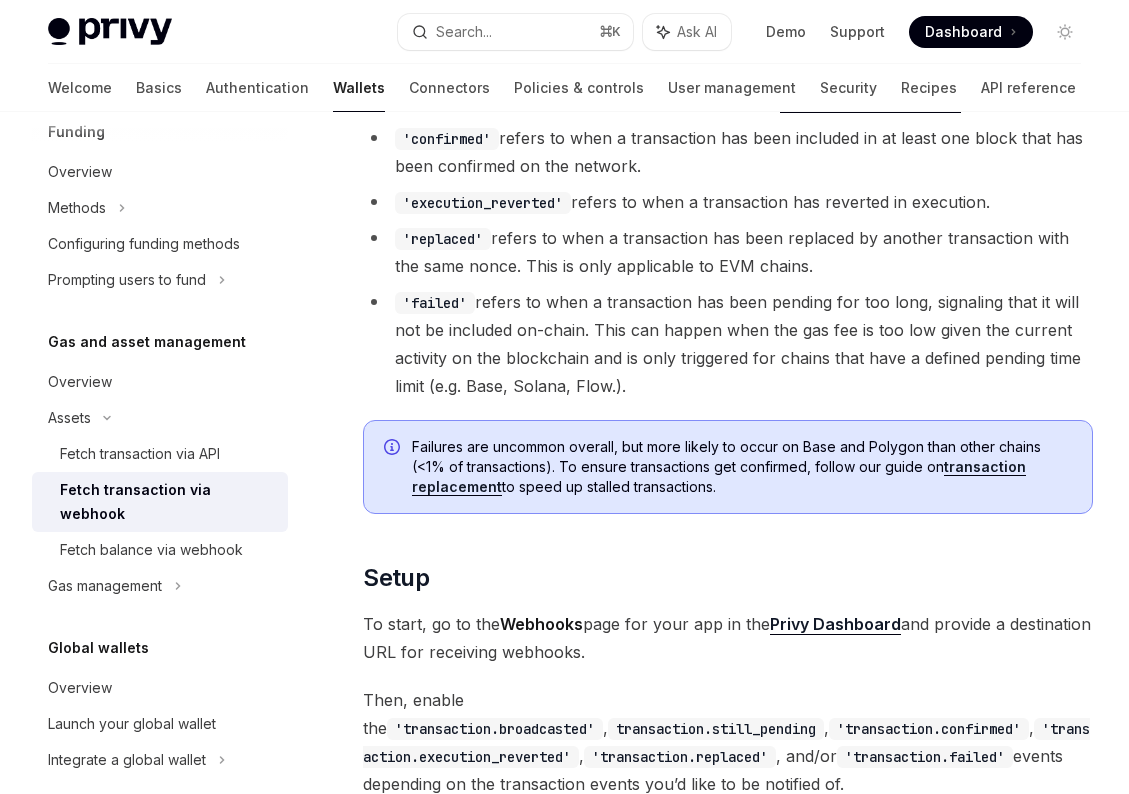 scroll, scrollTop: 0, scrollLeft: 0, axis: both 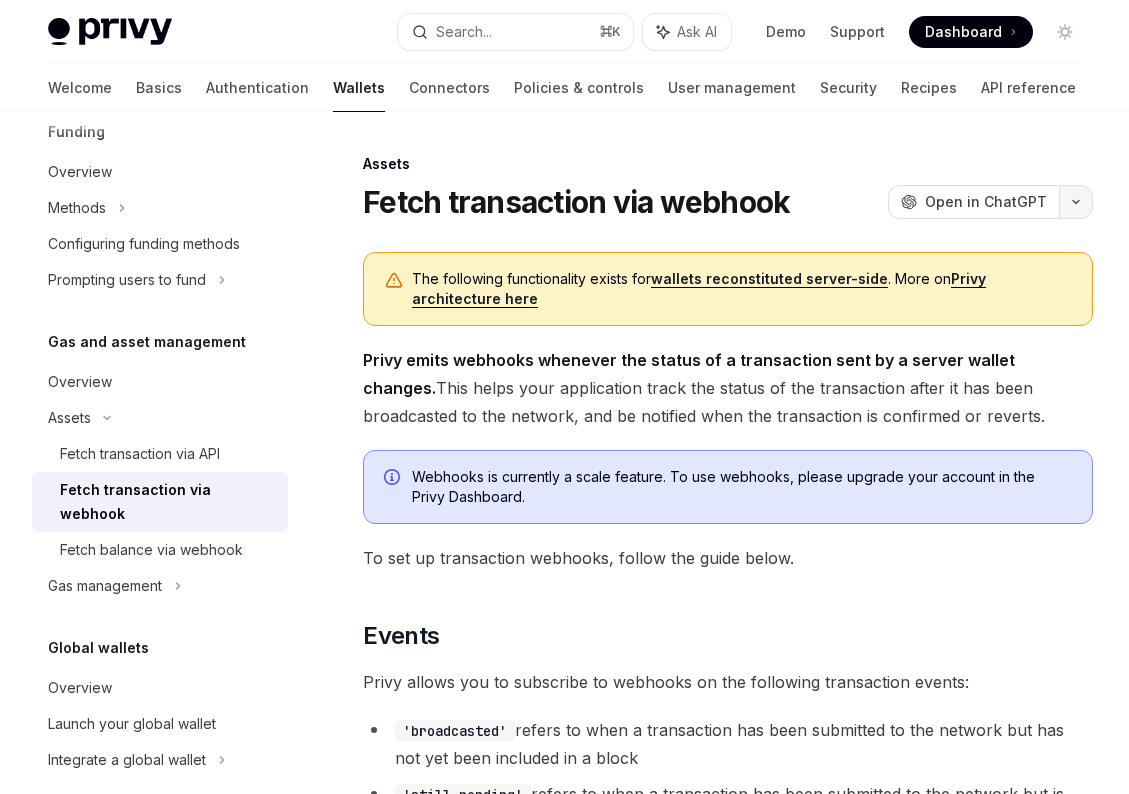 click at bounding box center (1076, 202) 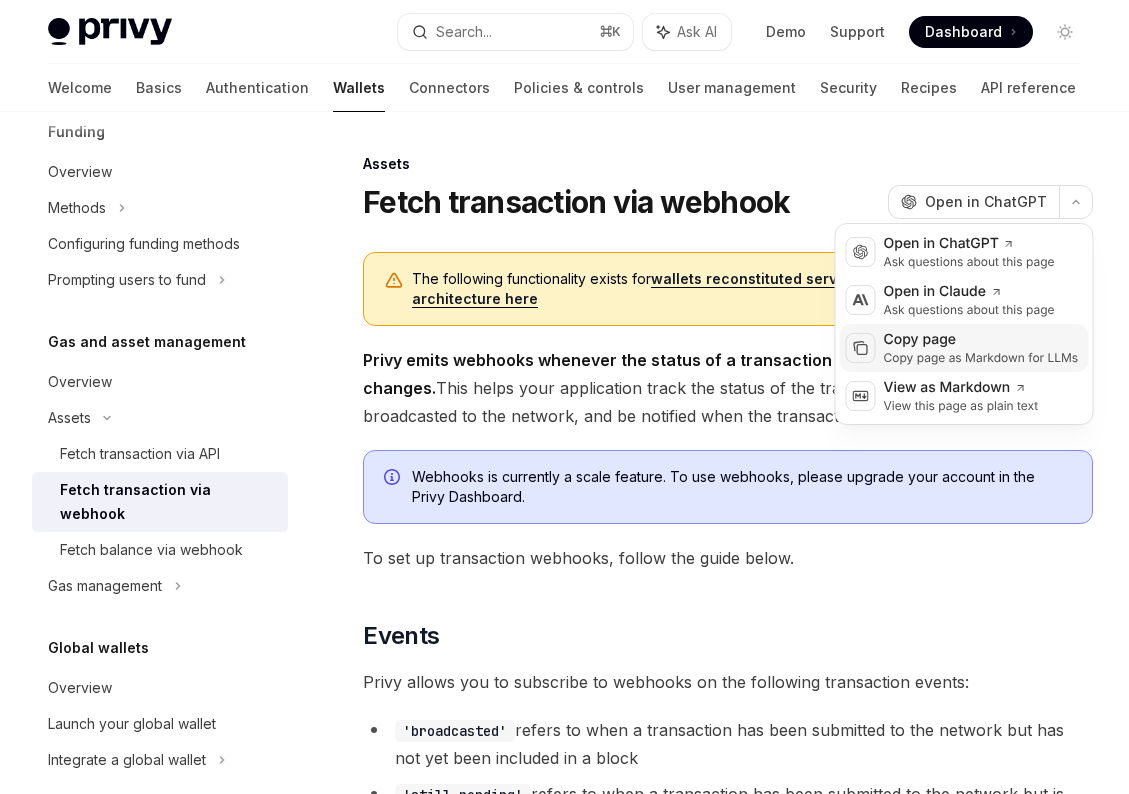 click on "Copy page as Markdown for LLMs" at bounding box center (981, 358) 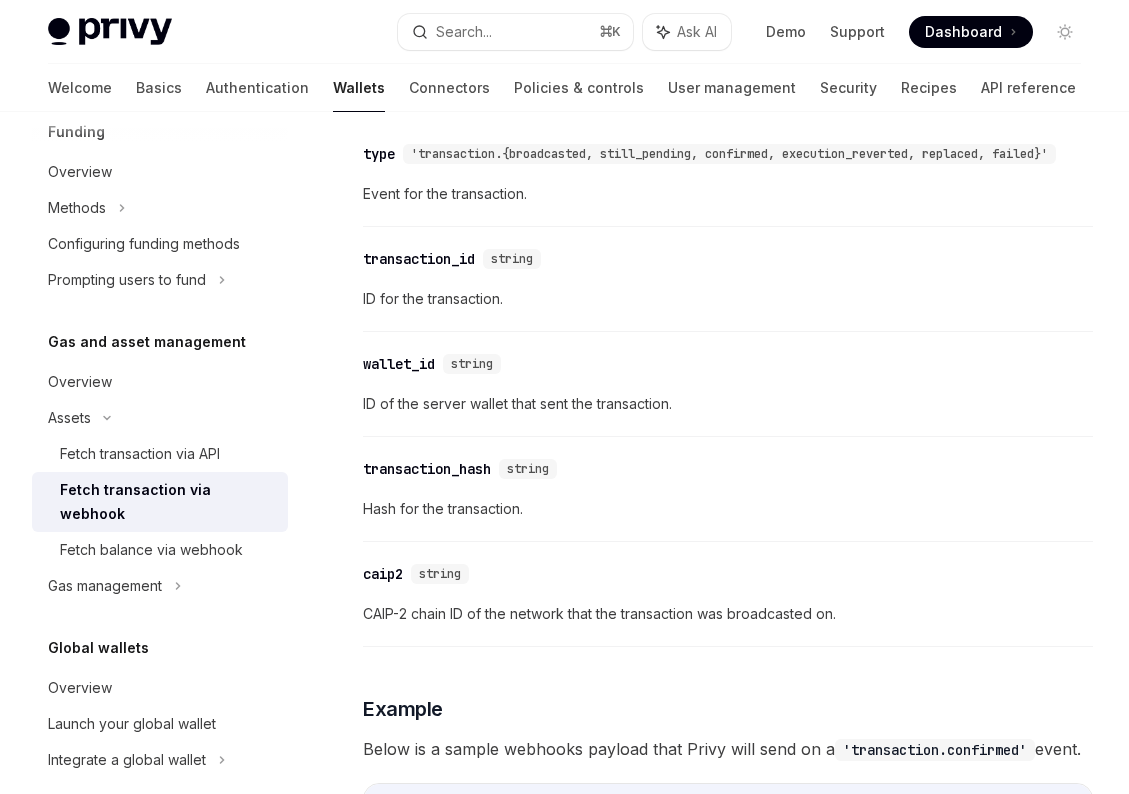 scroll, scrollTop: 2210, scrollLeft: 0, axis: vertical 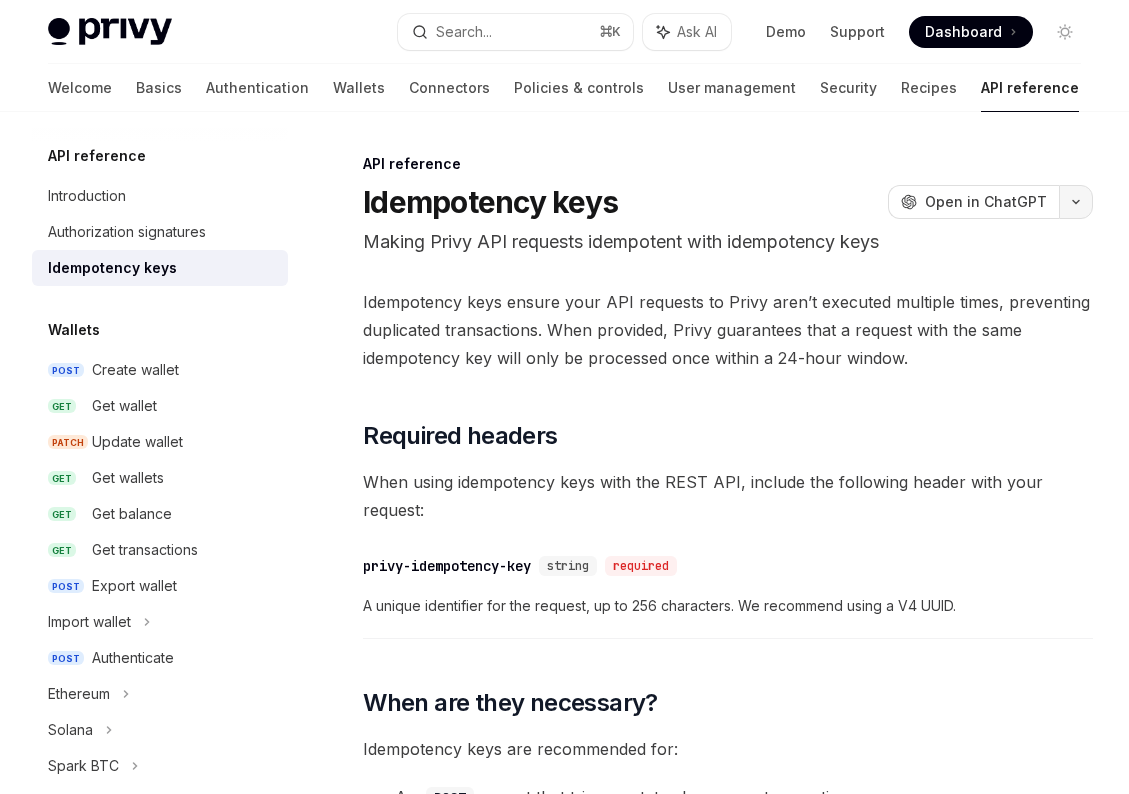 click at bounding box center [1076, 202] 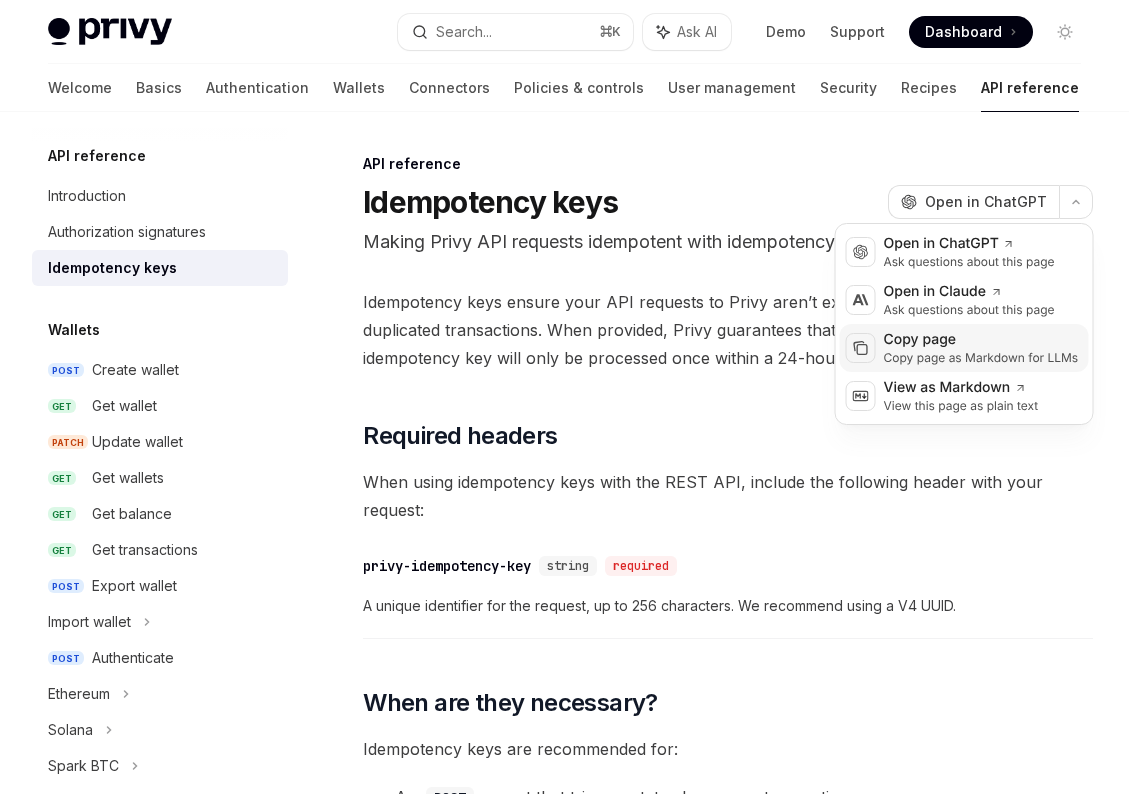 click on "Copy page as Markdown for LLMs" at bounding box center (981, 358) 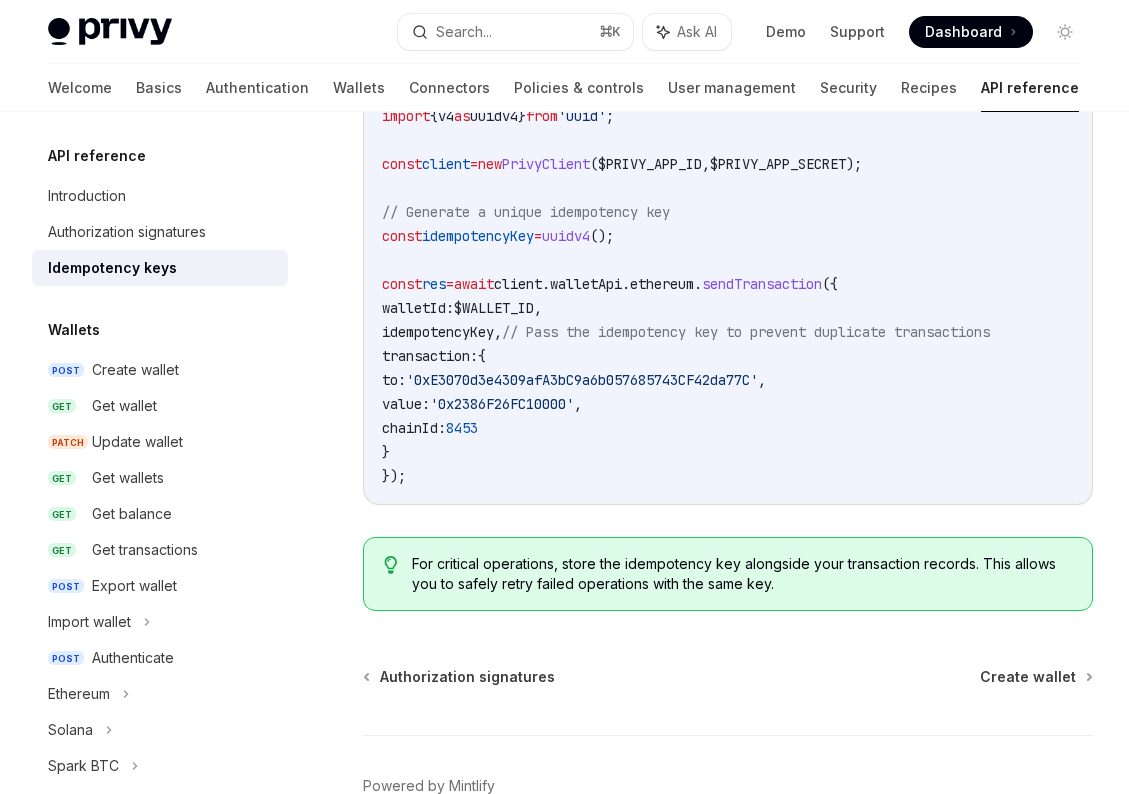 scroll, scrollTop: 2194, scrollLeft: 0, axis: vertical 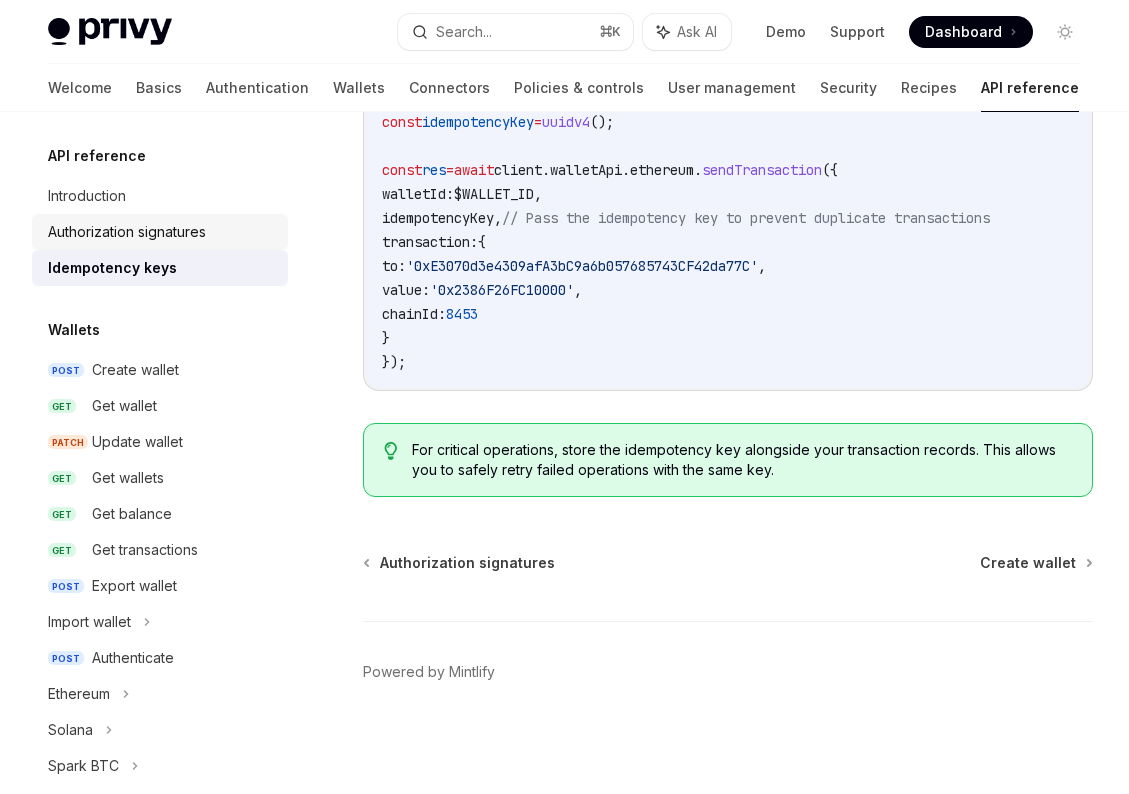 click on "Authorization signatures" at bounding box center [127, 232] 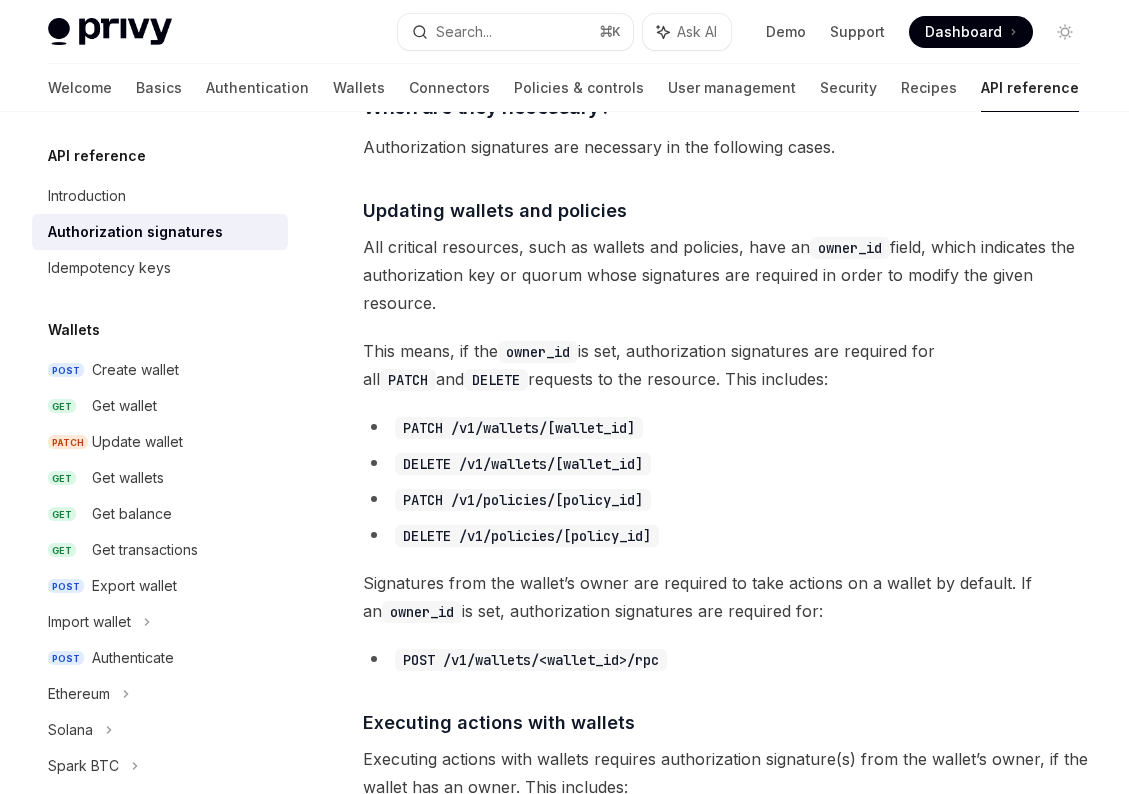 scroll, scrollTop: 0, scrollLeft: 0, axis: both 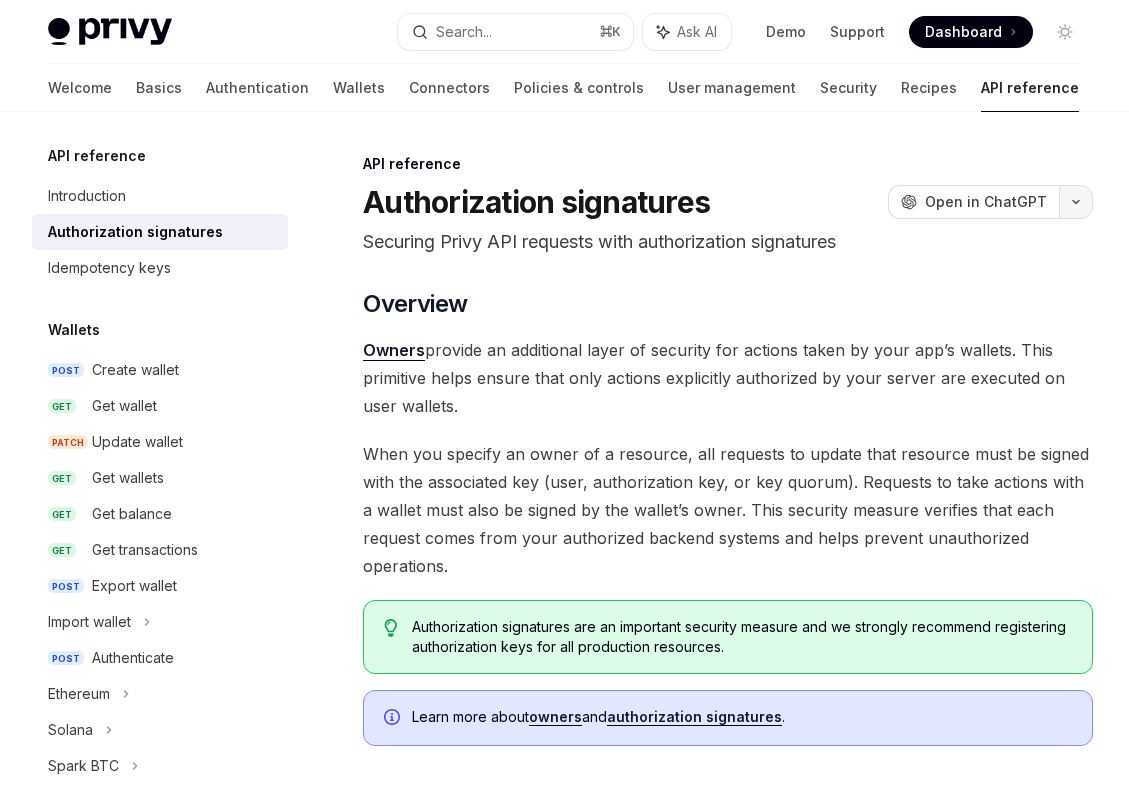 click at bounding box center (1076, 202) 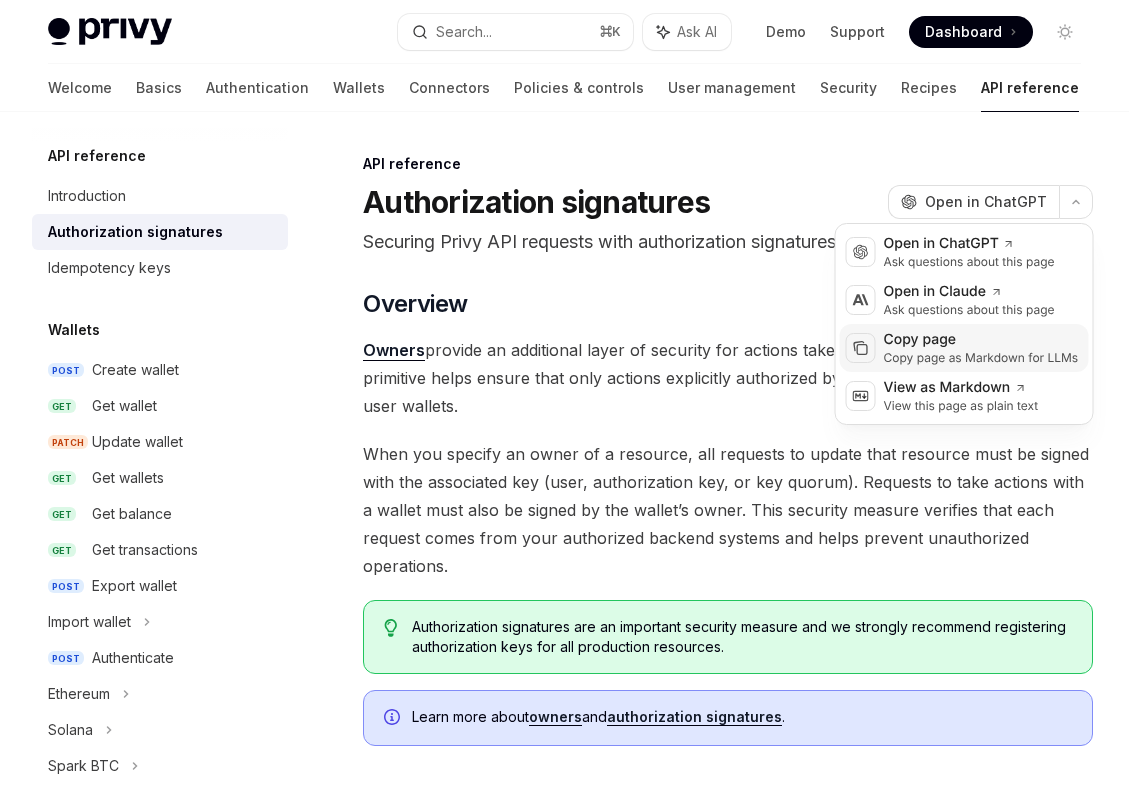 click on "Copy page as Markdown for LLMs" at bounding box center [981, 358] 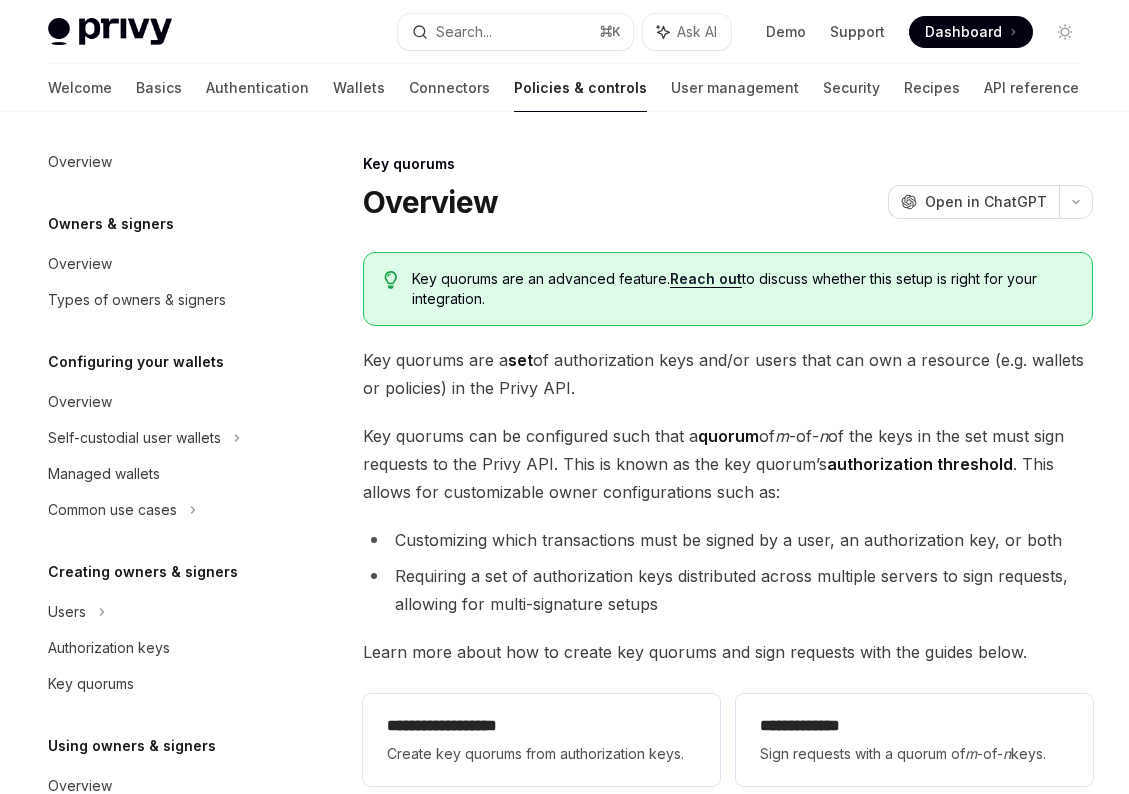 scroll, scrollTop: 0, scrollLeft: 0, axis: both 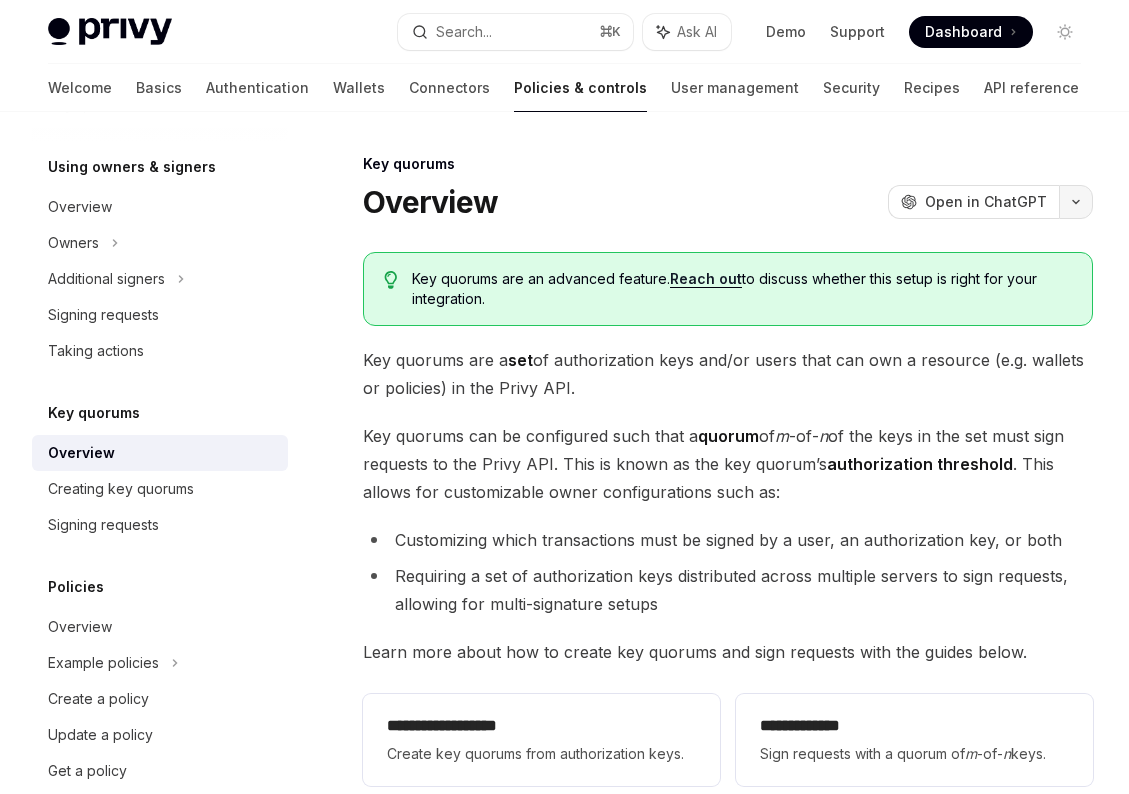 click at bounding box center (1076, 202) 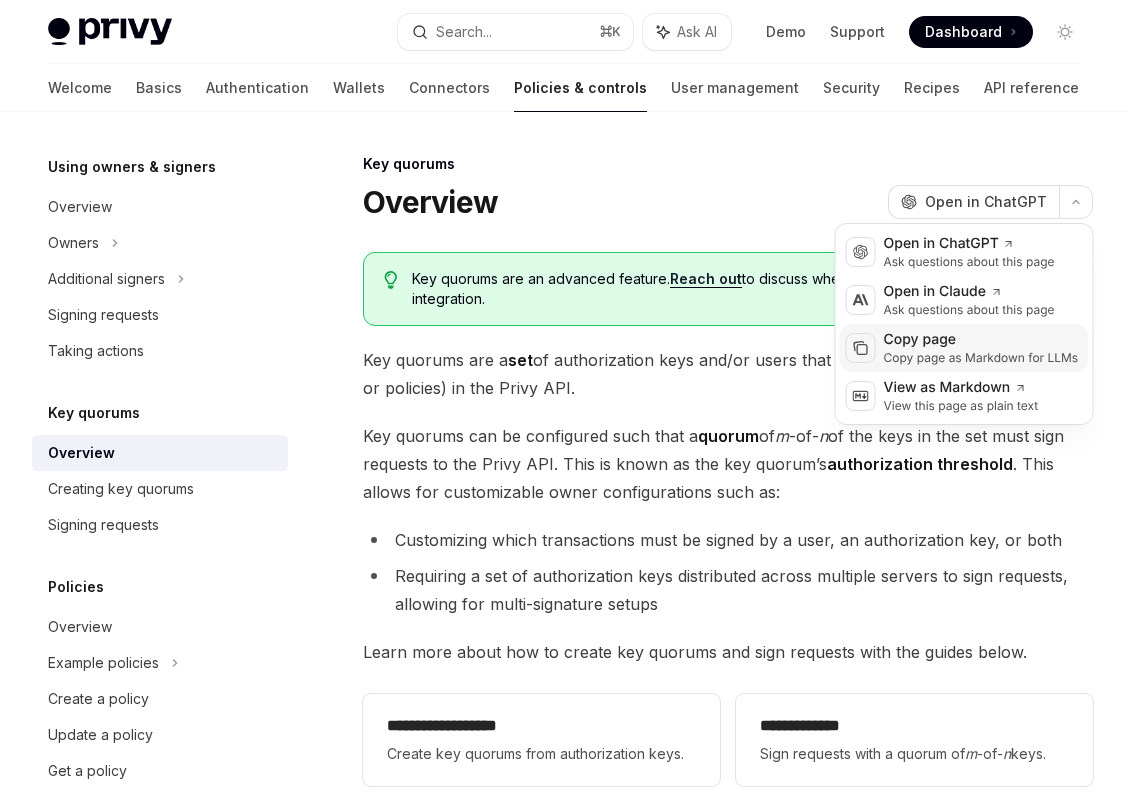 click on "Copy page" at bounding box center (981, 340) 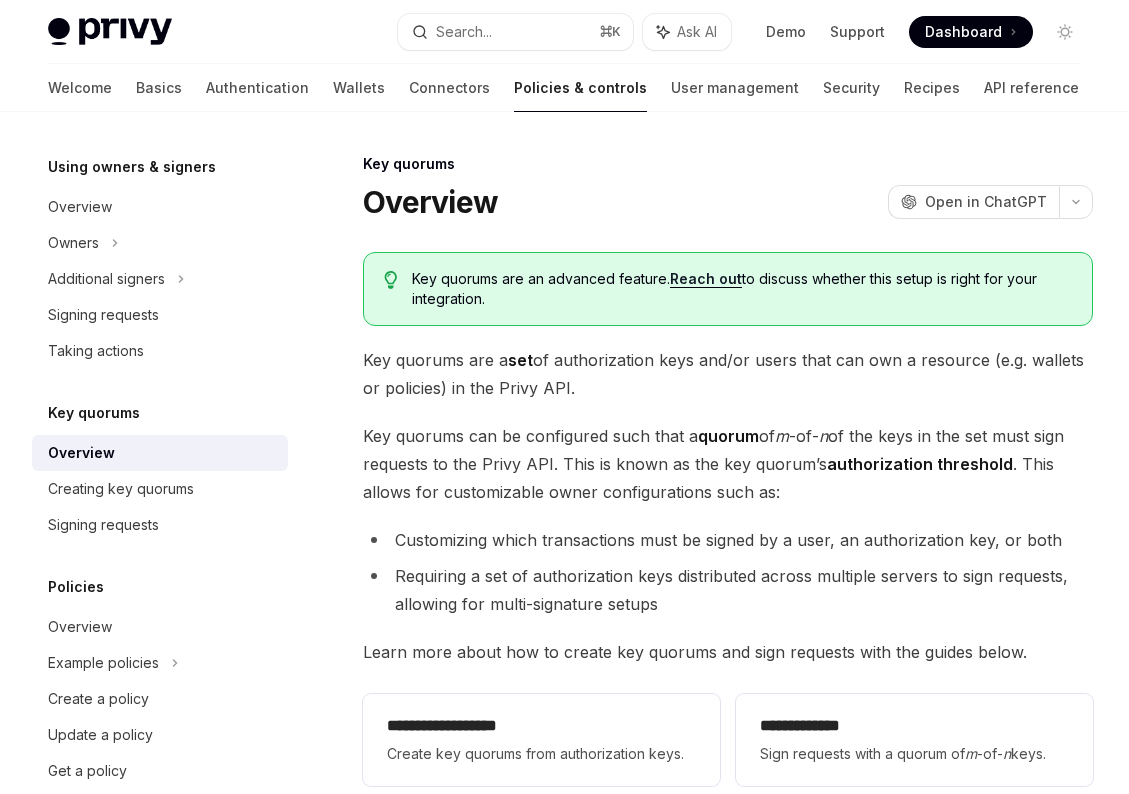 scroll, scrollTop: 297, scrollLeft: 0, axis: vertical 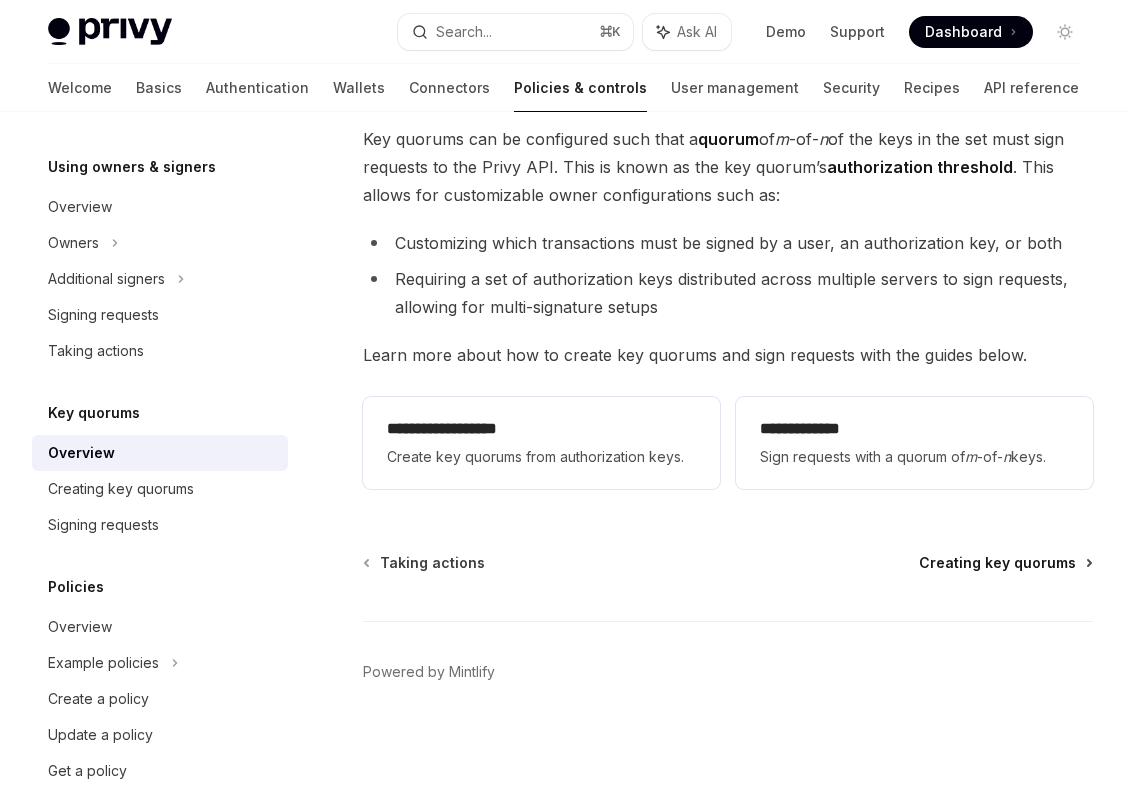 click on "Creating key quorums" at bounding box center (997, 563) 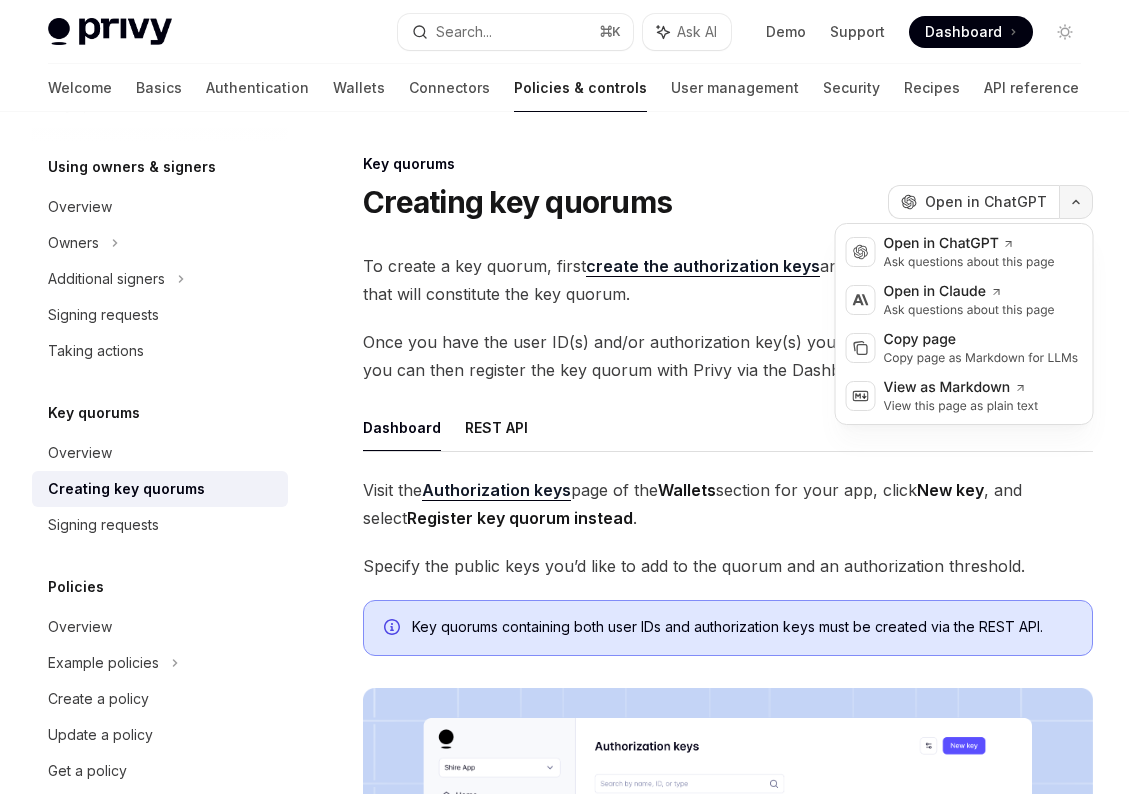 click 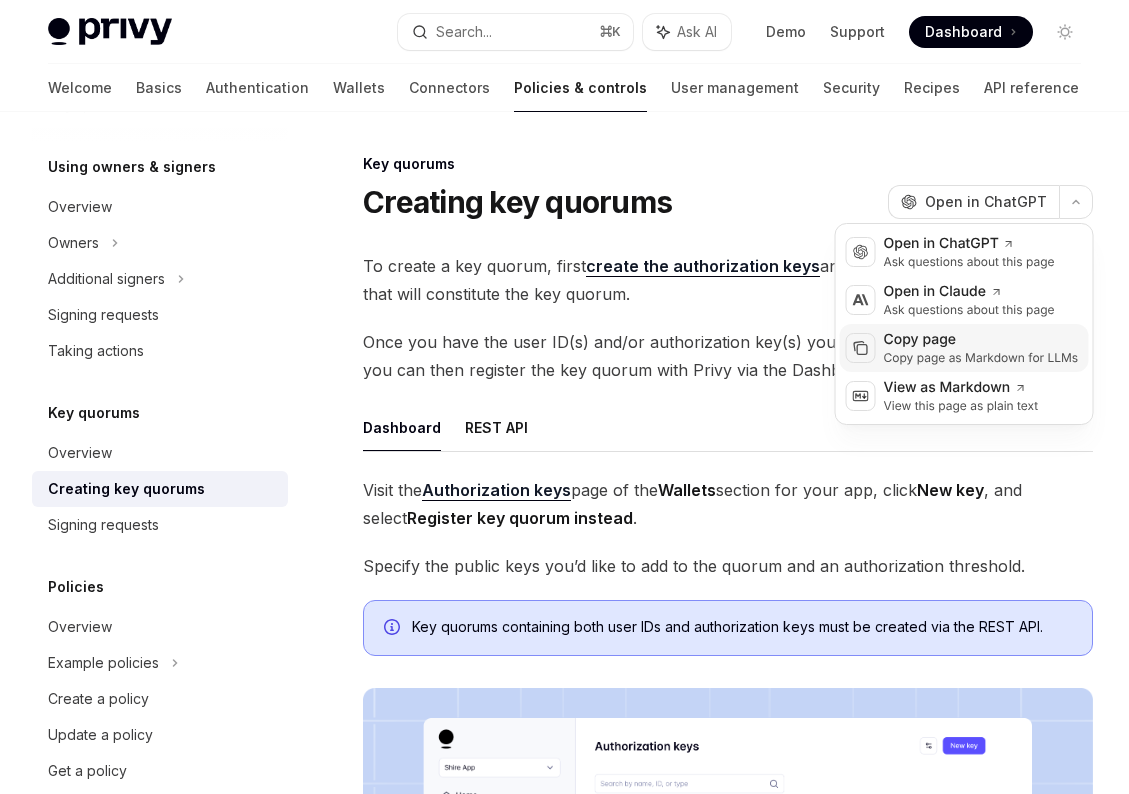 click on "Copy page" at bounding box center [981, 340] 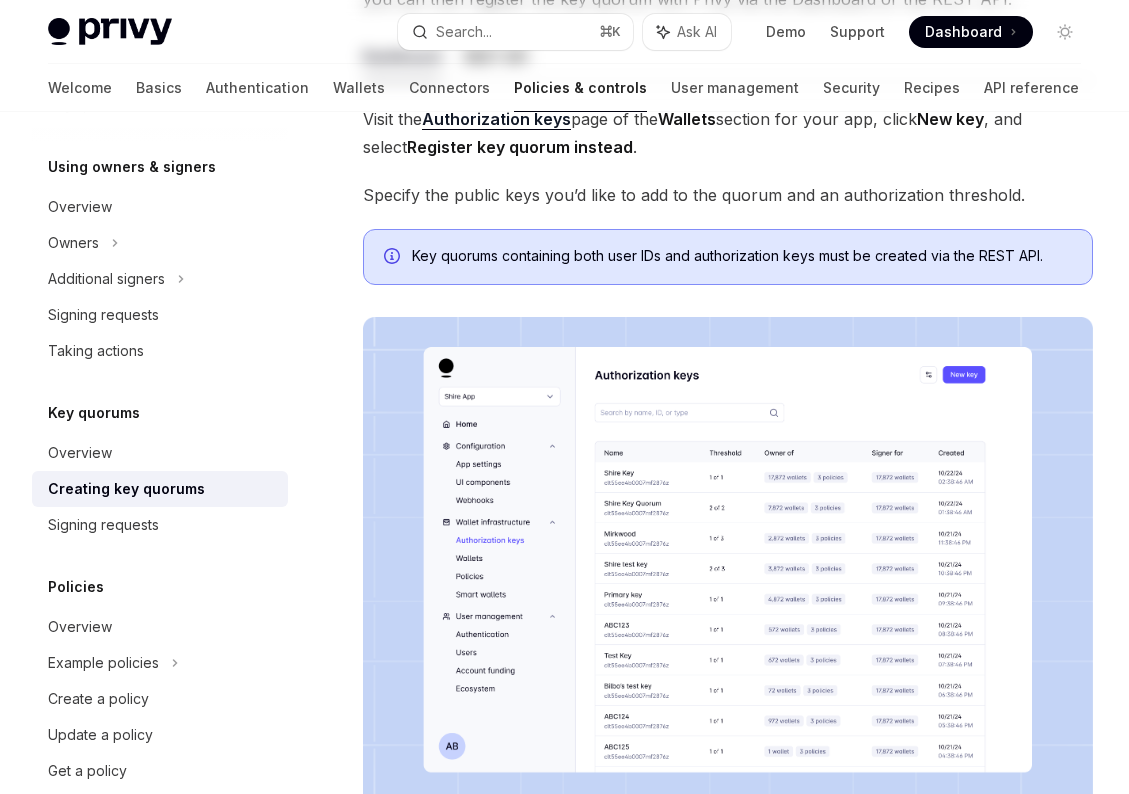 scroll, scrollTop: 0, scrollLeft: 0, axis: both 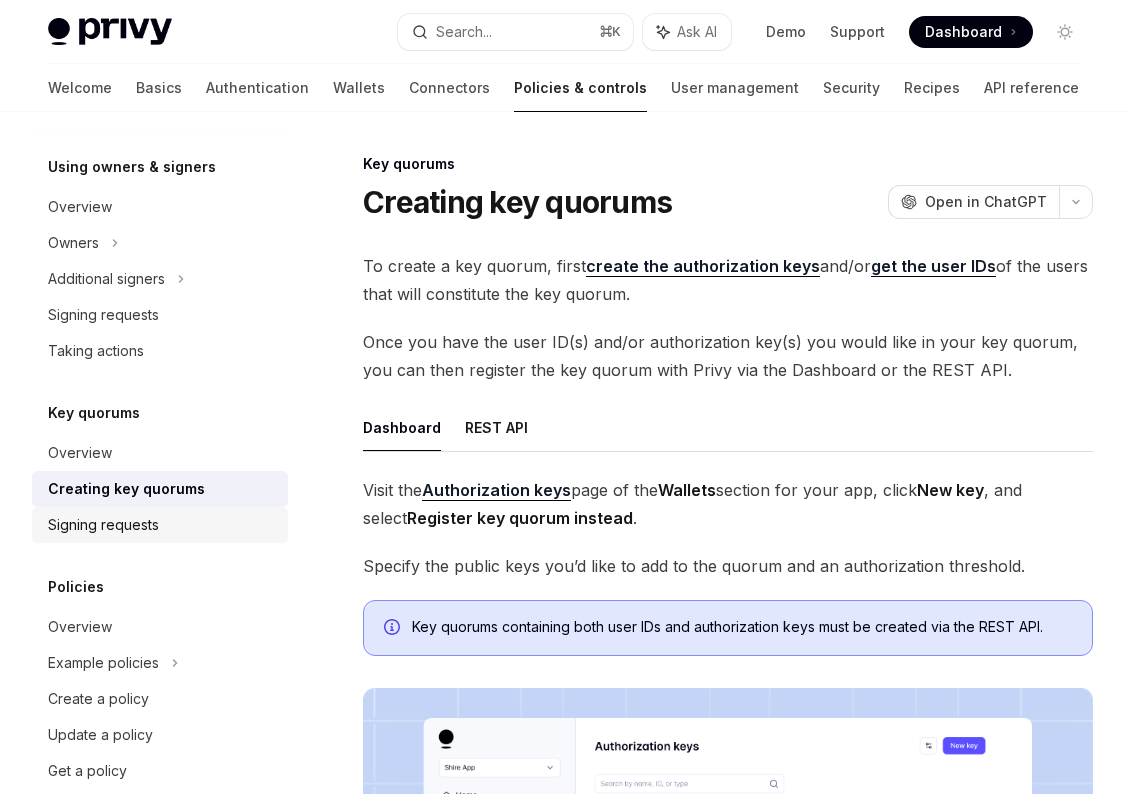 click on "Signing requests" at bounding box center (162, 525) 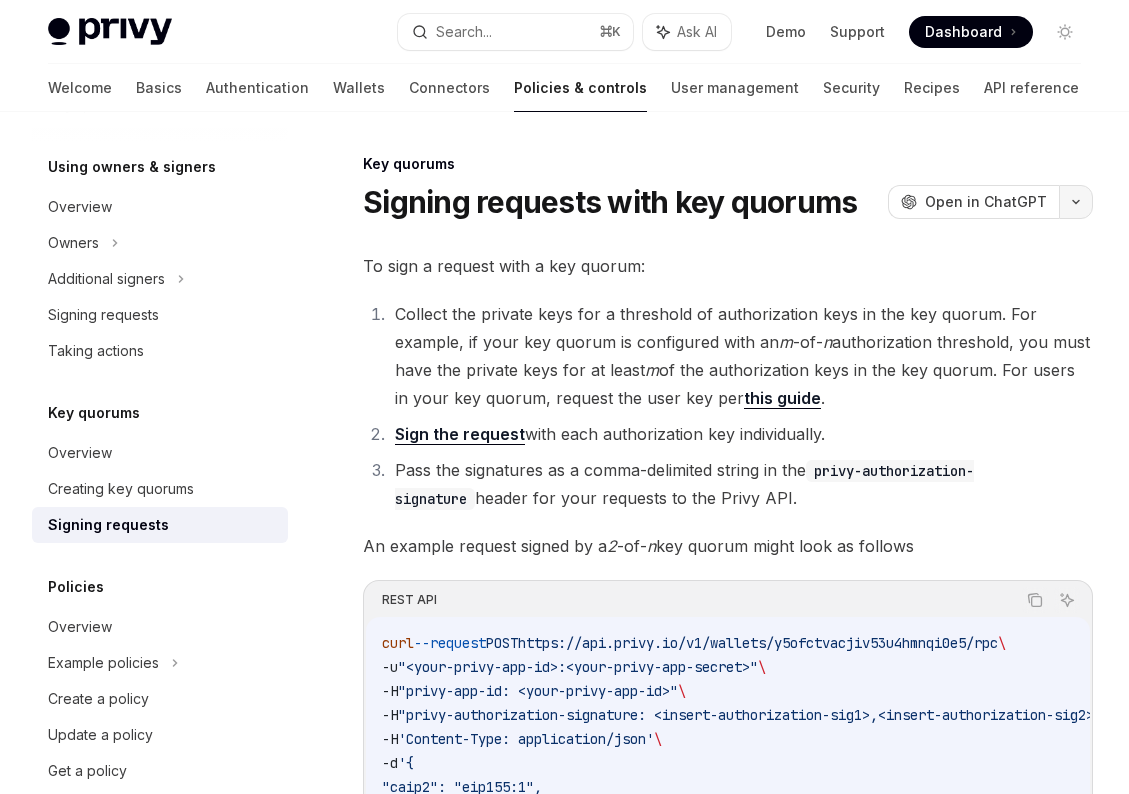 click at bounding box center (1076, 202) 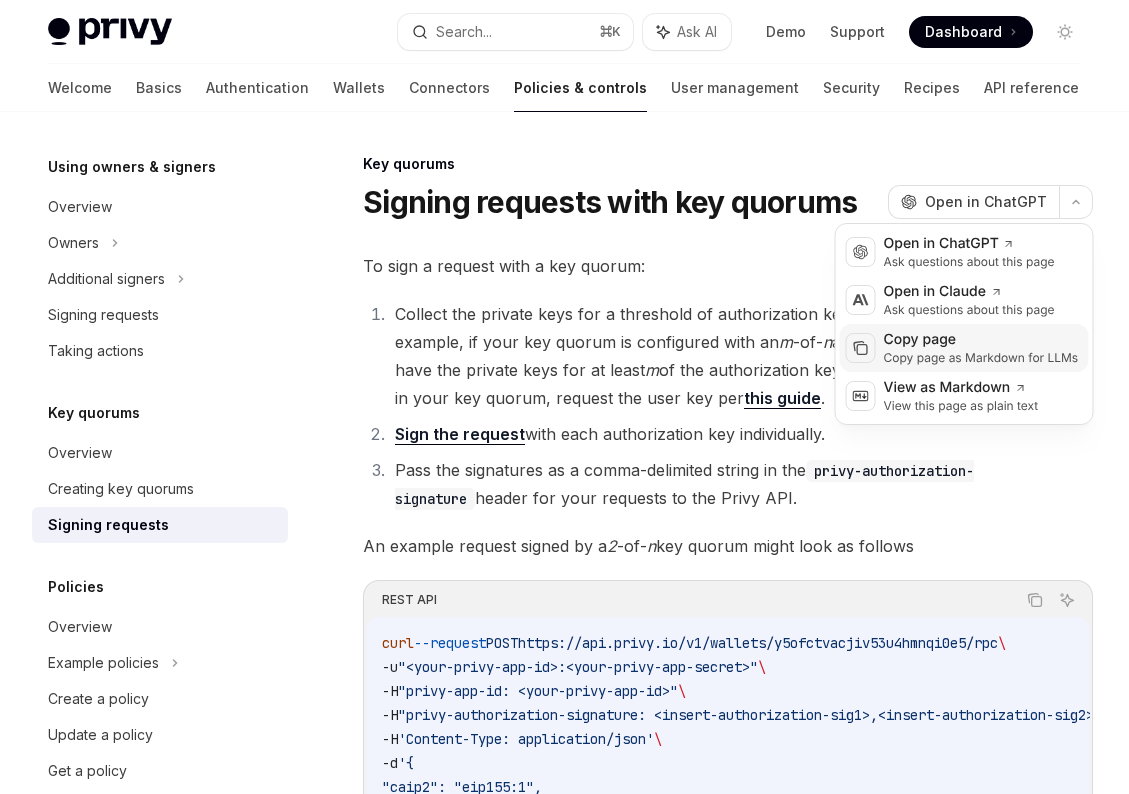 click on "Copy page as Markdown for LLMs" at bounding box center (981, 358) 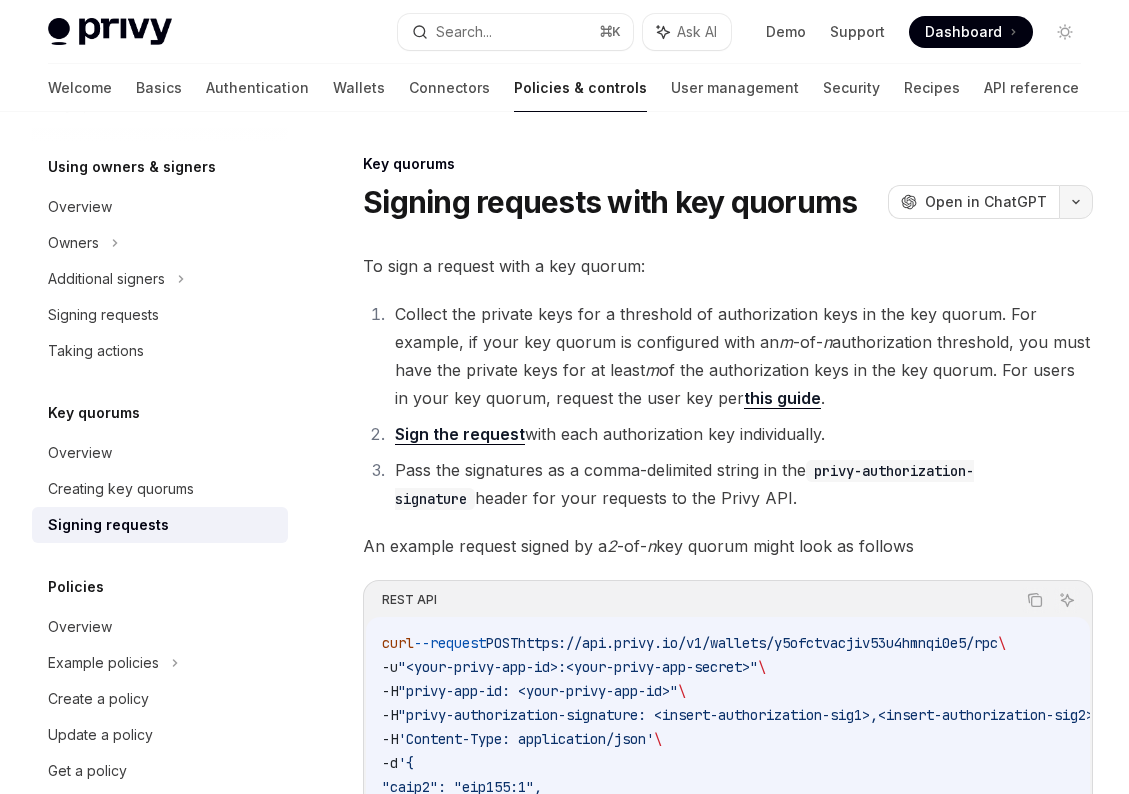 click at bounding box center [1076, 202] 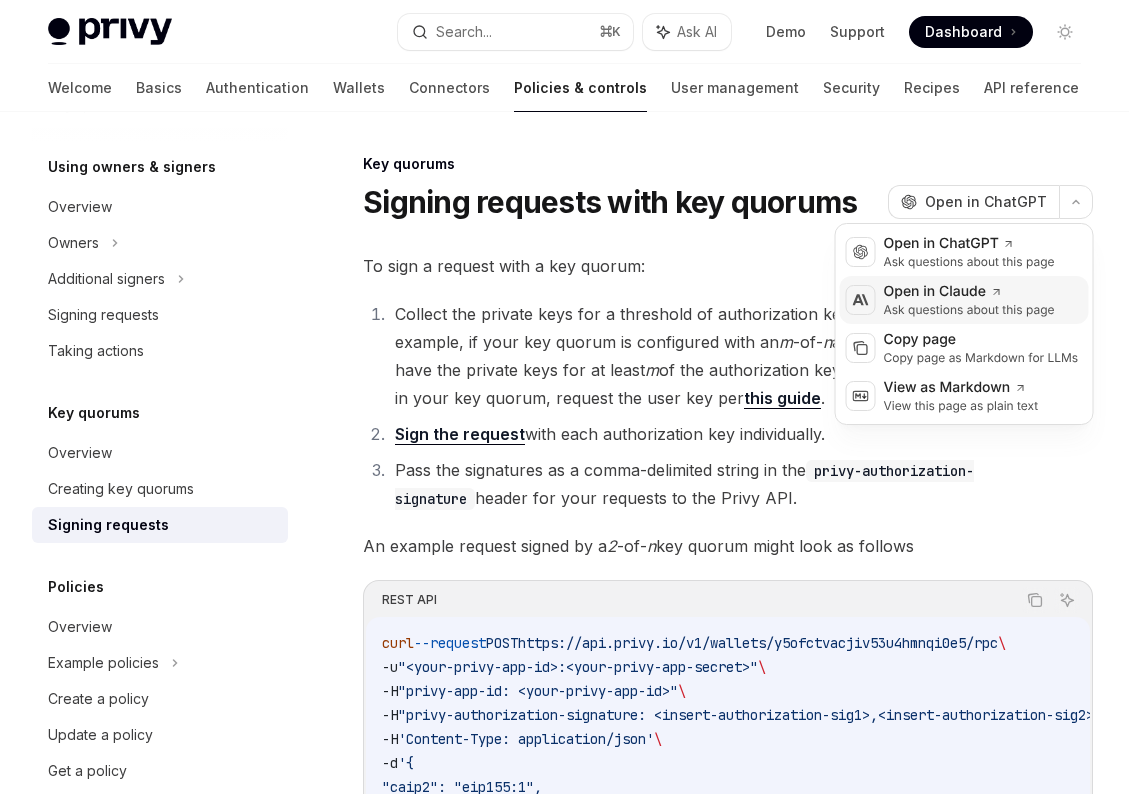 click on "[COMPANY] Open in Claude Ask questions about this page" at bounding box center (964, 300) 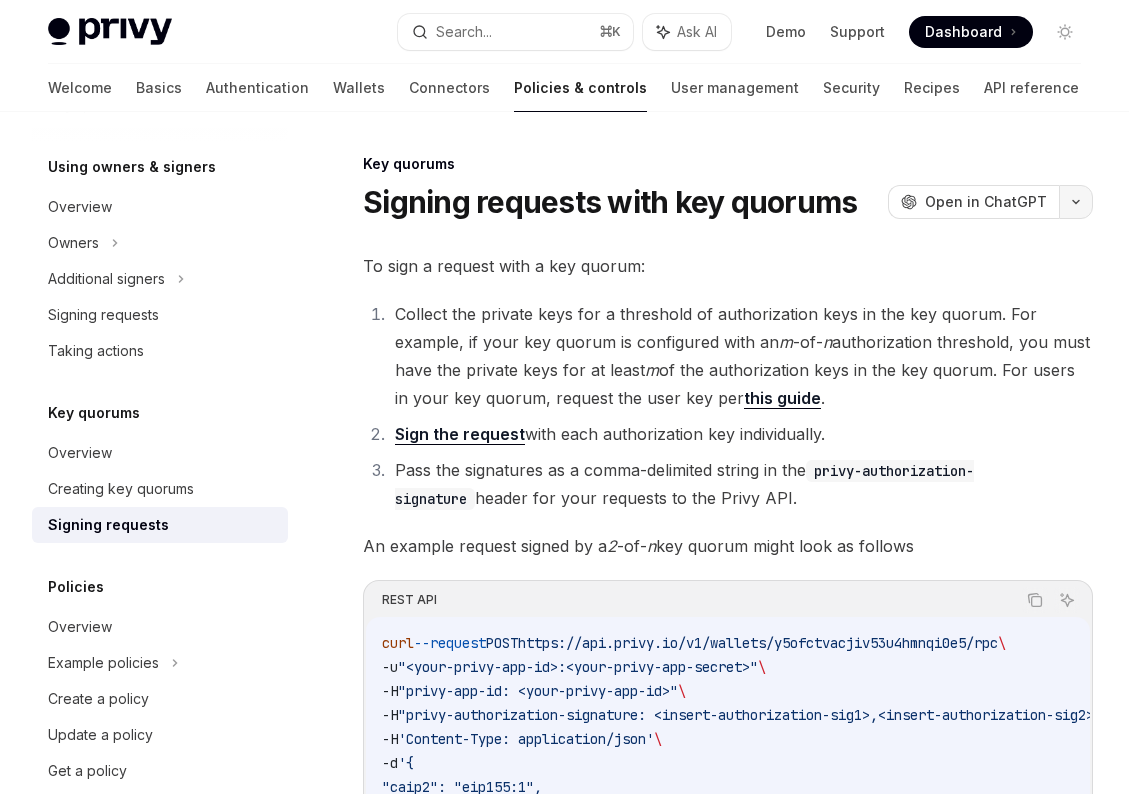 click at bounding box center (1076, 202) 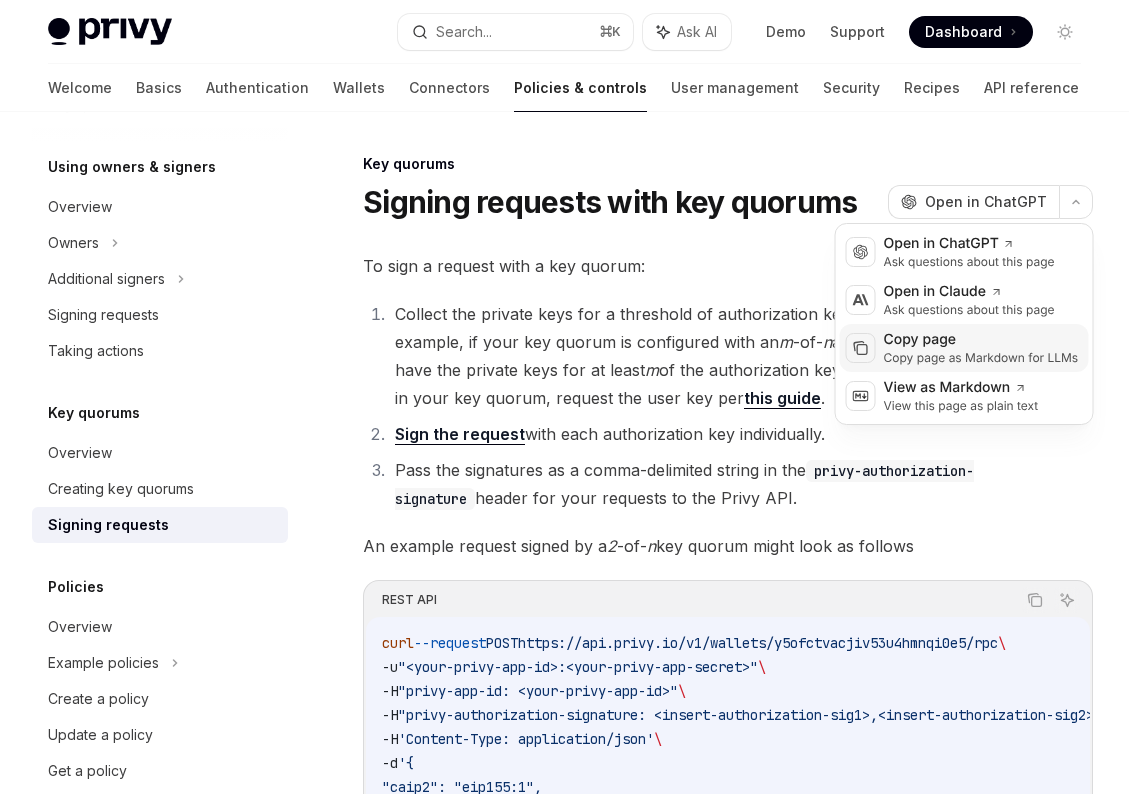 click on "Copy page as Markdown for LLMs" at bounding box center (981, 358) 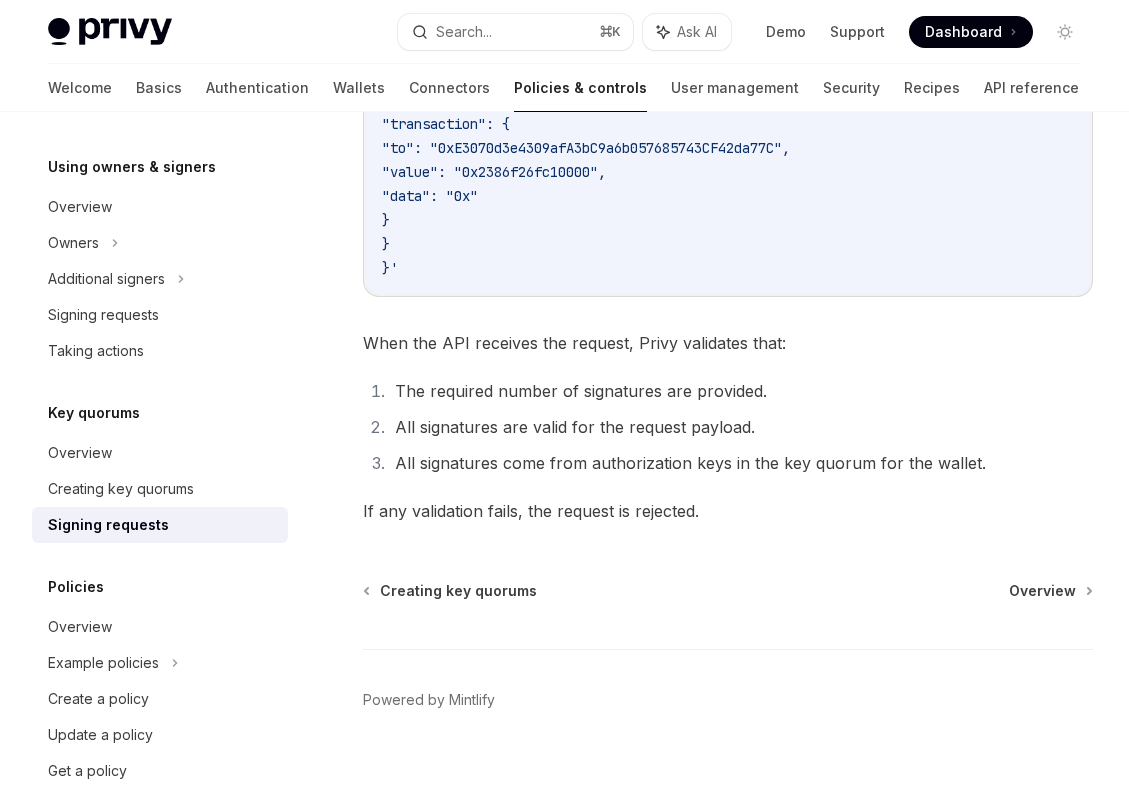 scroll, scrollTop: 0, scrollLeft: 0, axis: both 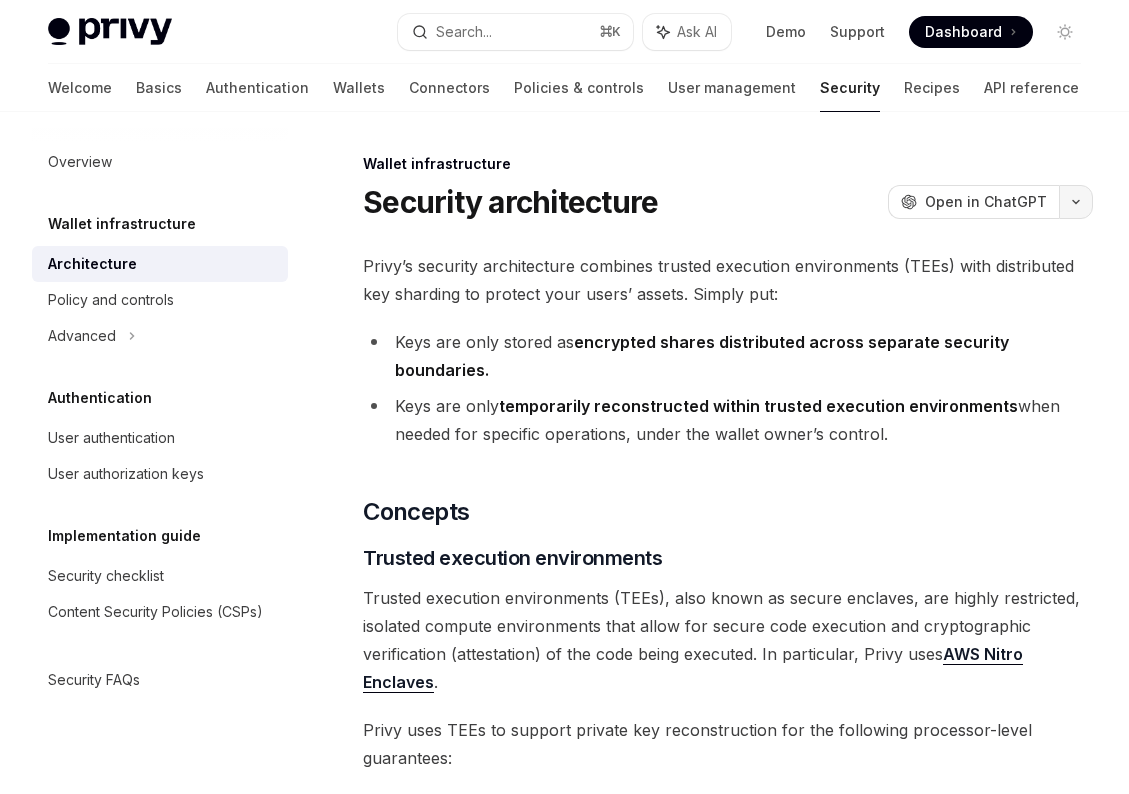 click at bounding box center (1076, 202) 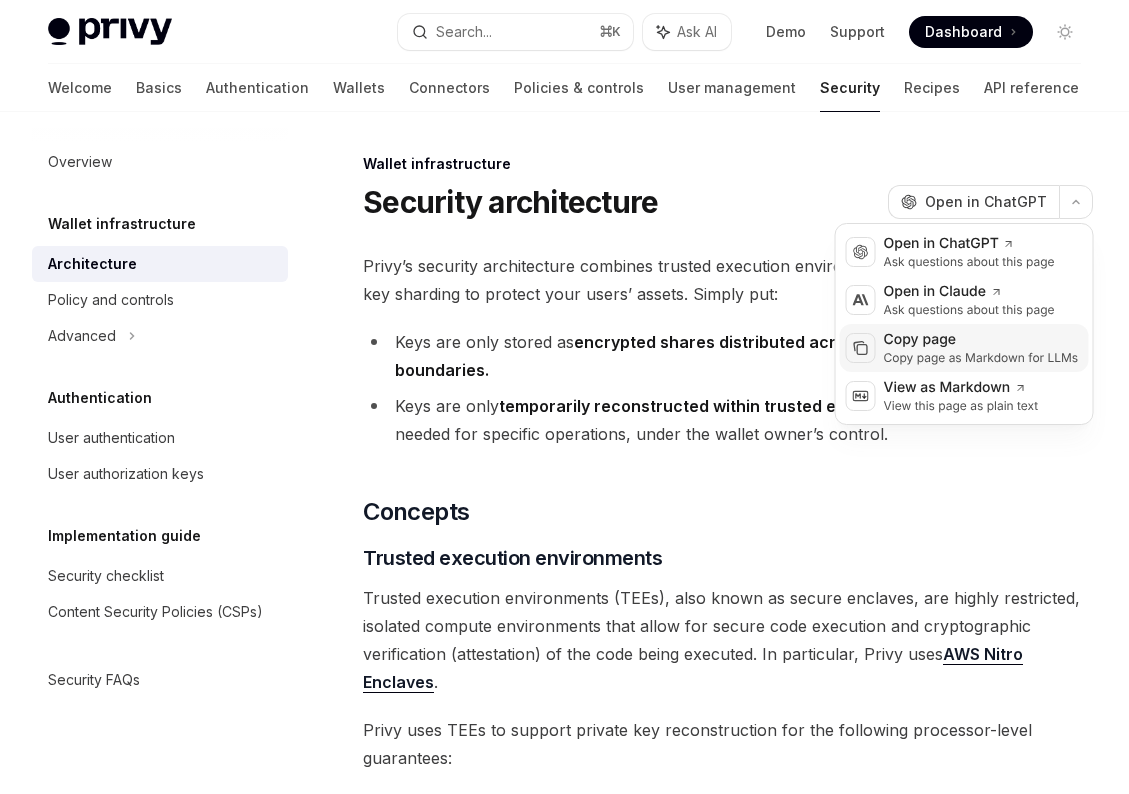 click on "Copy page" at bounding box center (981, 340) 